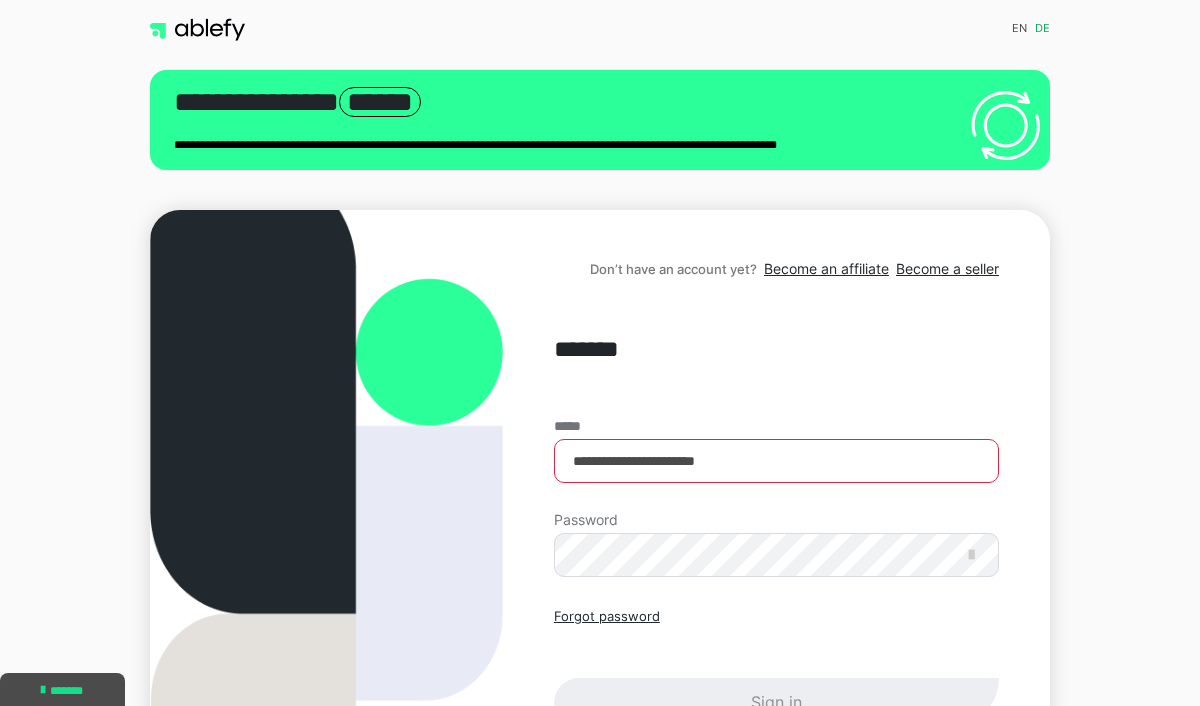 scroll, scrollTop: 96, scrollLeft: 0, axis: vertical 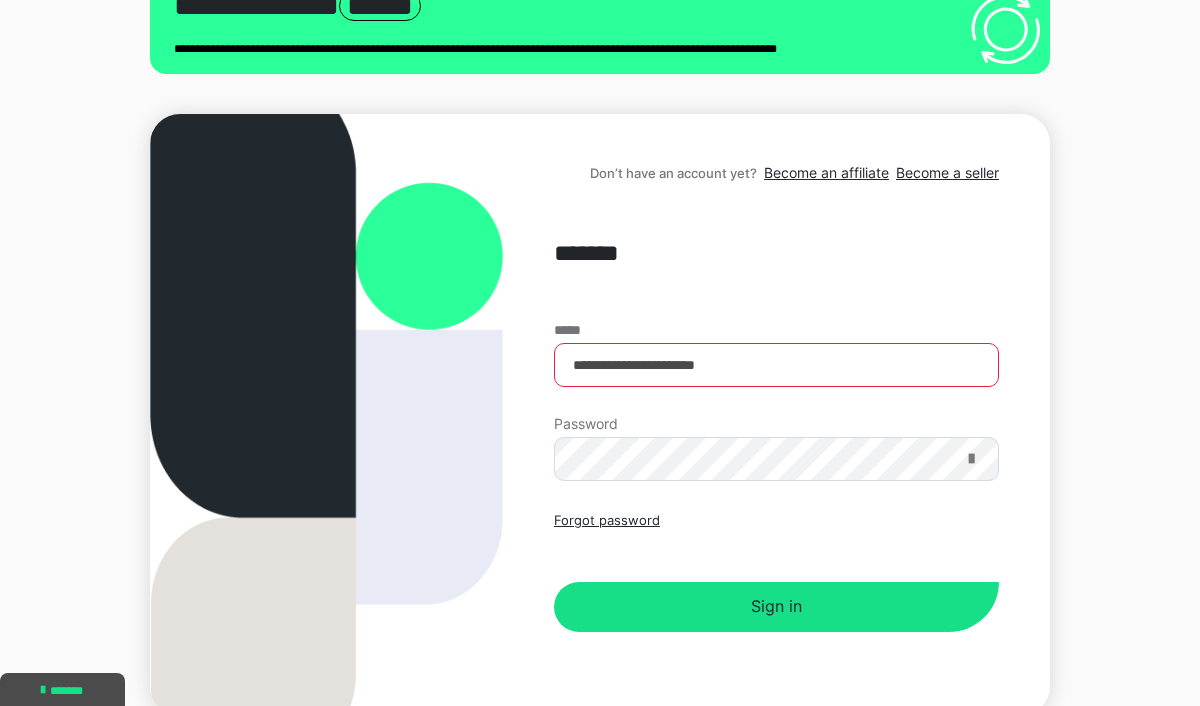 click at bounding box center [971, 459] 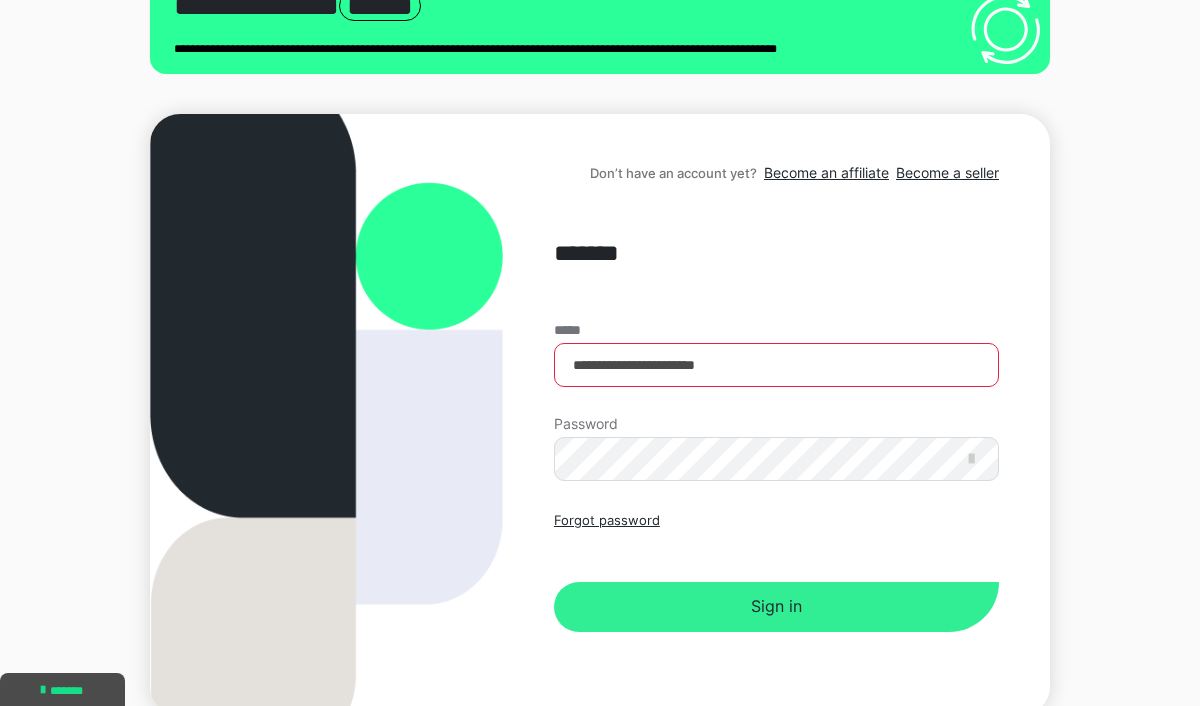 click on "Sign in" at bounding box center (776, 607) 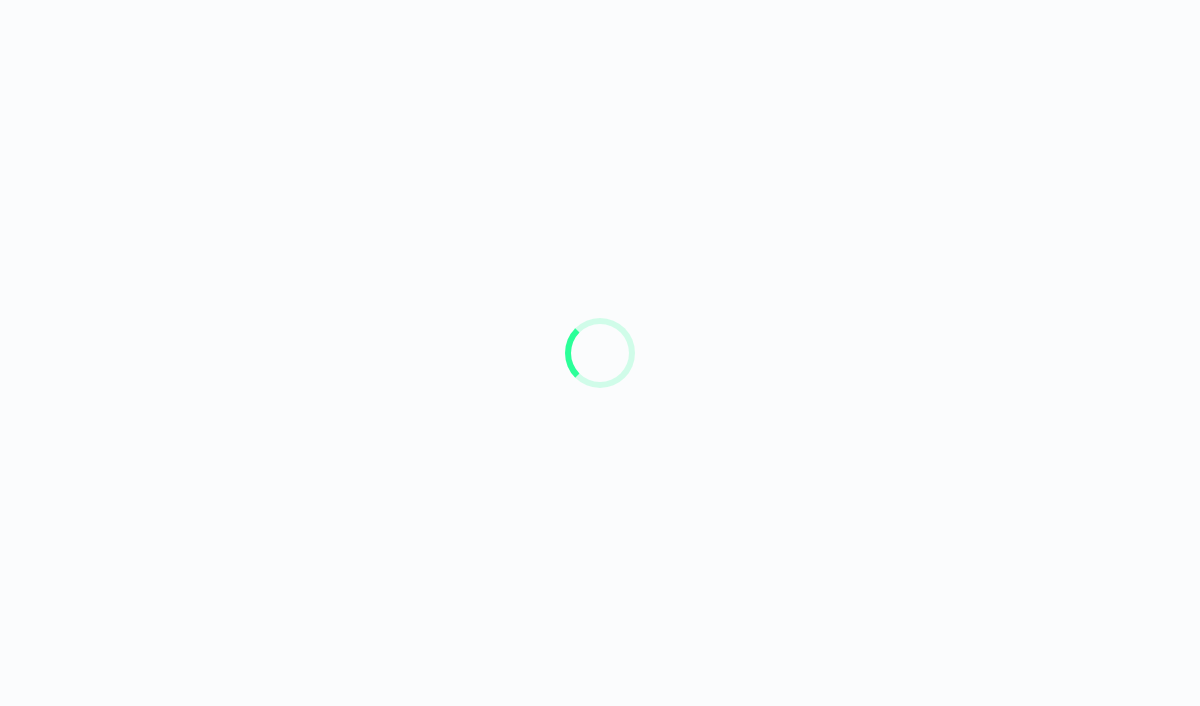 scroll, scrollTop: 0, scrollLeft: 0, axis: both 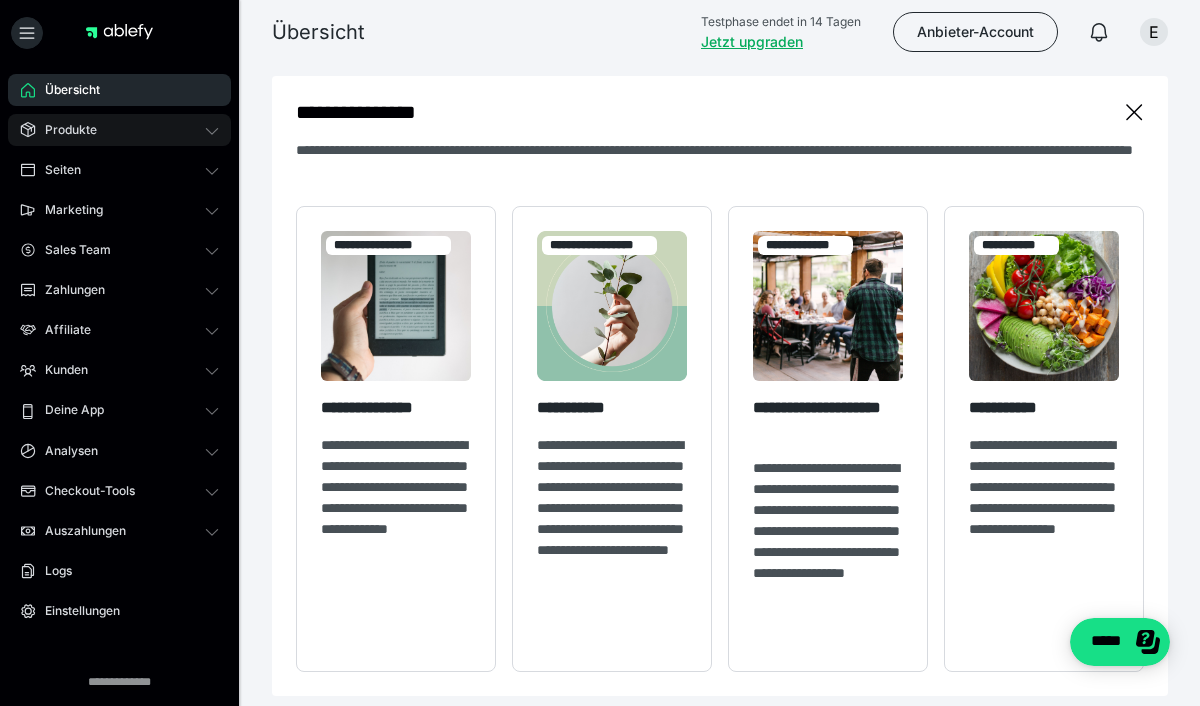 click on "Produkte" at bounding box center [119, 130] 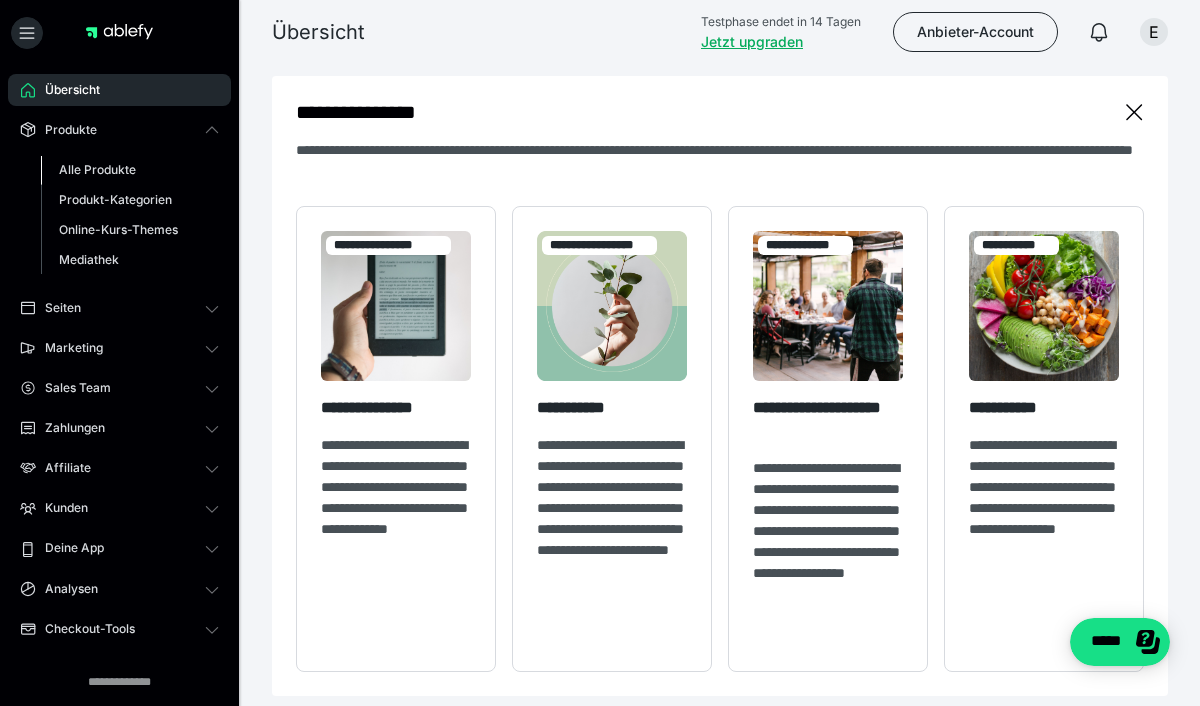 click on "Alle Produkte" at bounding box center [97, 169] 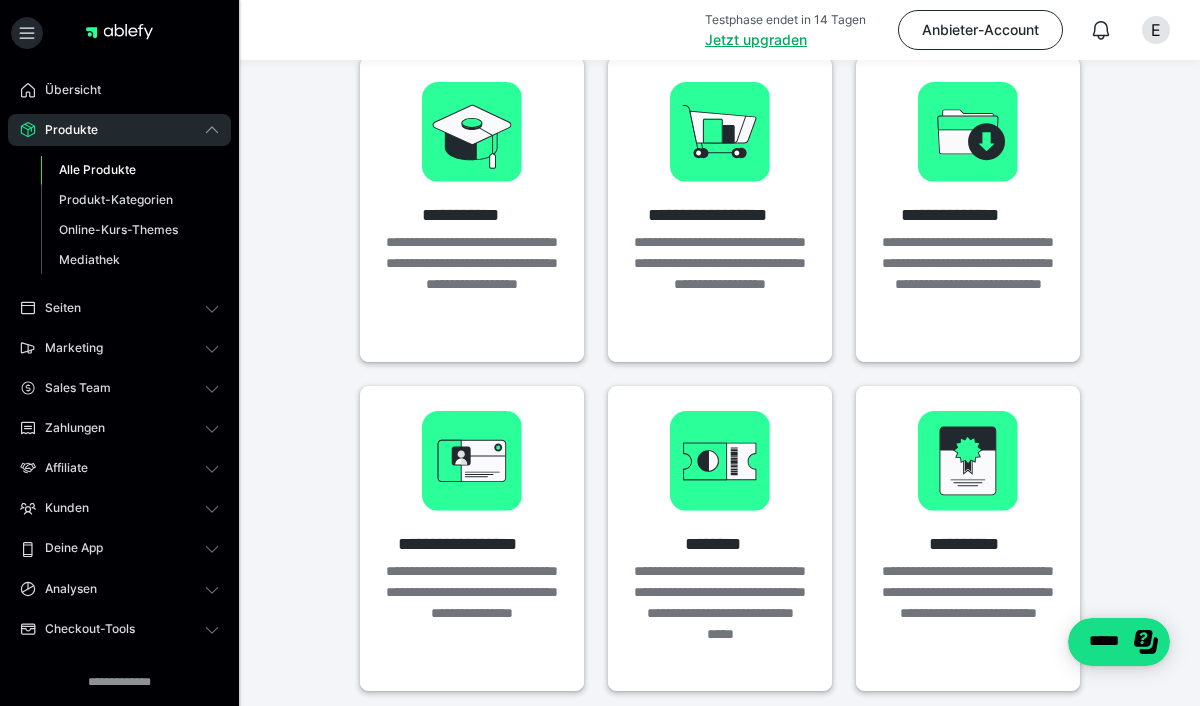 scroll, scrollTop: 126, scrollLeft: 0, axis: vertical 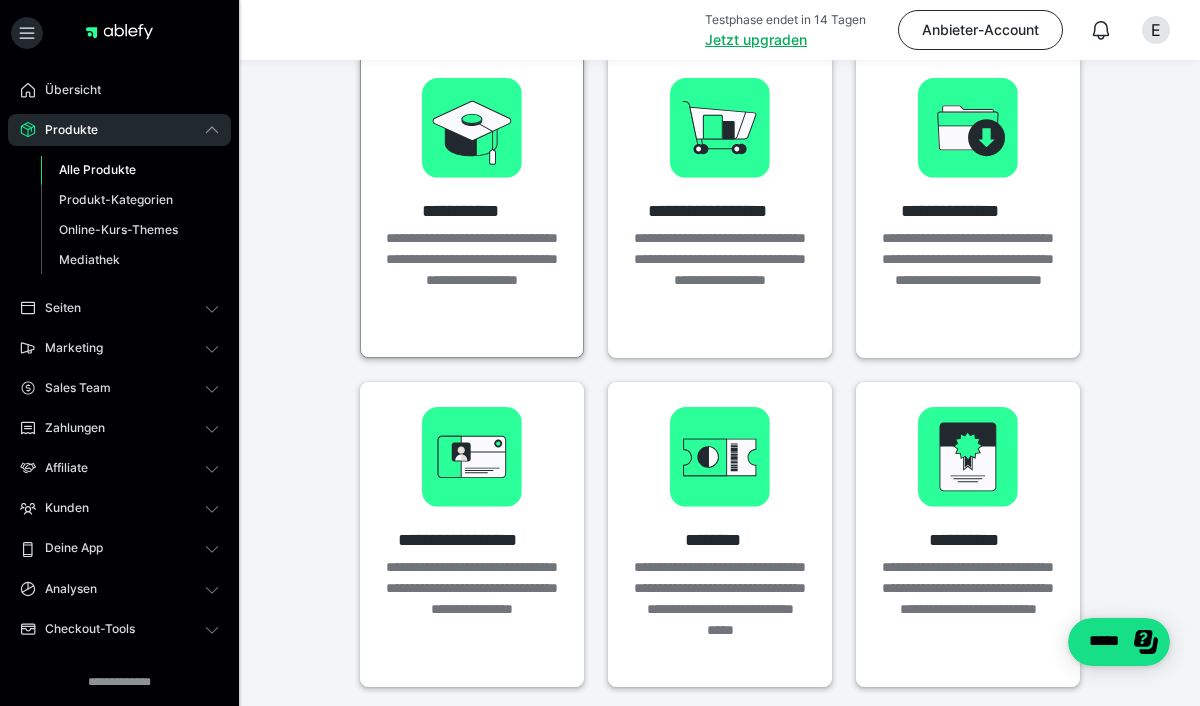 click on "**********" at bounding box center (472, 280) 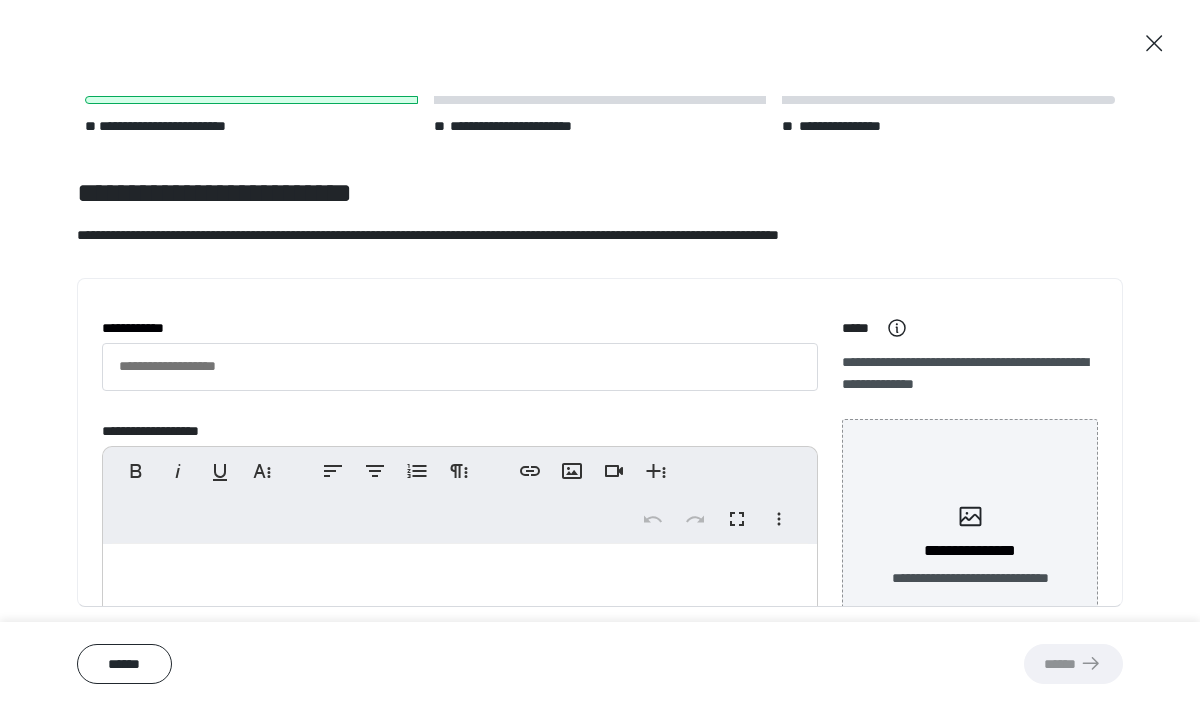 scroll, scrollTop: 0, scrollLeft: 0, axis: both 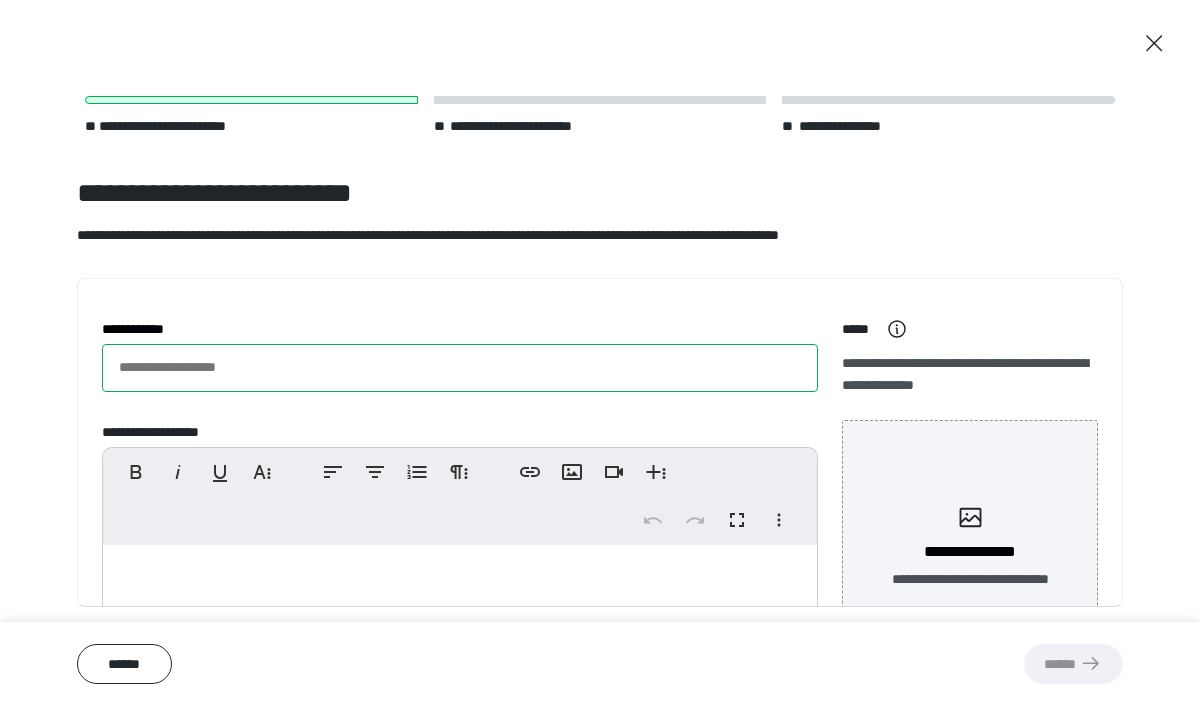 click on "**********" at bounding box center (460, 368) 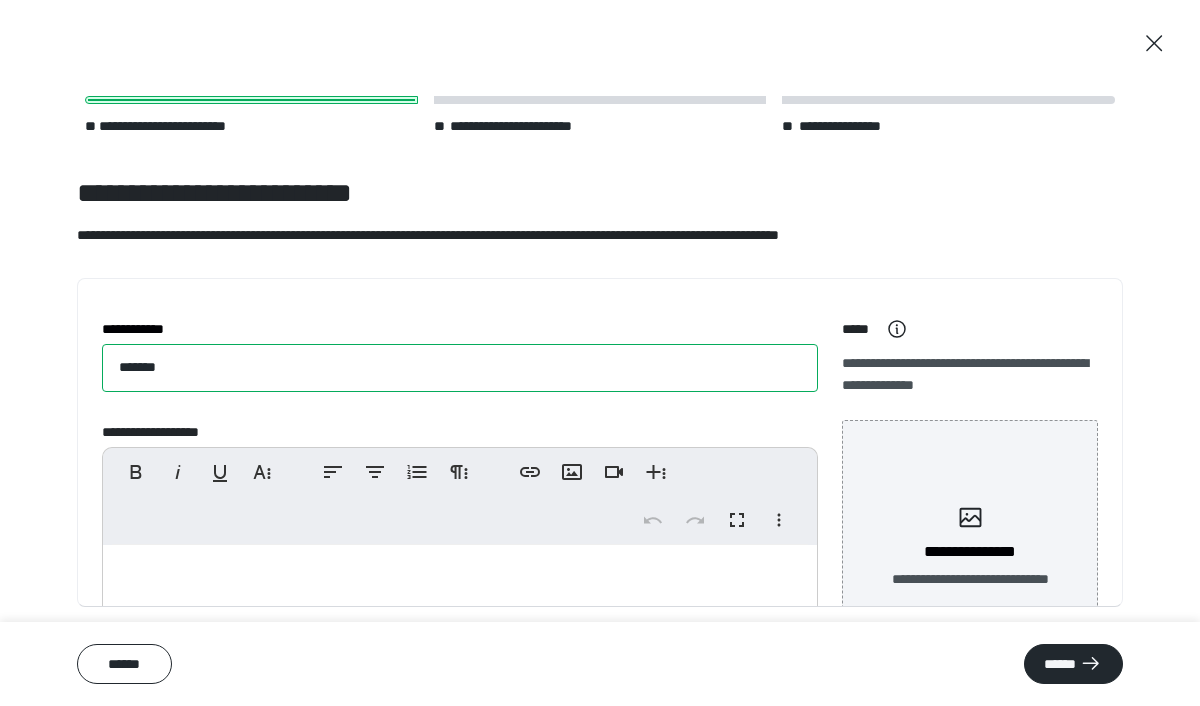 scroll, scrollTop: 110, scrollLeft: 0, axis: vertical 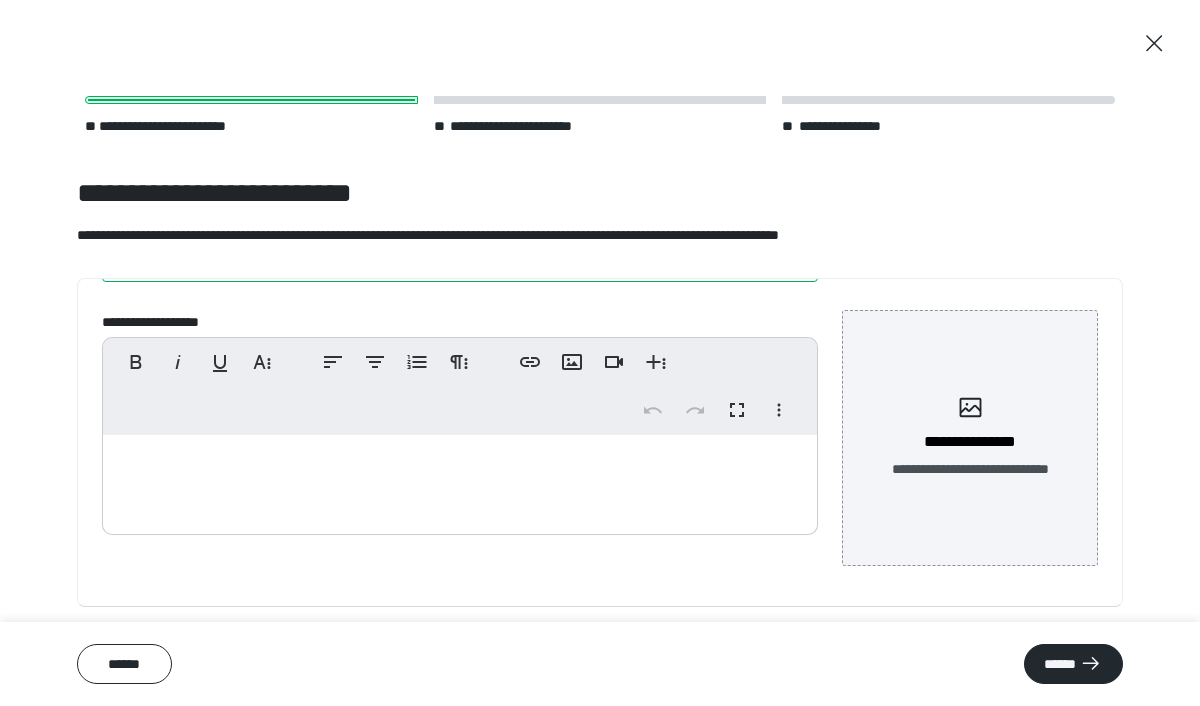 type on "*******" 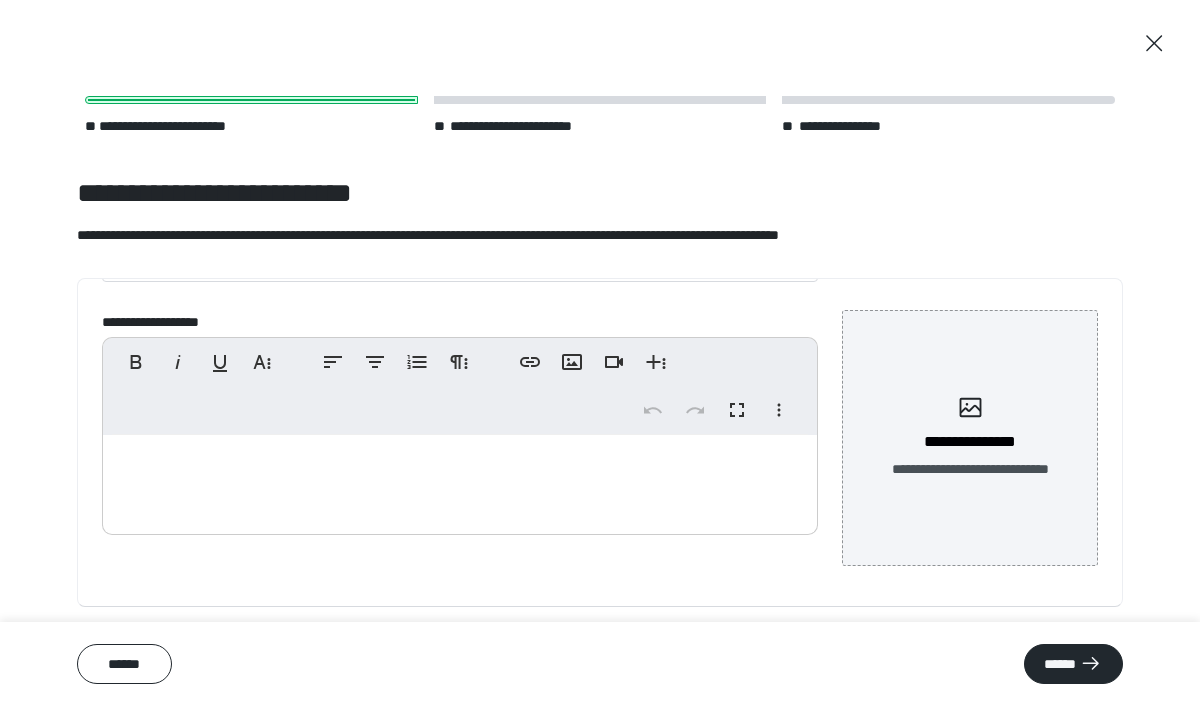 click at bounding box center (460, 480) 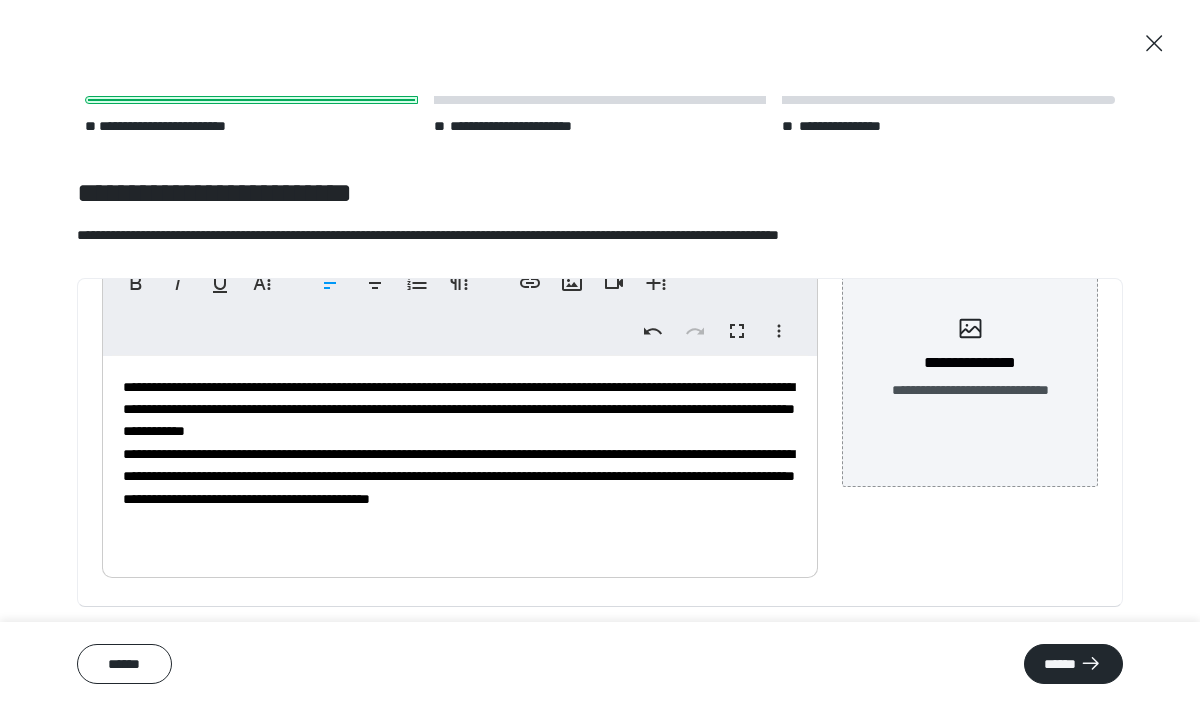 scroll, scrollTop: 190, scrollLeft: 0, axis: vertical 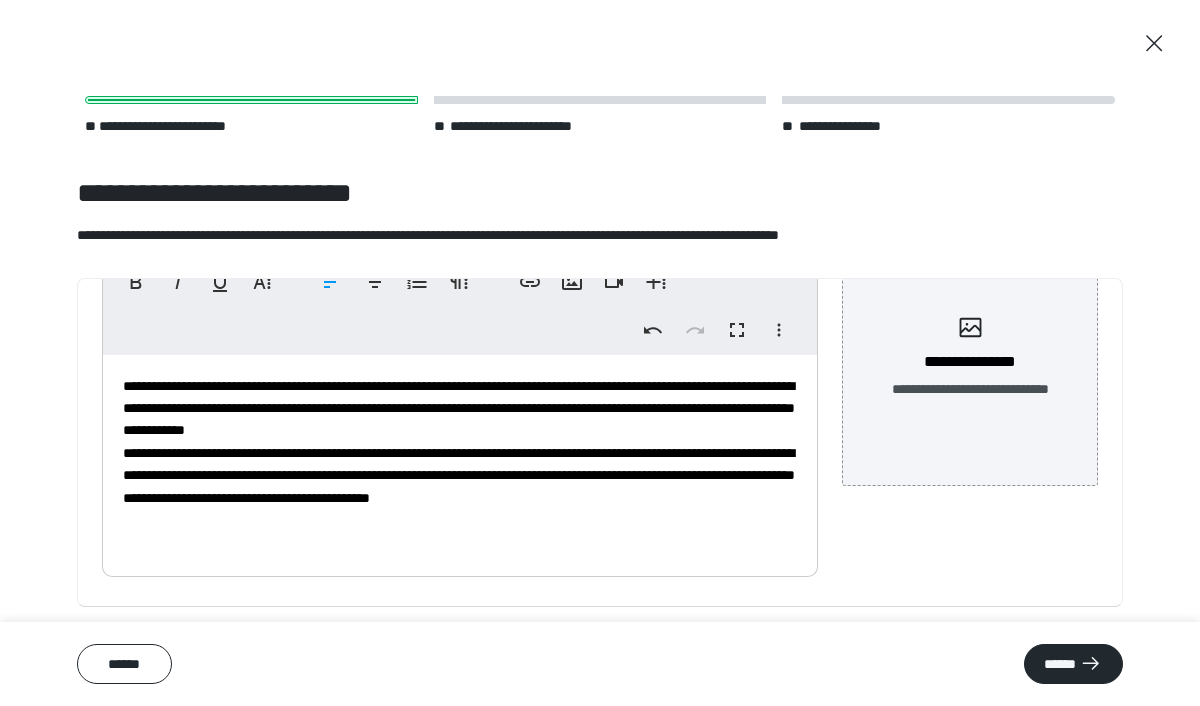 click on "**********" at bounding box center (460, 453) 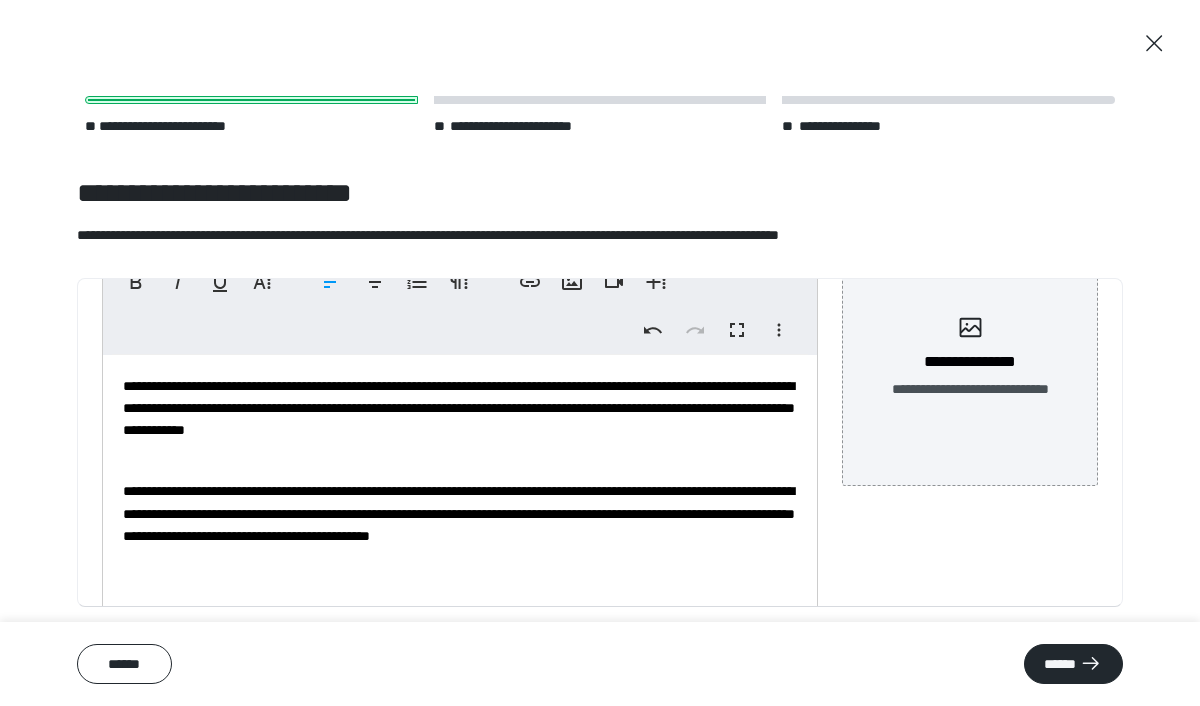 click on "**********" at bounding box center (460, 514) 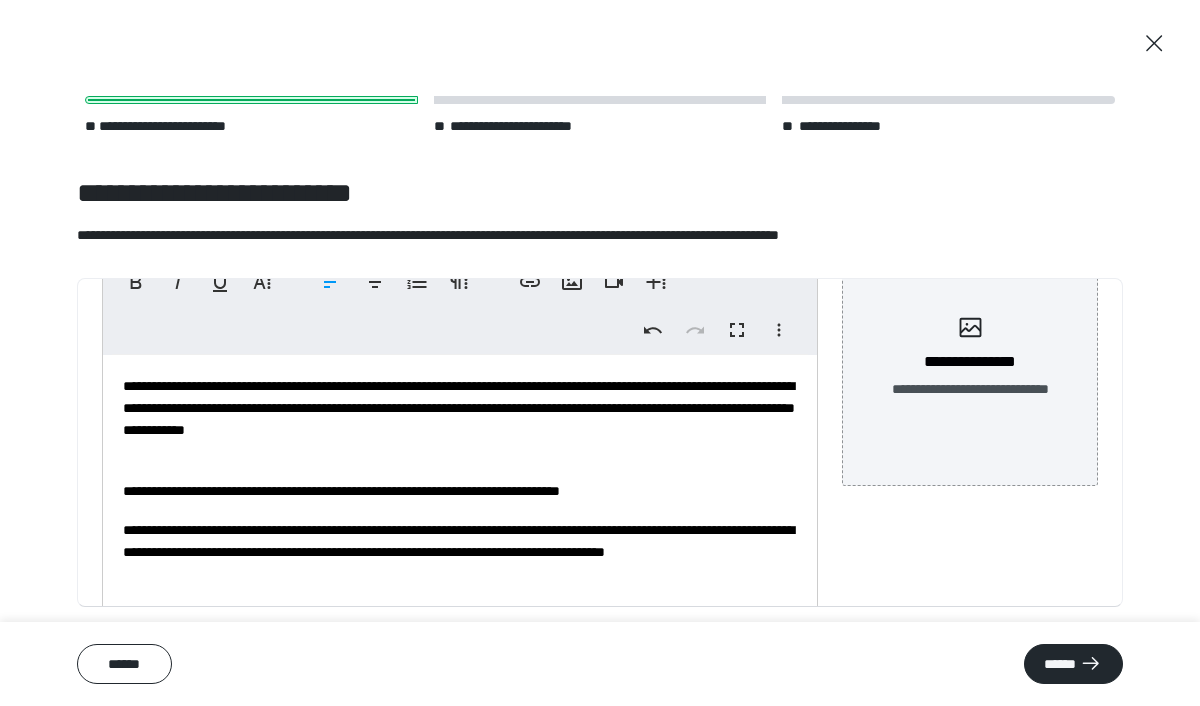 click on "**********" at bounding box center [460, 488] 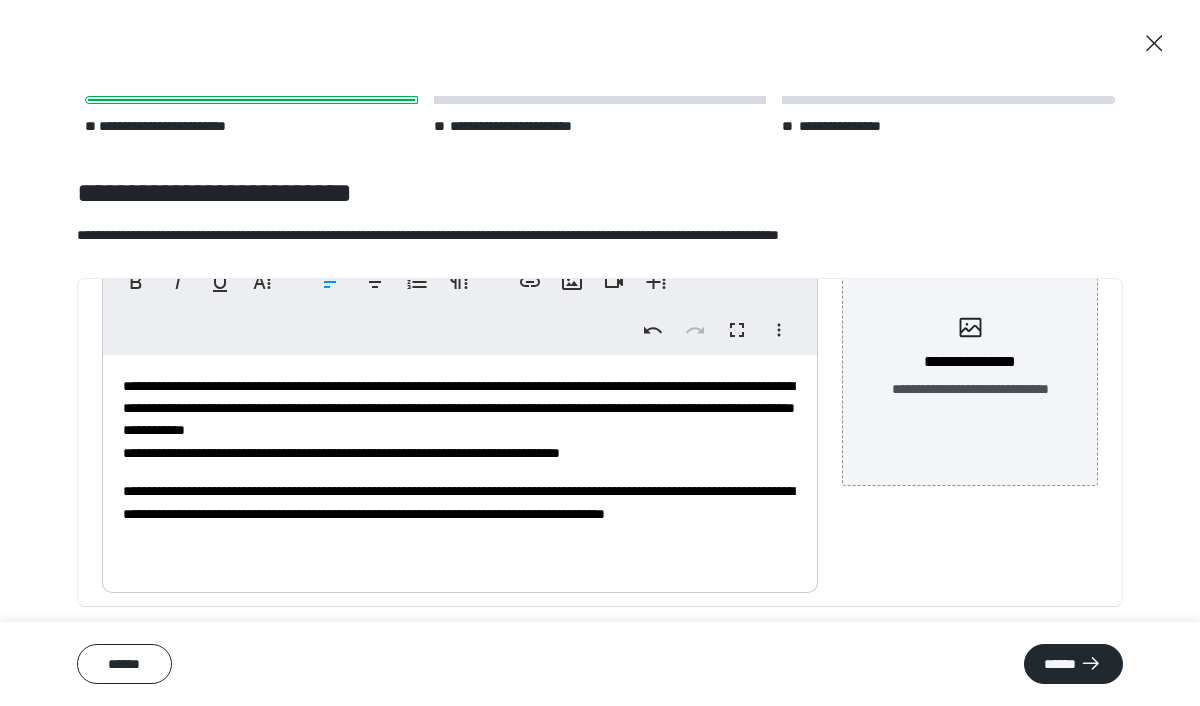 click on "**********" at bounding box center (460, 420) 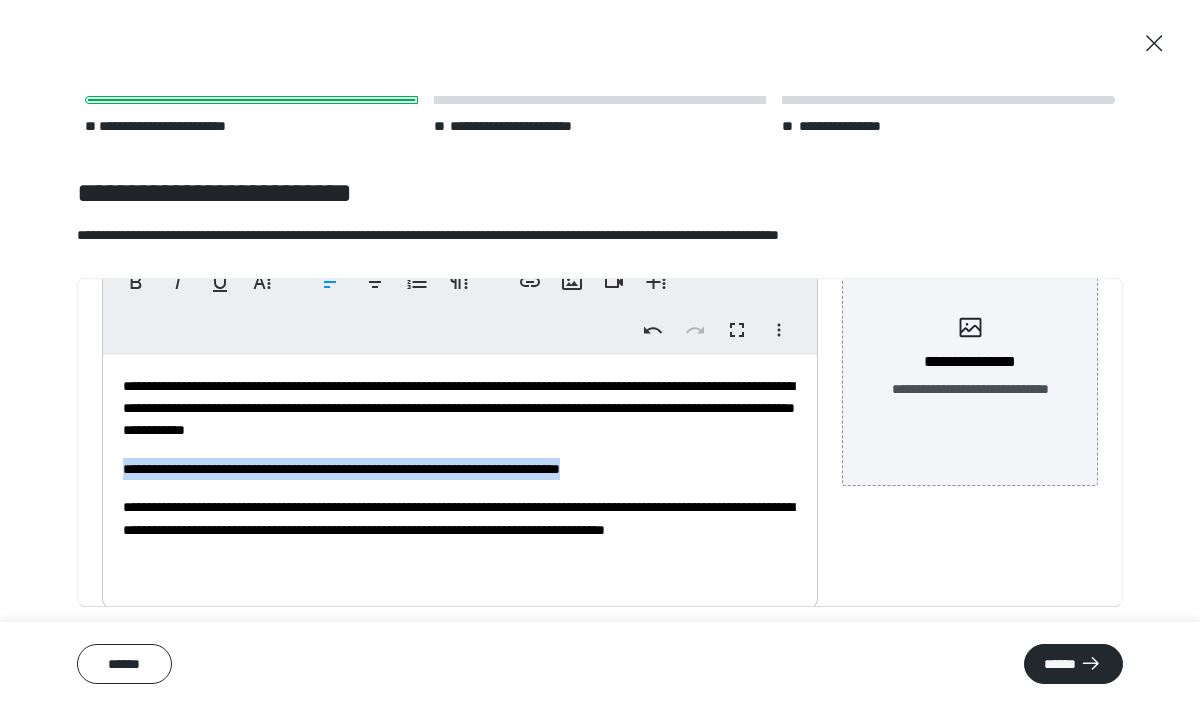 drag, startPoint x: 670, startPoint y: 472, endPoint x: 115, endPoint y: 460, distance: 555.1297 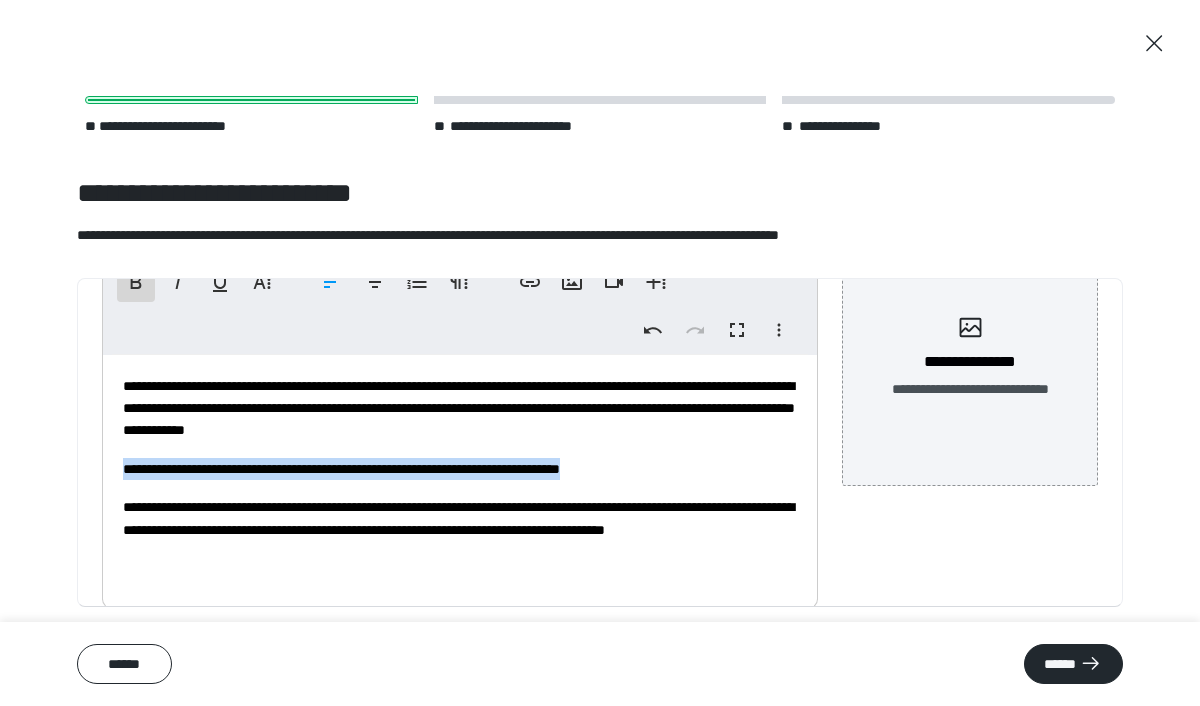 click 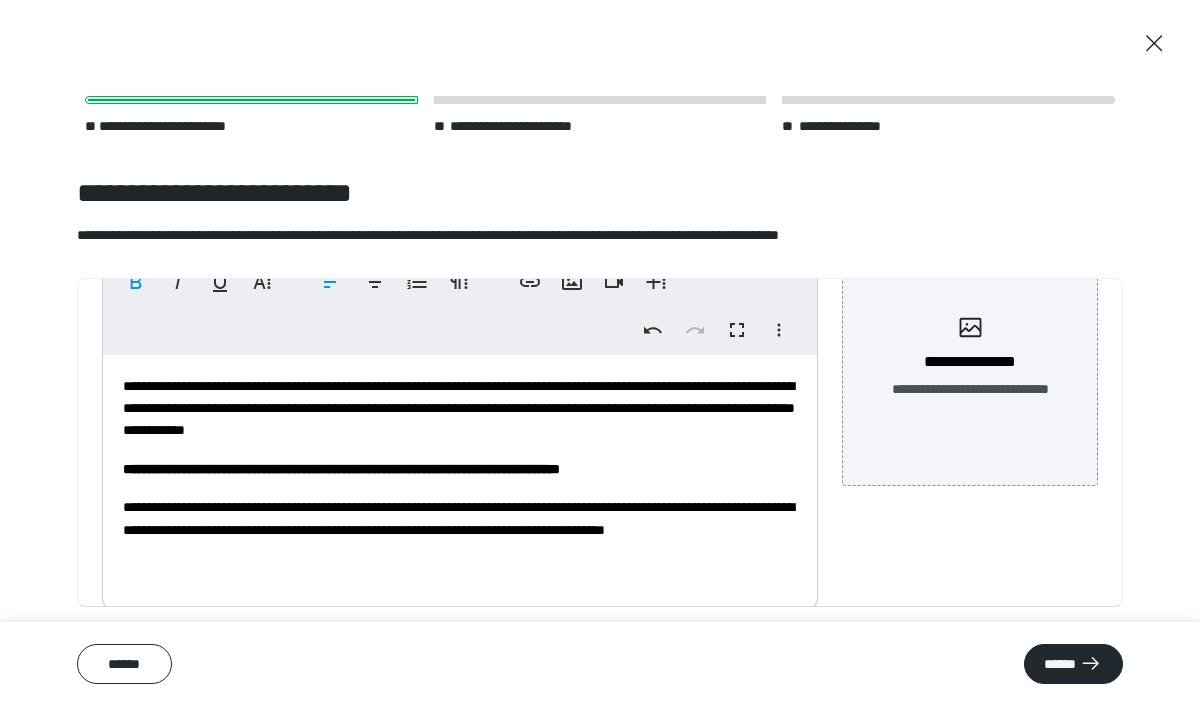 click on "**********" at bounding box center (460, 477) 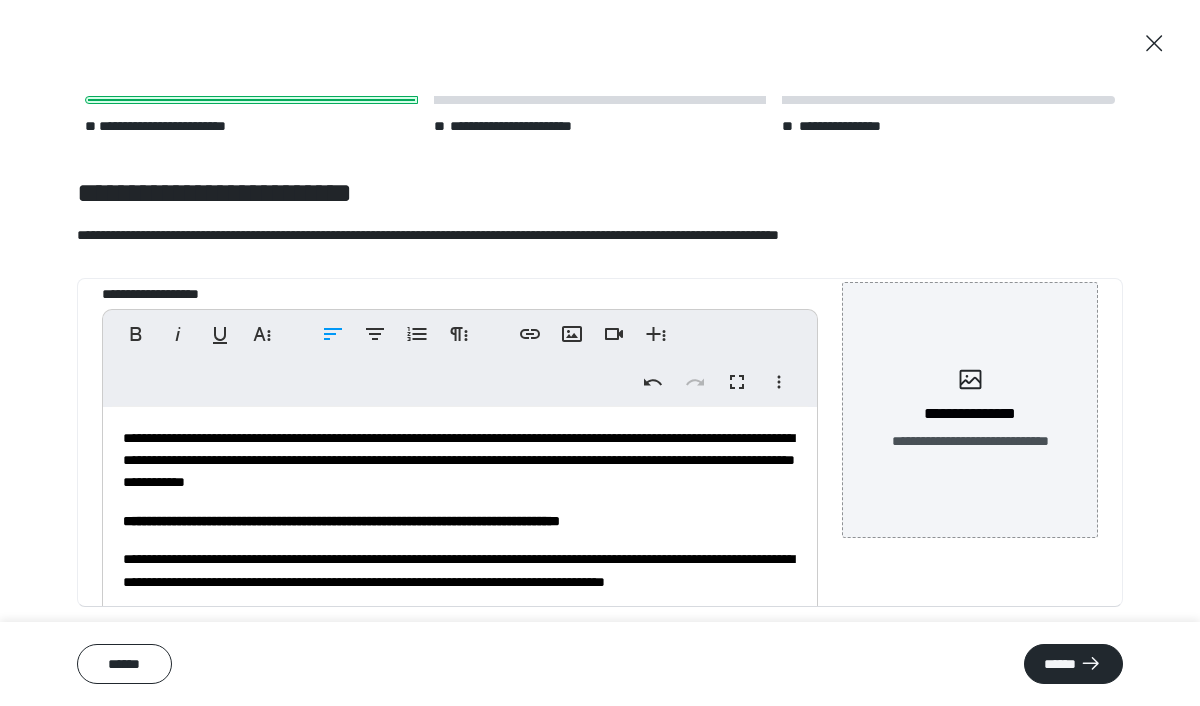 scroll, scrollTop: 139, scrollLeft: 0, axis: vertical 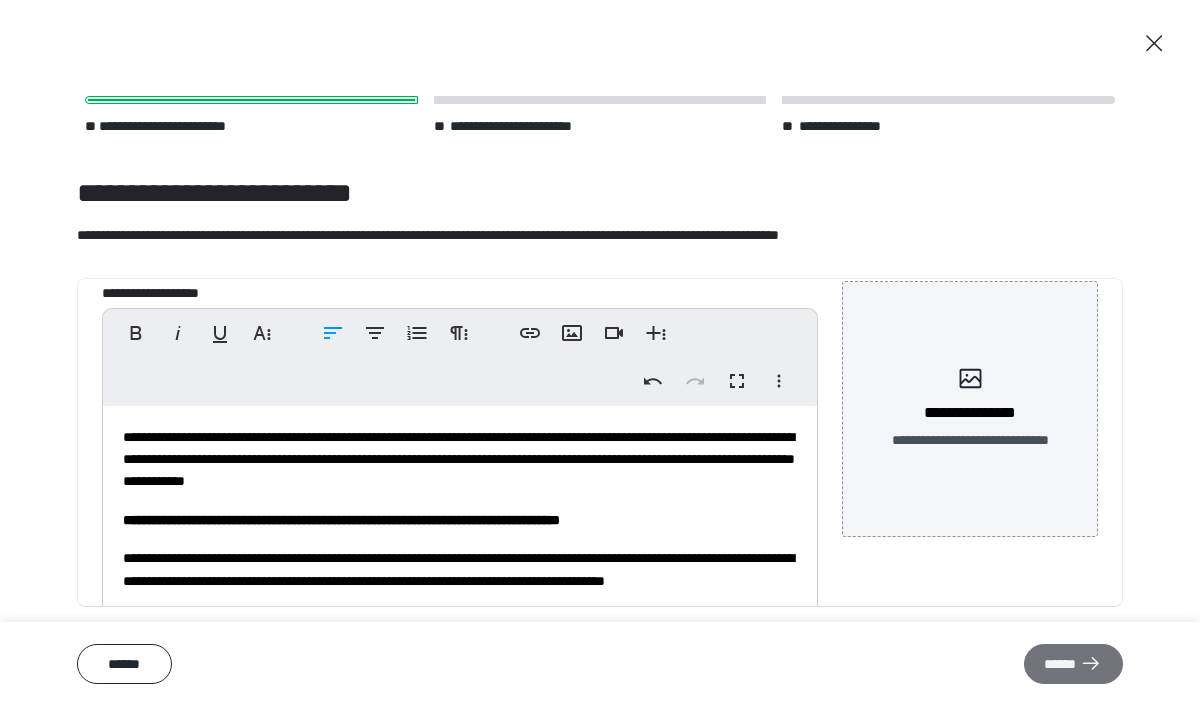 click on "******" at bounding box center (1073, 664) 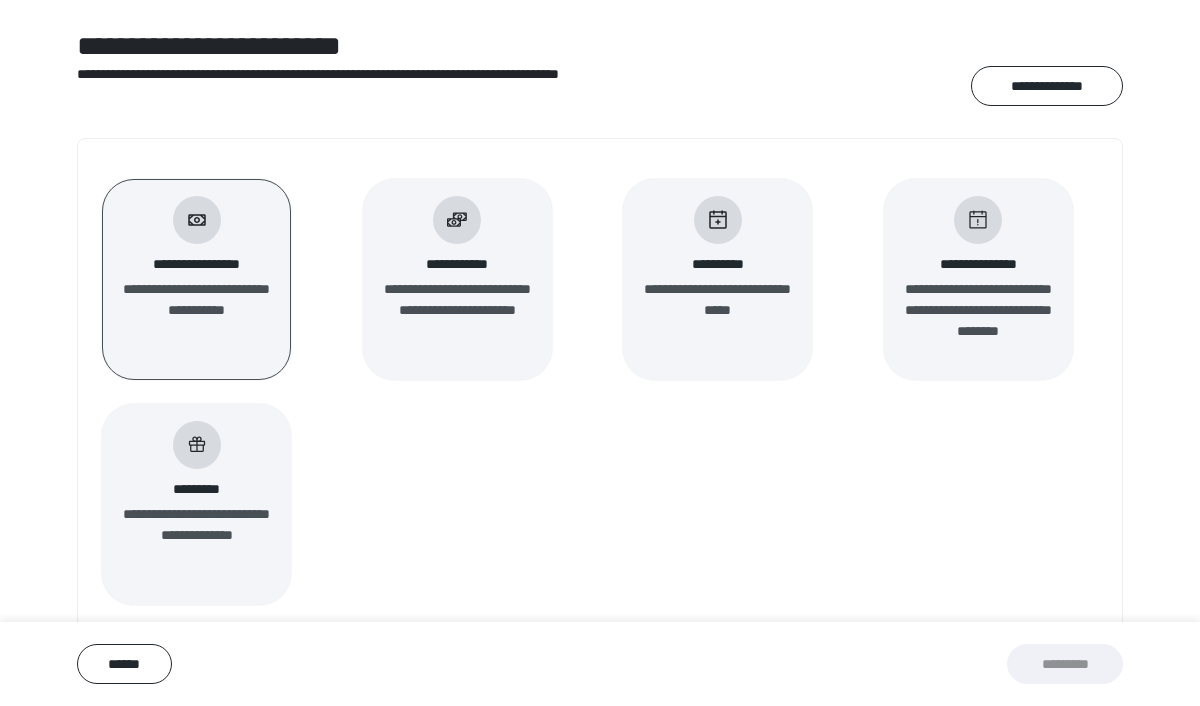 scroll, scrollTop: 151, scrollLeft: 0, axis: vertical 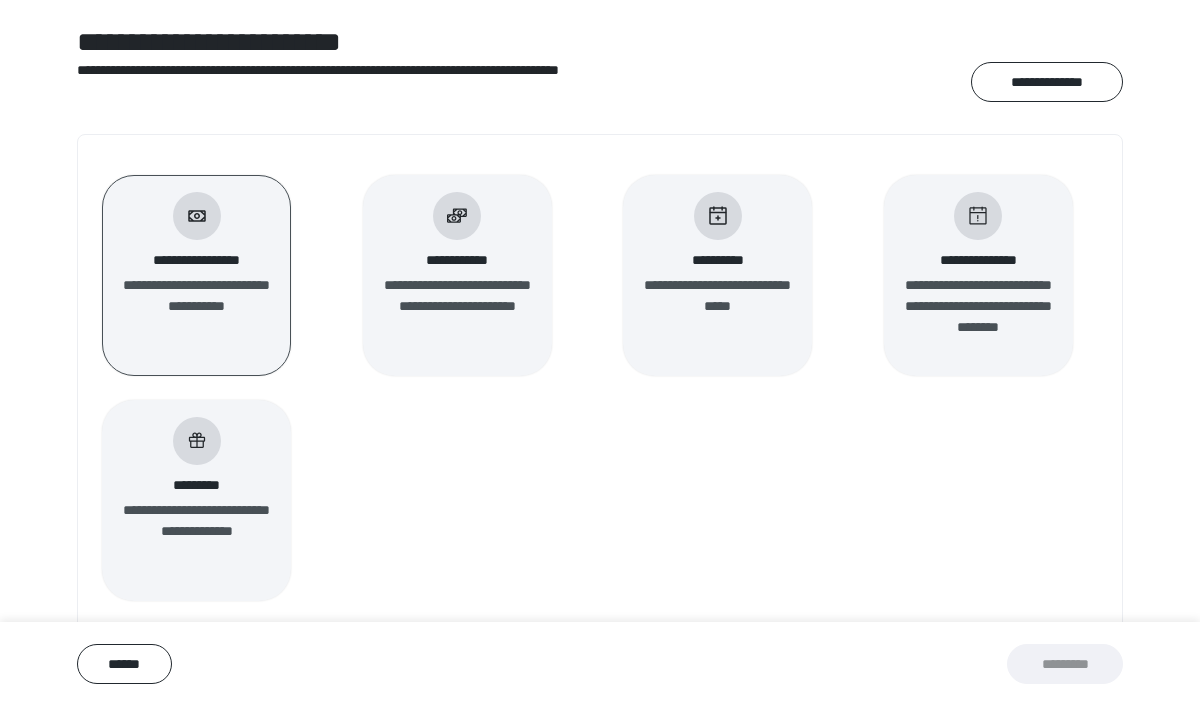 click on "**********" at bounding box center [196, 306] 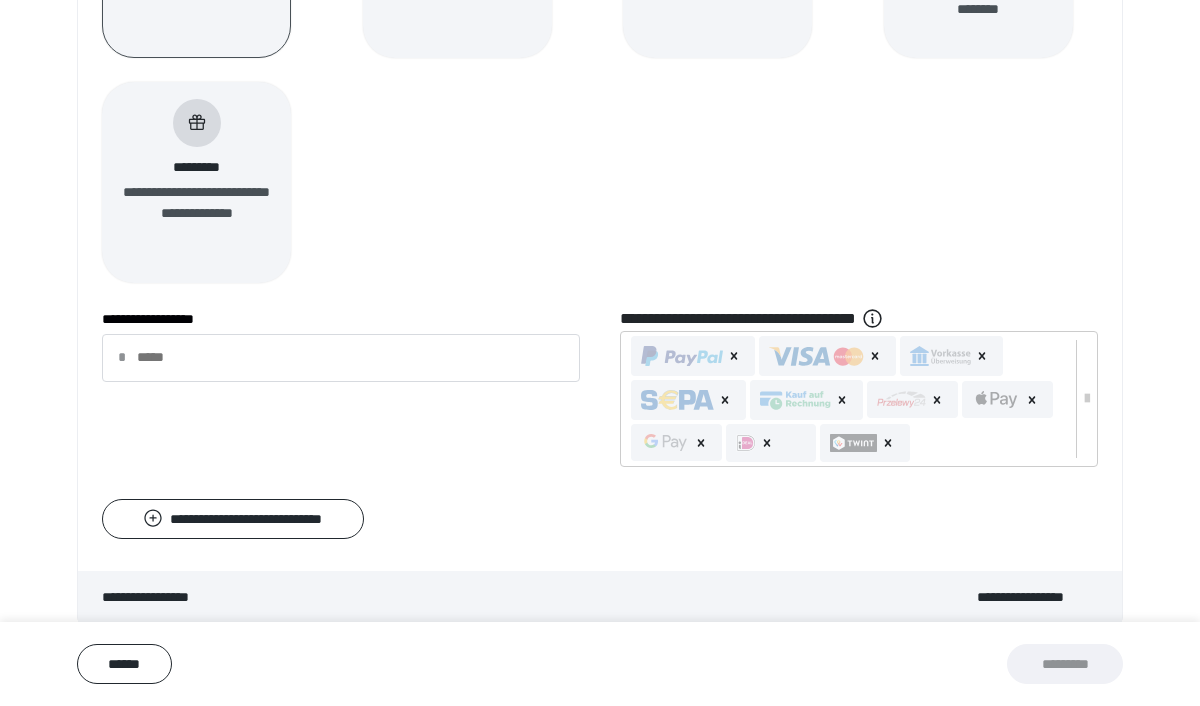 scroll, scrollTop: 501, scrollLeft: 0, axis: vertical 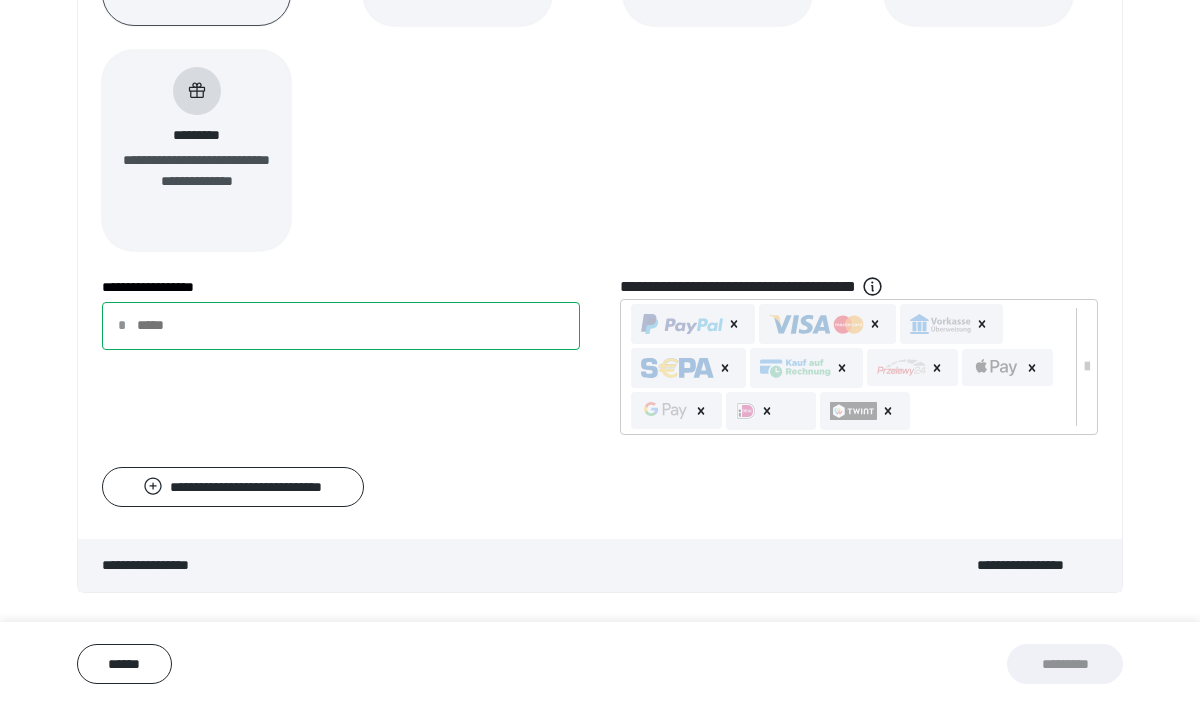click on "**********" at bounding box center [341, 326] 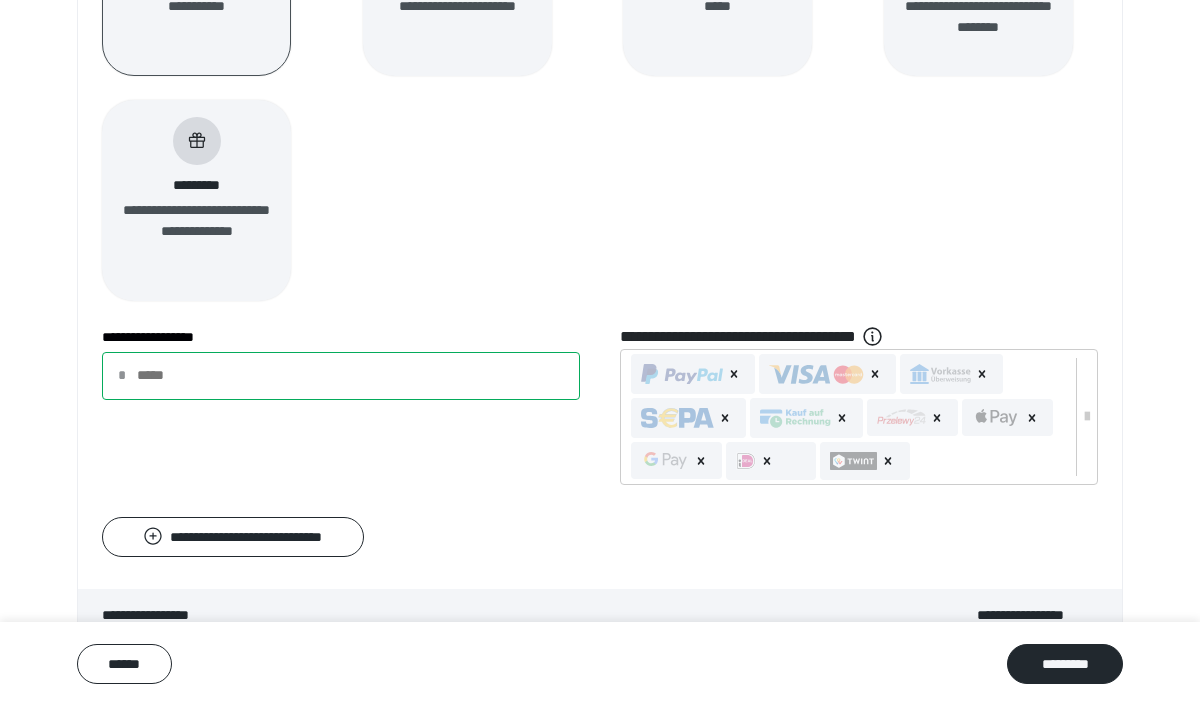 scroll, scrollTop: 501, scrollLeft: 0, axis: vertical 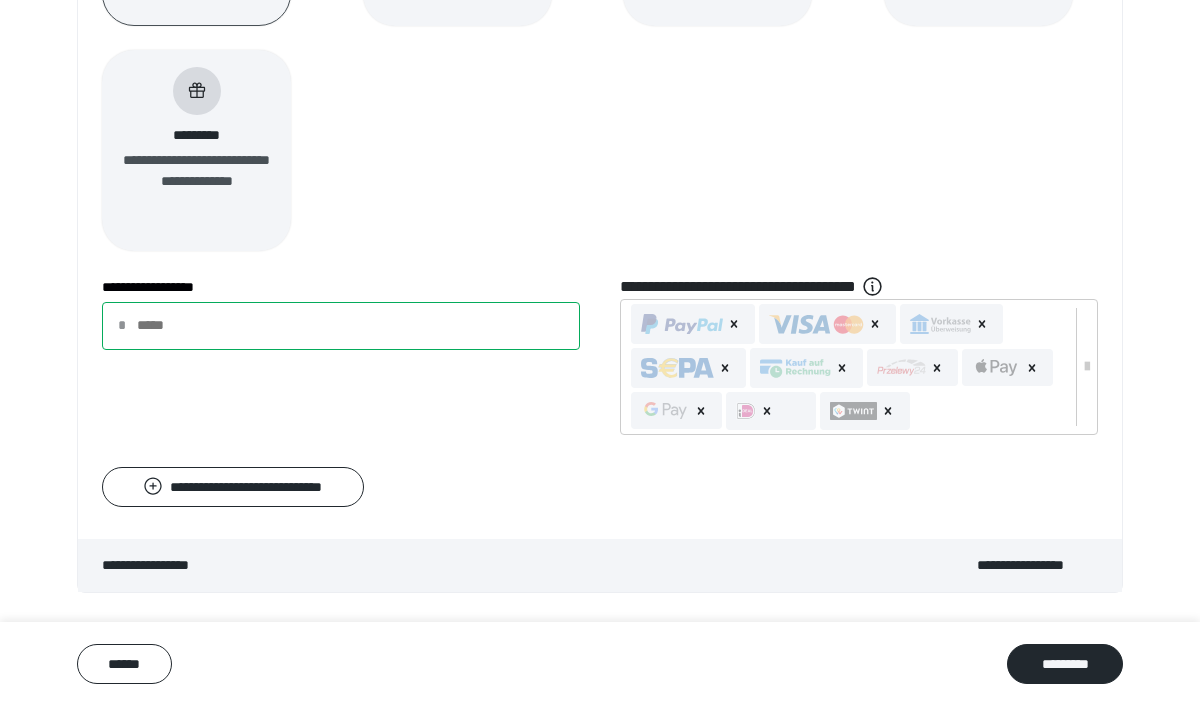 type on "*" 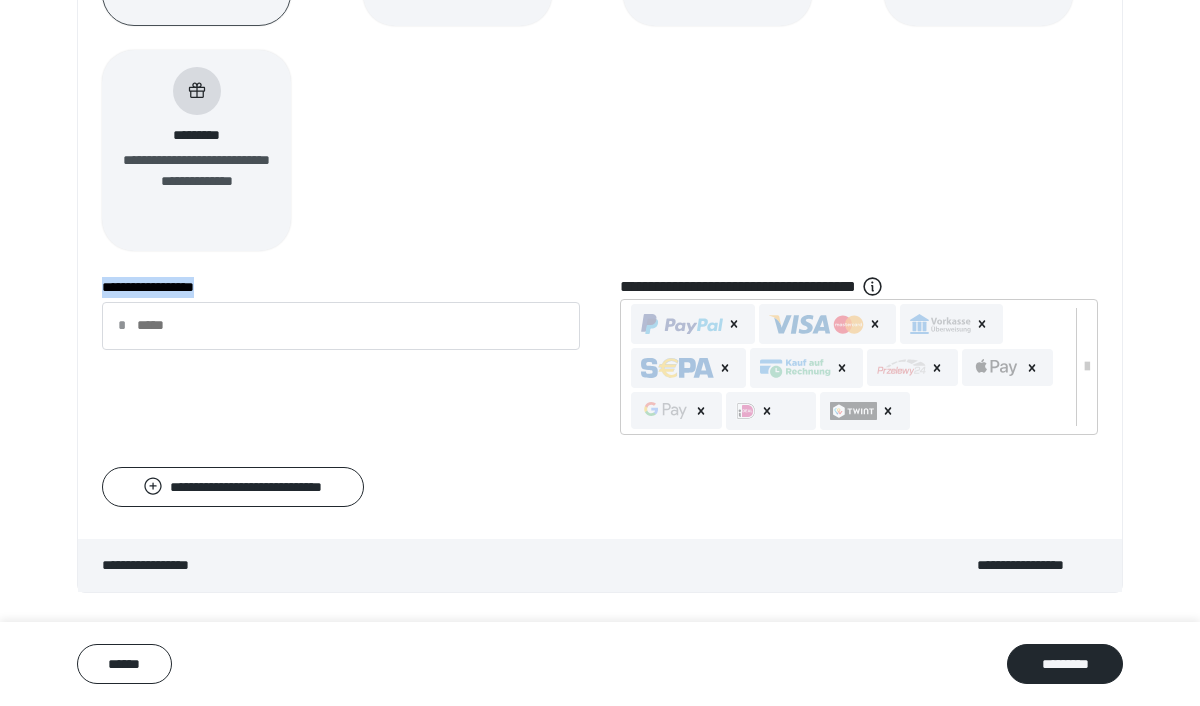 drag, startPoint x: 103, startPoint y: 283, endPoint x: 260, endPoint y: 279, distance: 157.05095 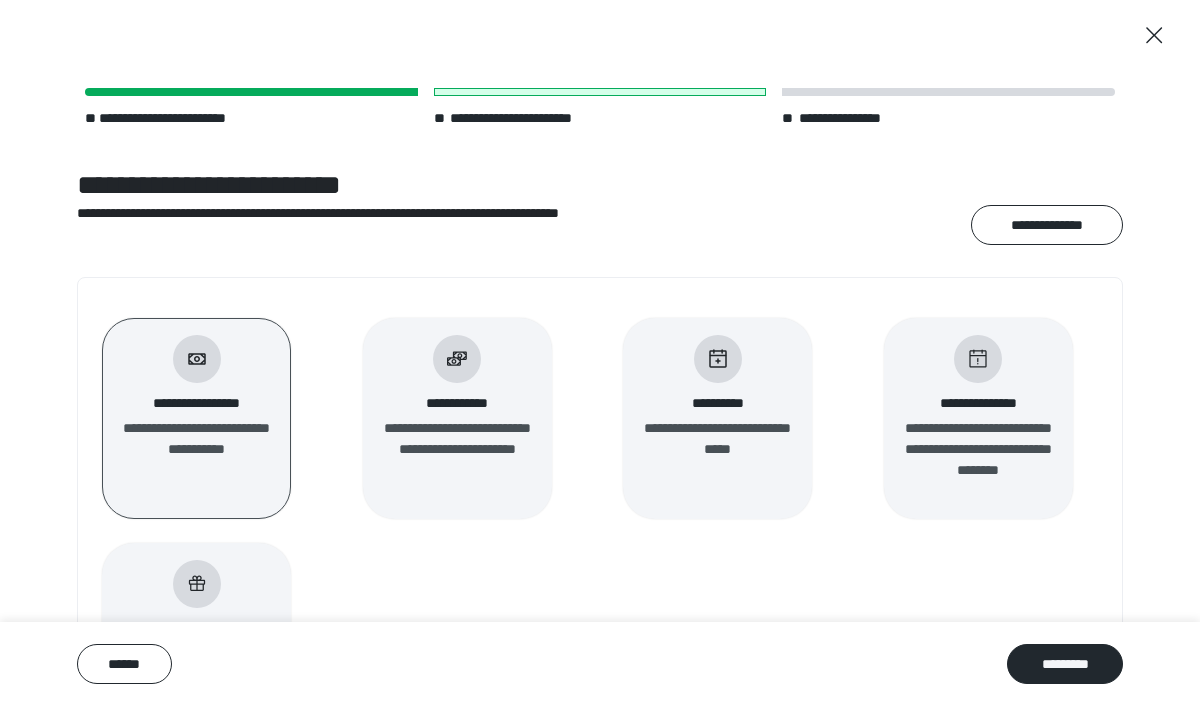 scroll, scrollTop: 0, scrollLeft: 0, axis: both 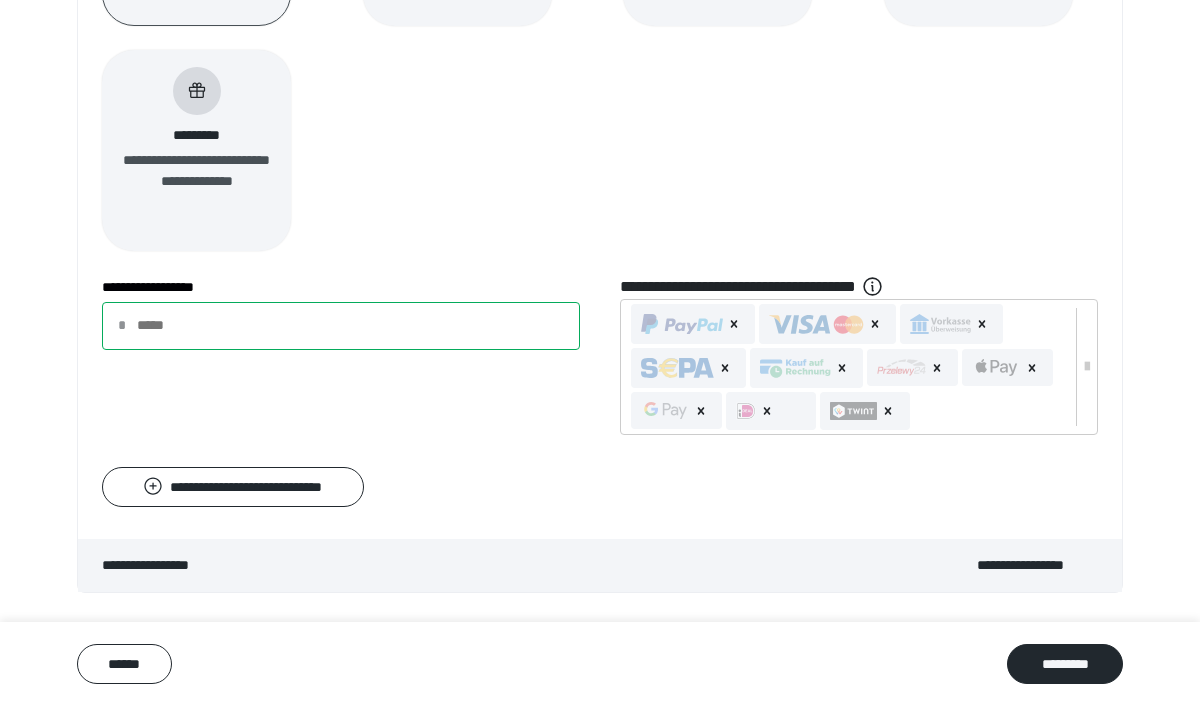 click on "*" at bounding box center [341, 326] 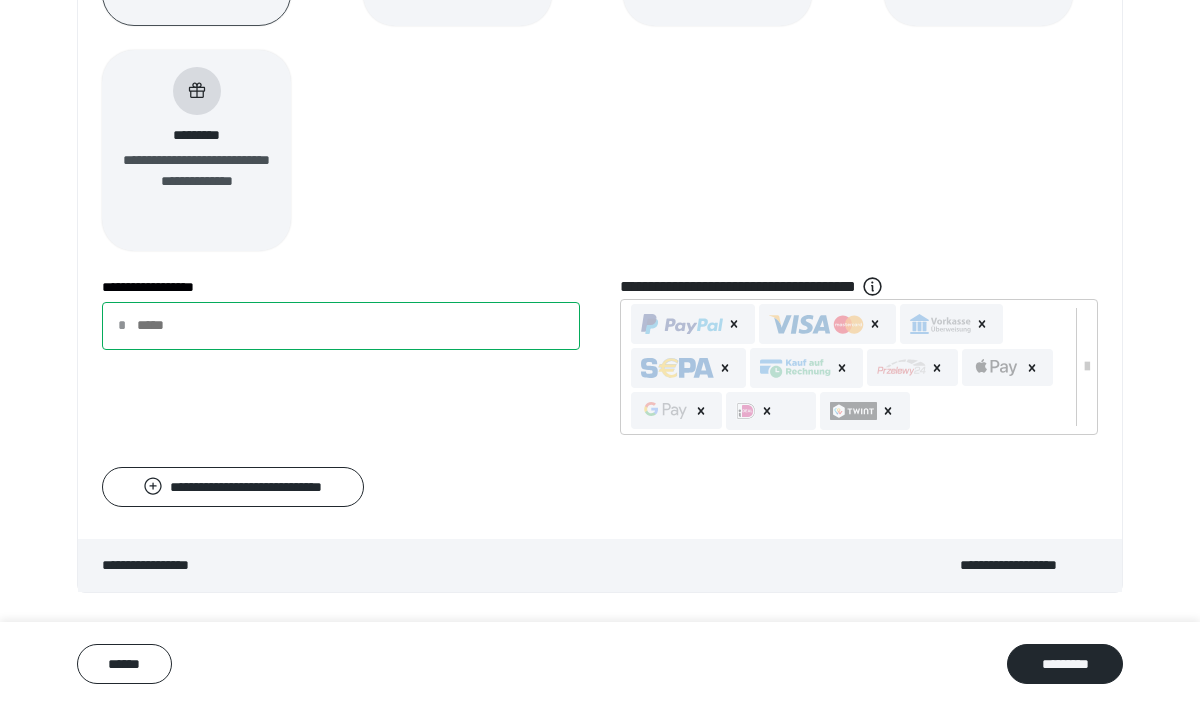 type on "***" 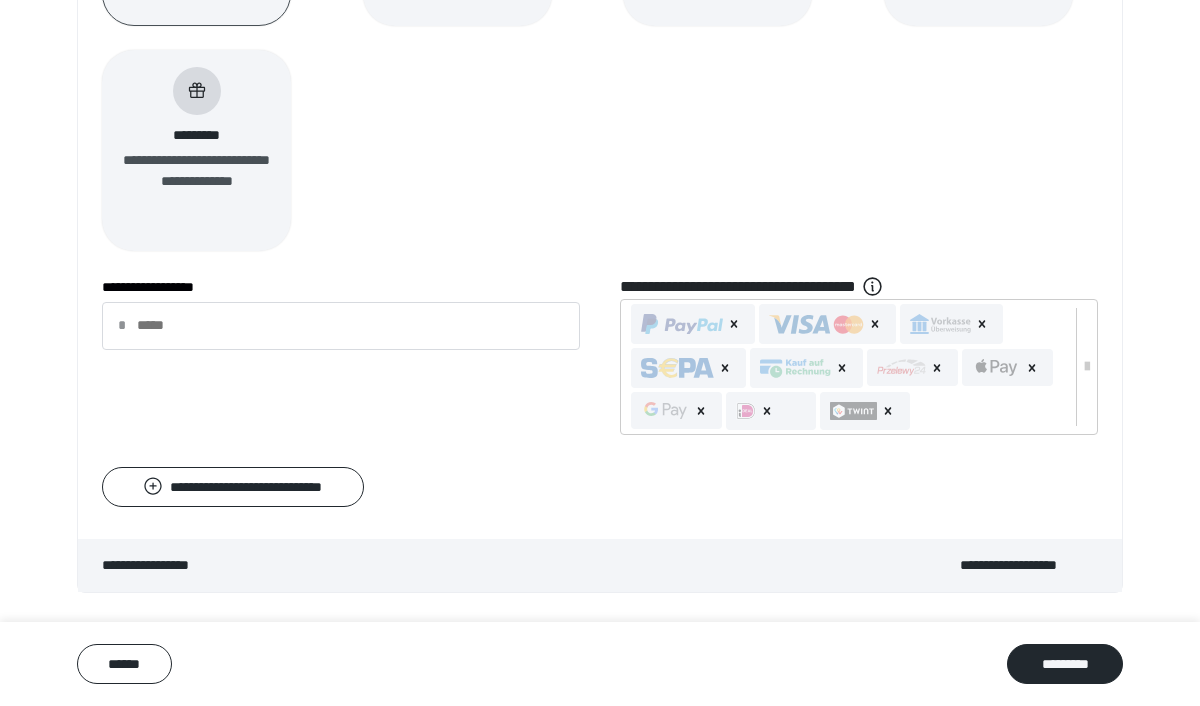 click on "**********" at bounding box center [600, 50] 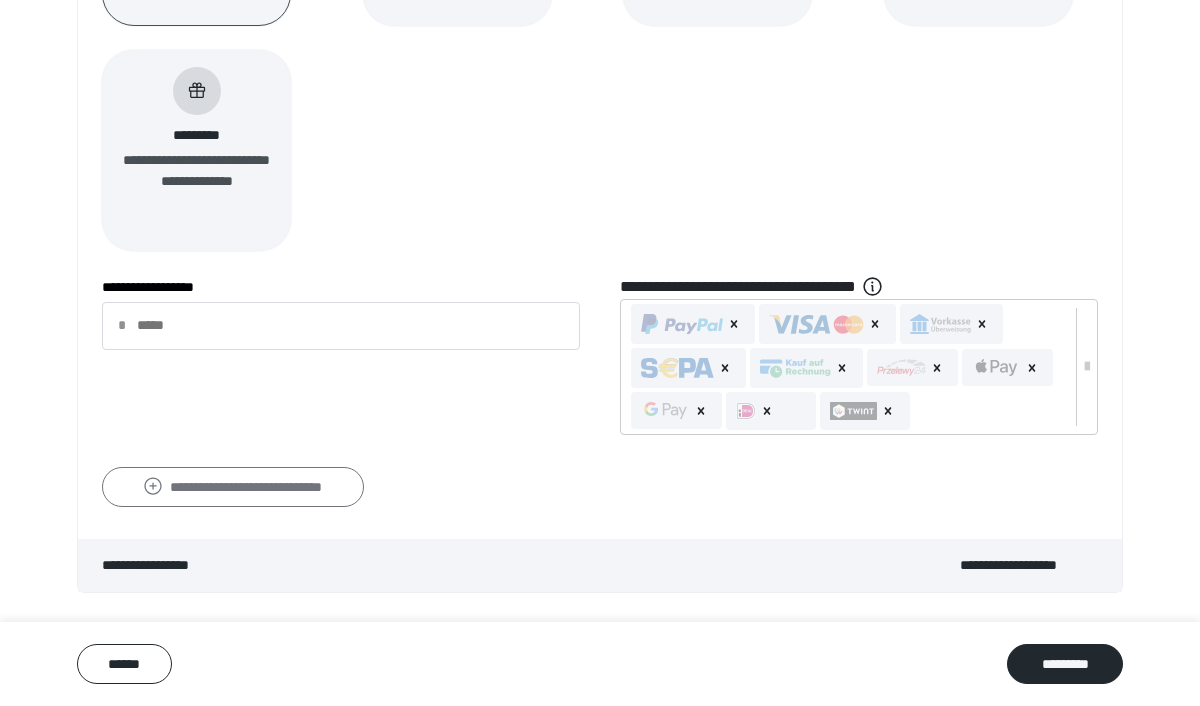 click on "**********" at bounding box center [233, 487] 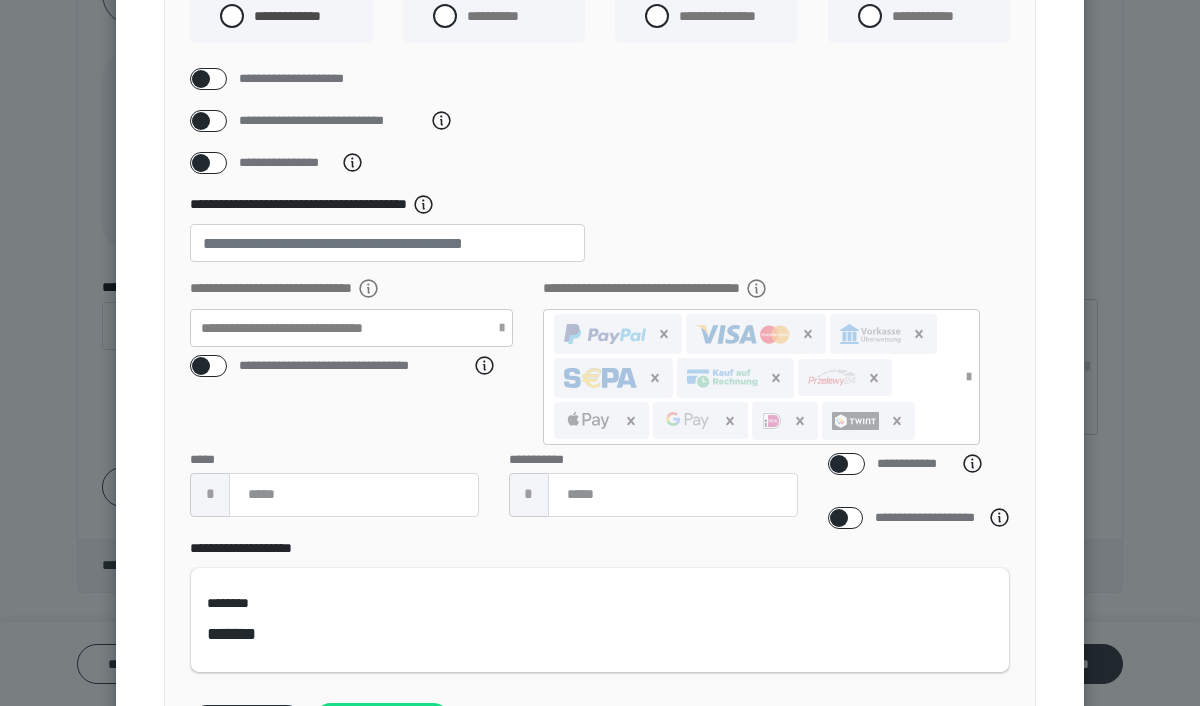scroll, scrollTop: 245, scrollLeft: 0, axis: vertical 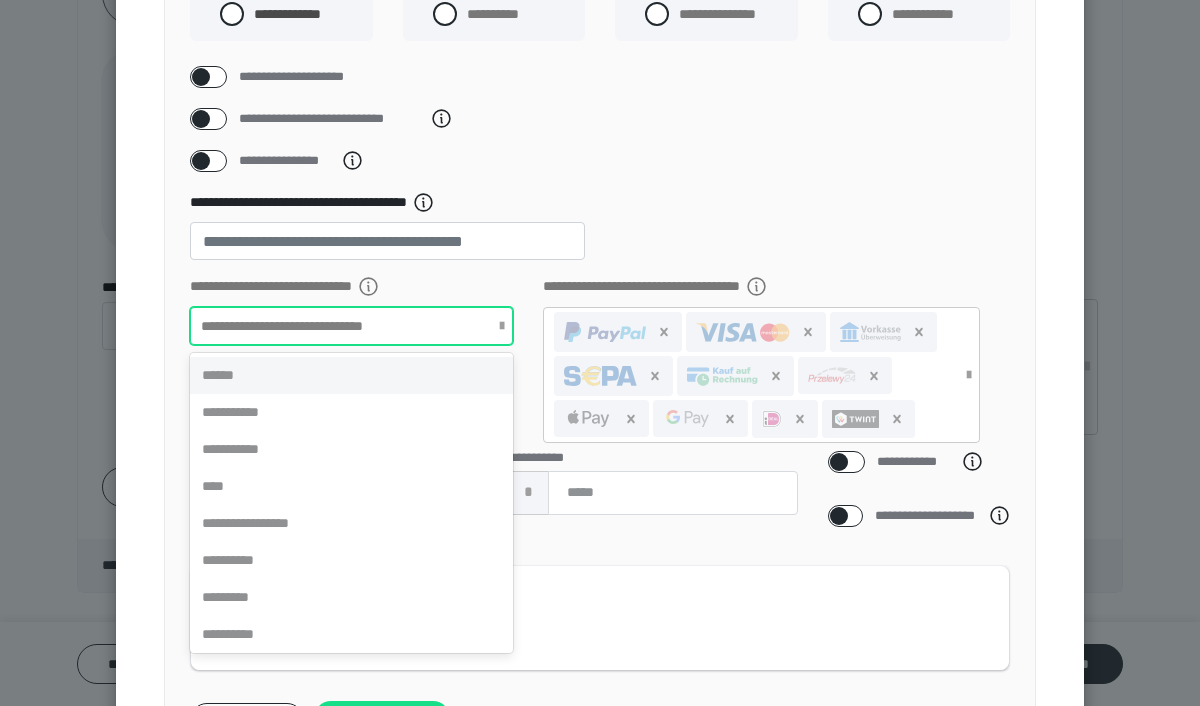 click on "**********" at bounding box center (317, 325) 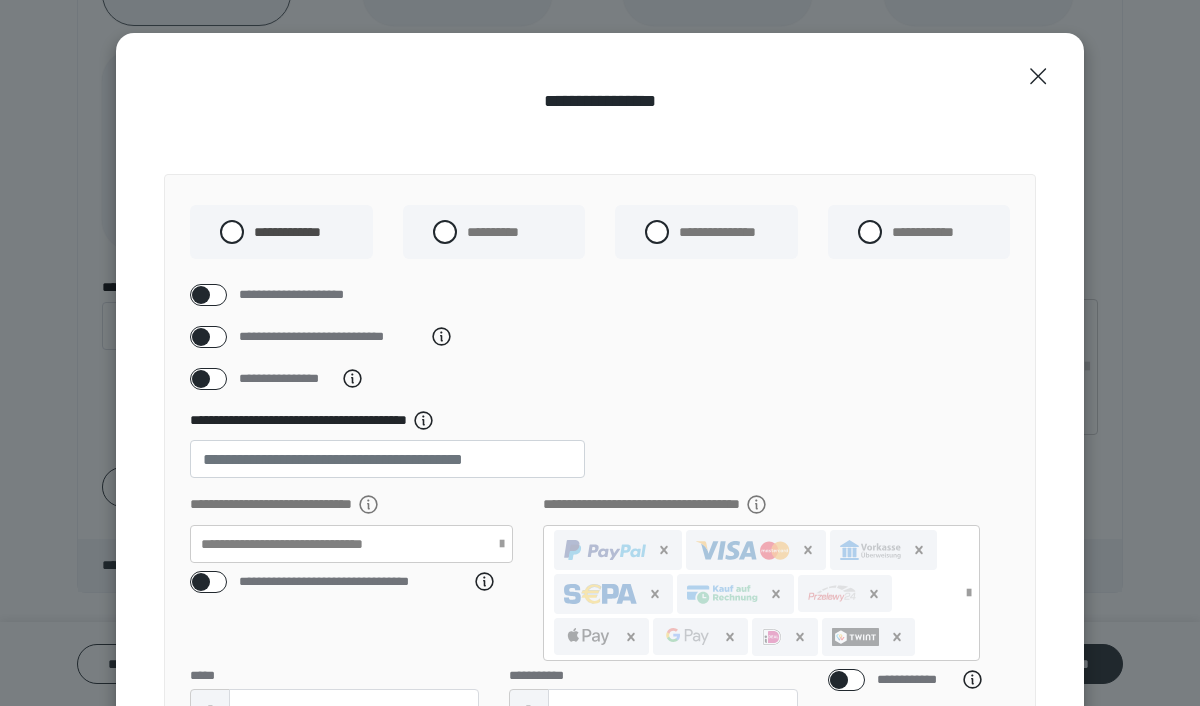 scroll, scrollTop: 11, scrollLeft: 0, axis: vertical 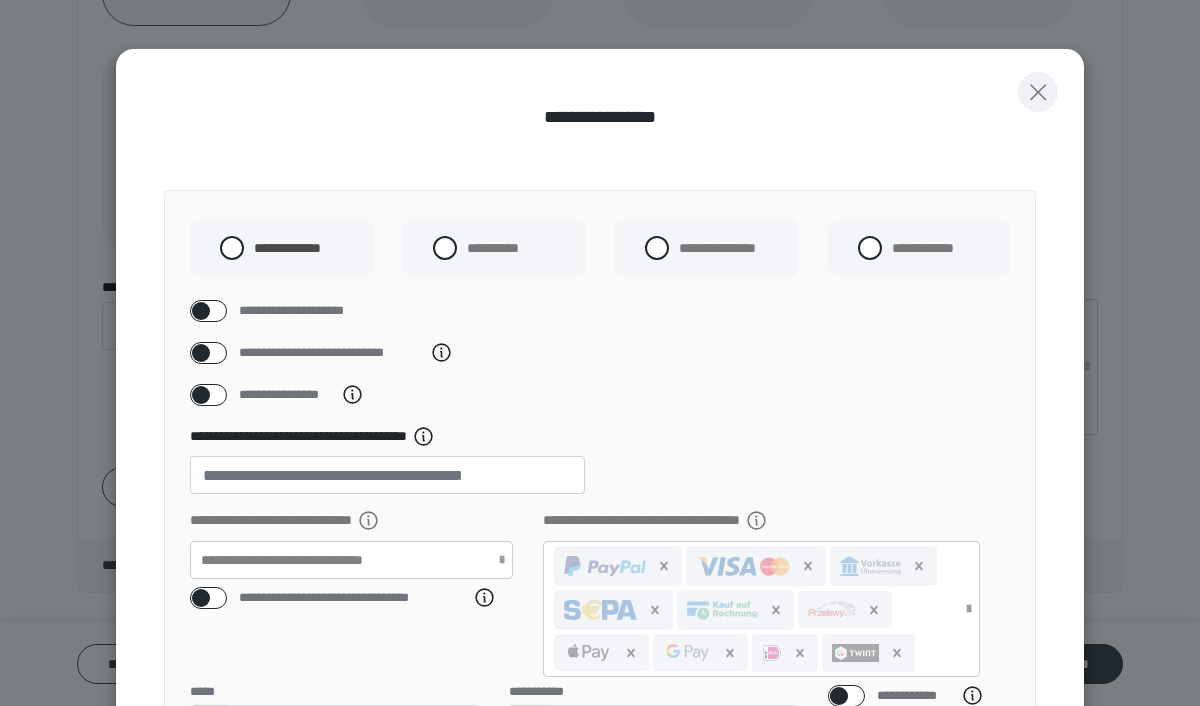 click 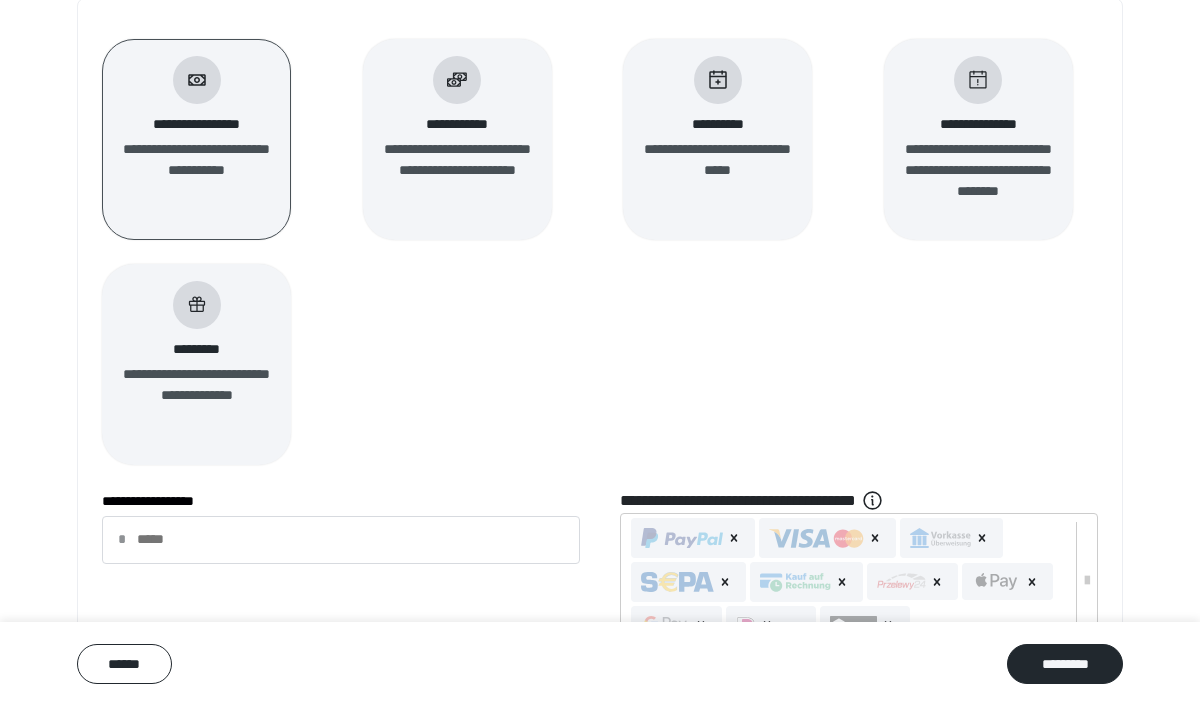 scroll, scrollTop: 286, scrollLeft: 0, axis: vertical 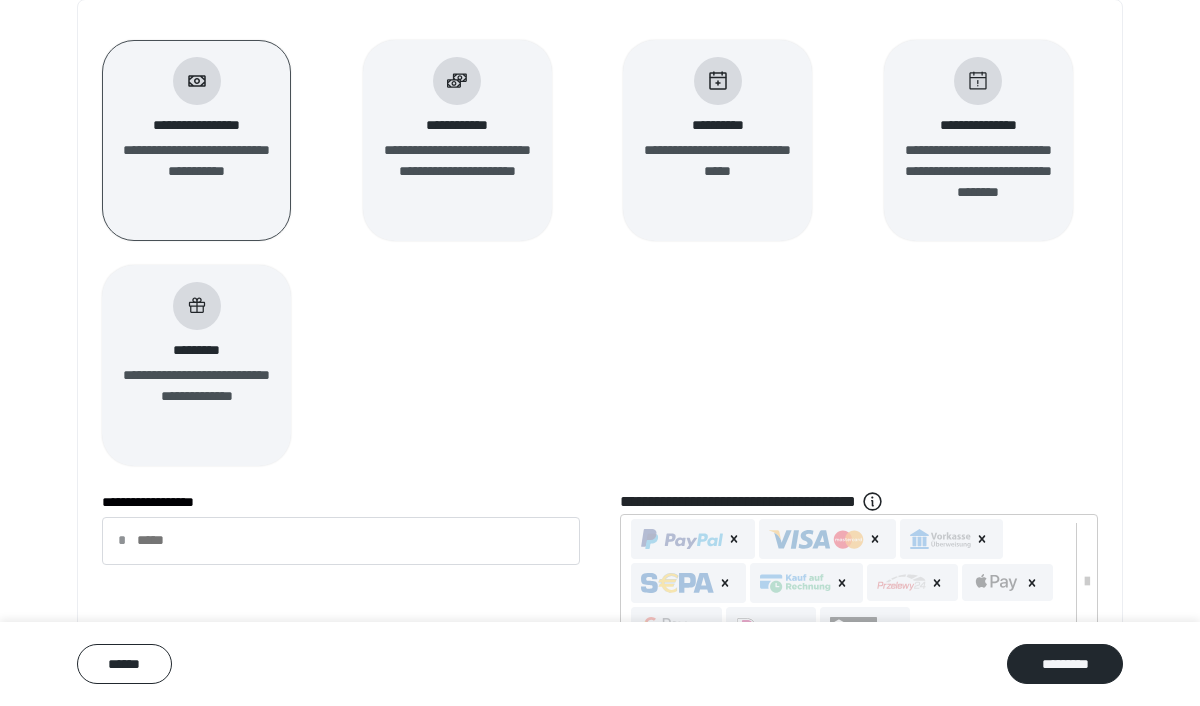 click on "**********" at bounding box center (457, 125) 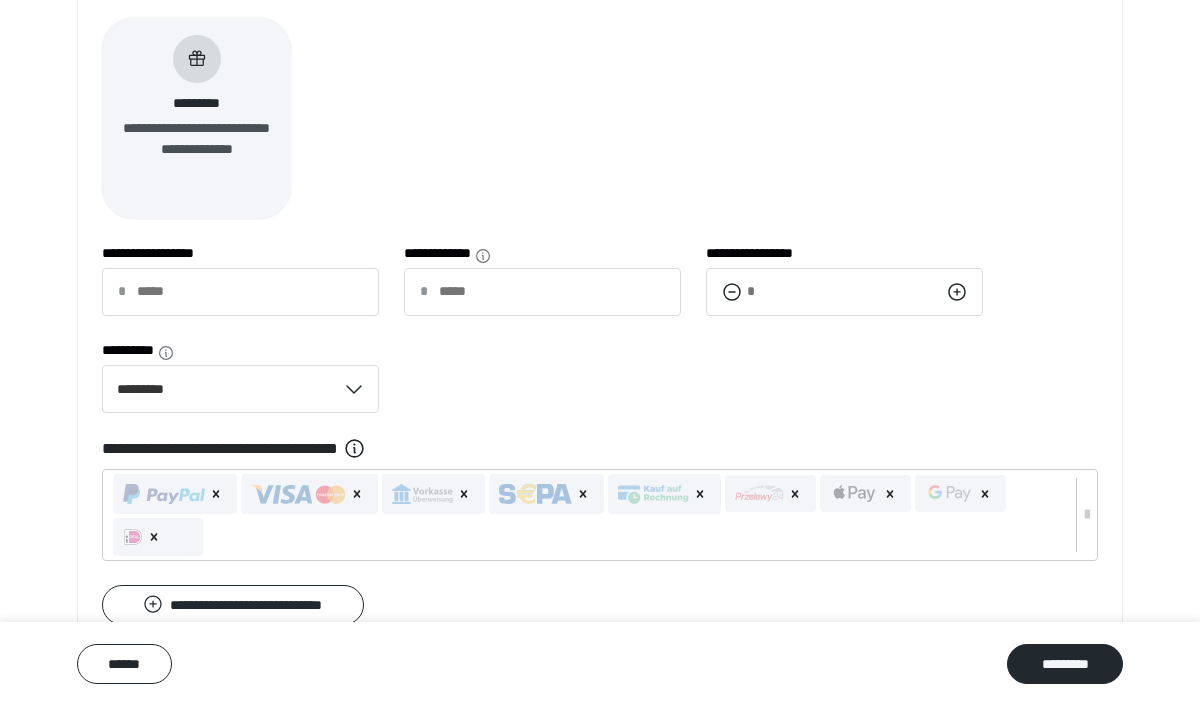 scroll, scrollTop: 527, scrollLeft: 0, axis: vertical 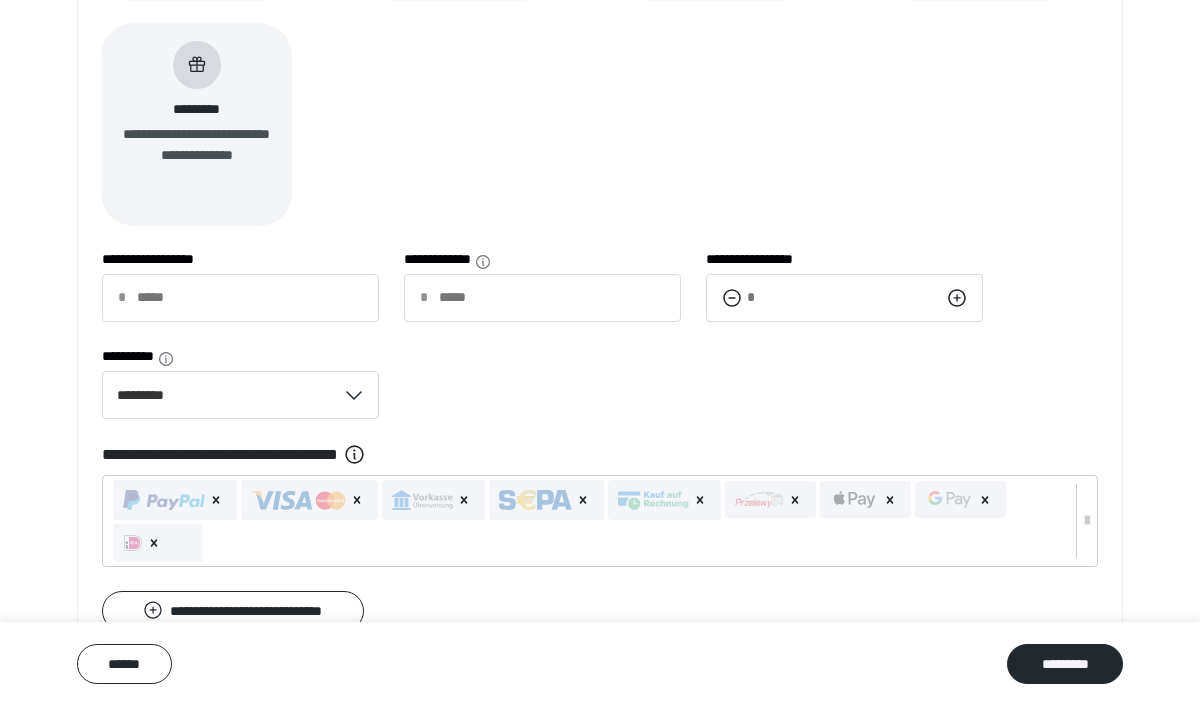 click 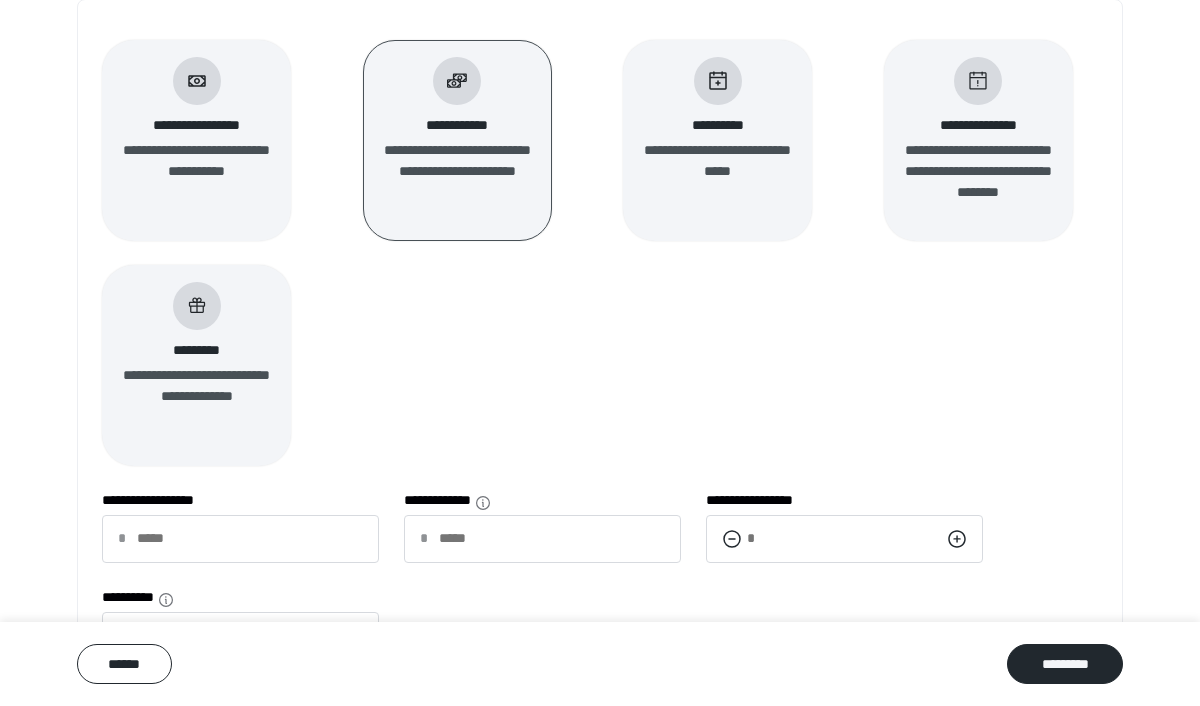 scroll, scrollTop: 282, scrollLeft: 0, axis: vertical 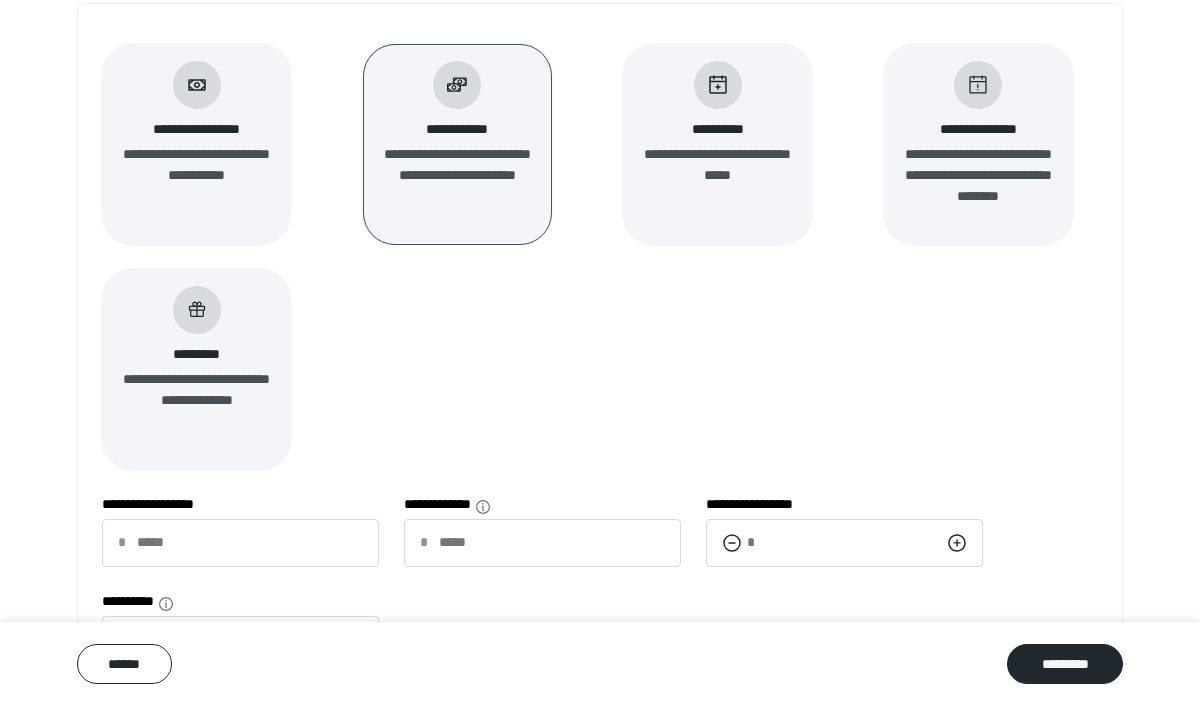 click on "**********" at bounding box center [196, 144] 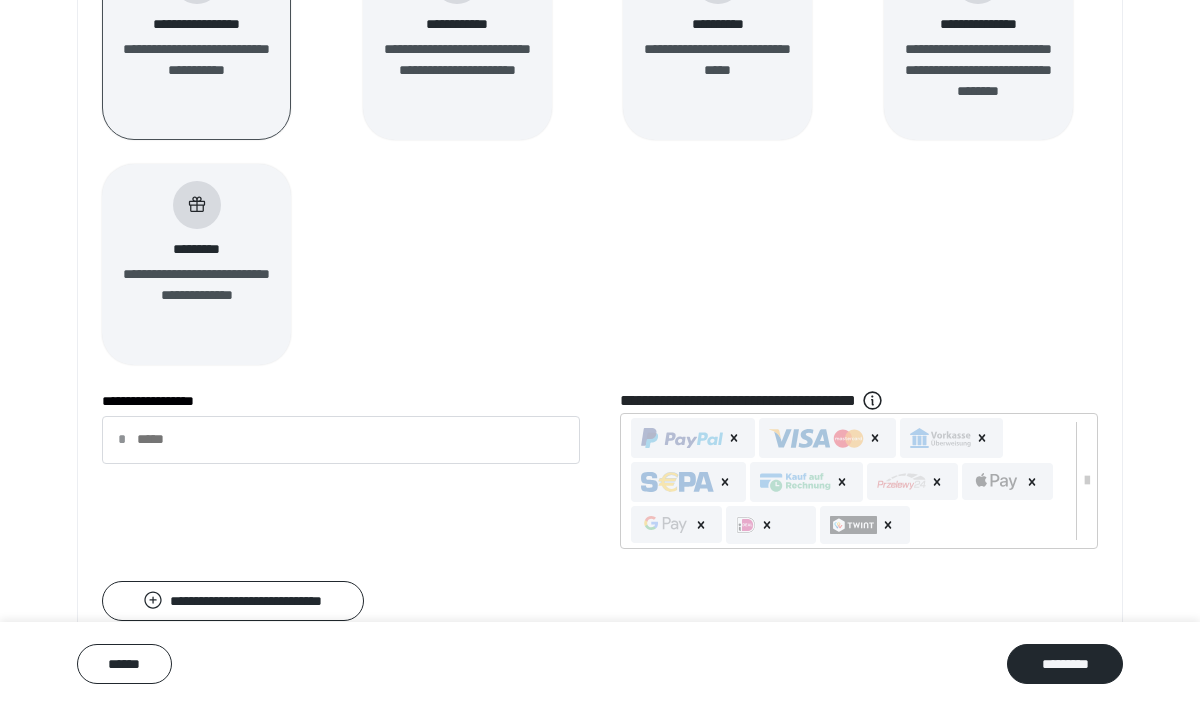 scroll, scrollTop: 501, scrollLeft: 0, axis: vertical 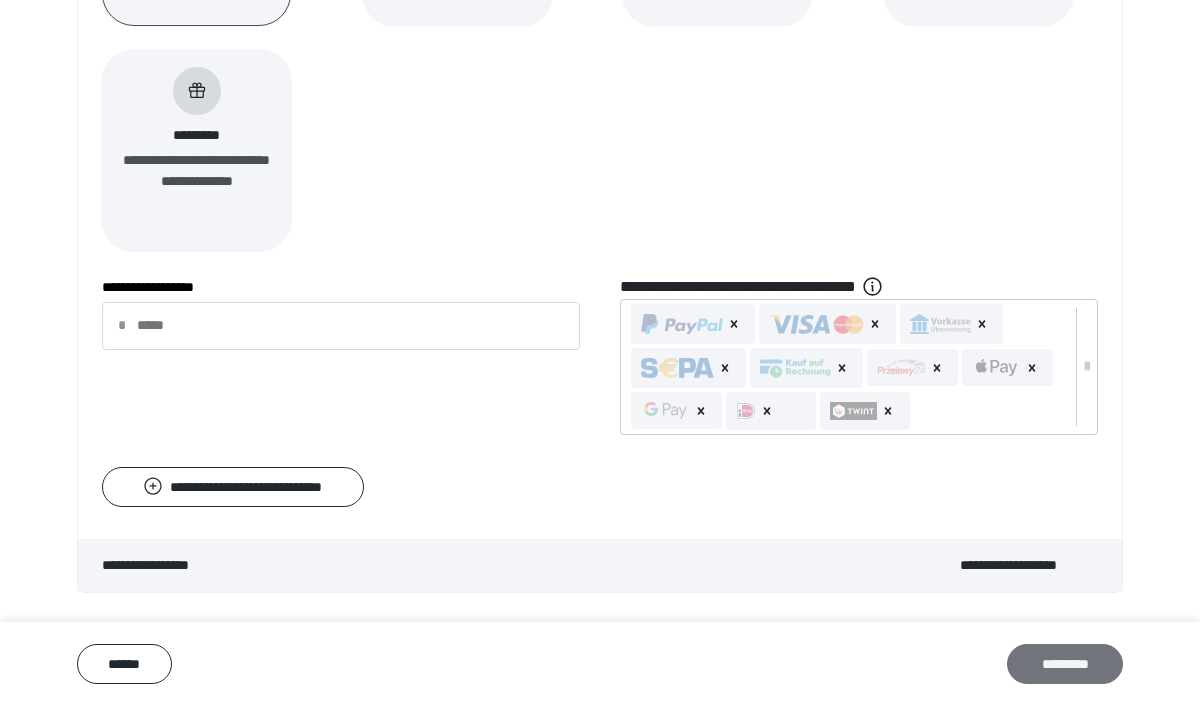 click on "*********" at bounding box center (1065, 664) 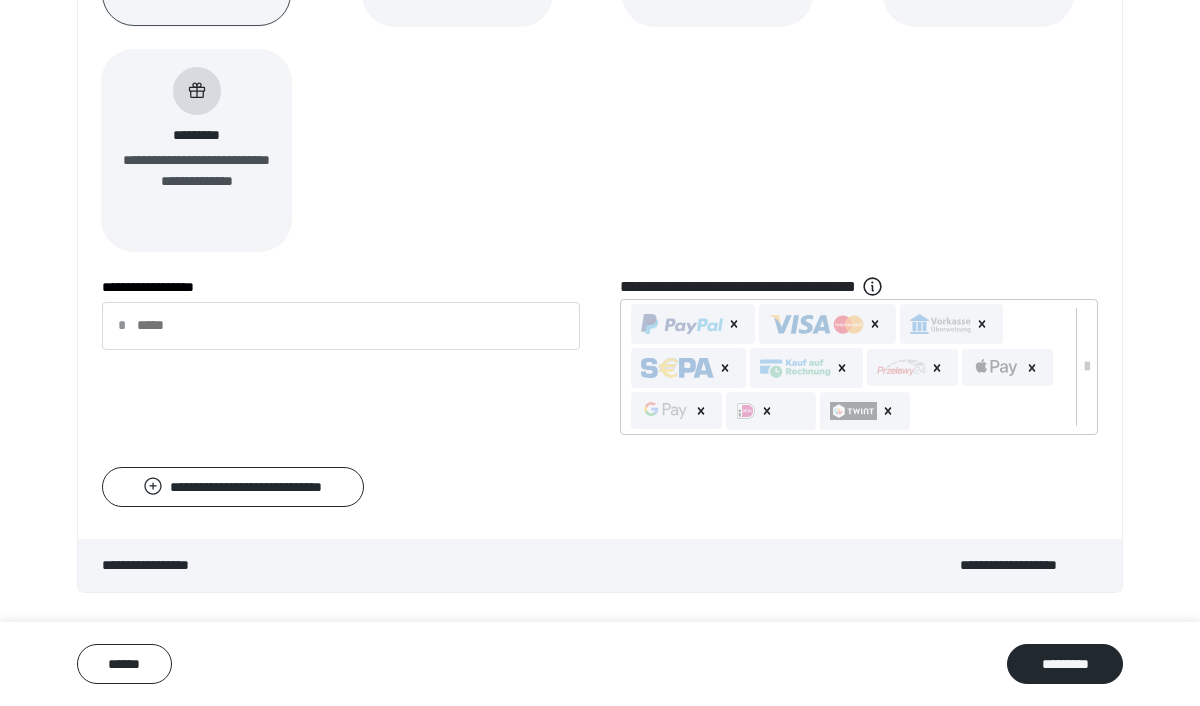 scroll, scrollTop: 0, scrollLeft: 0, axis: both 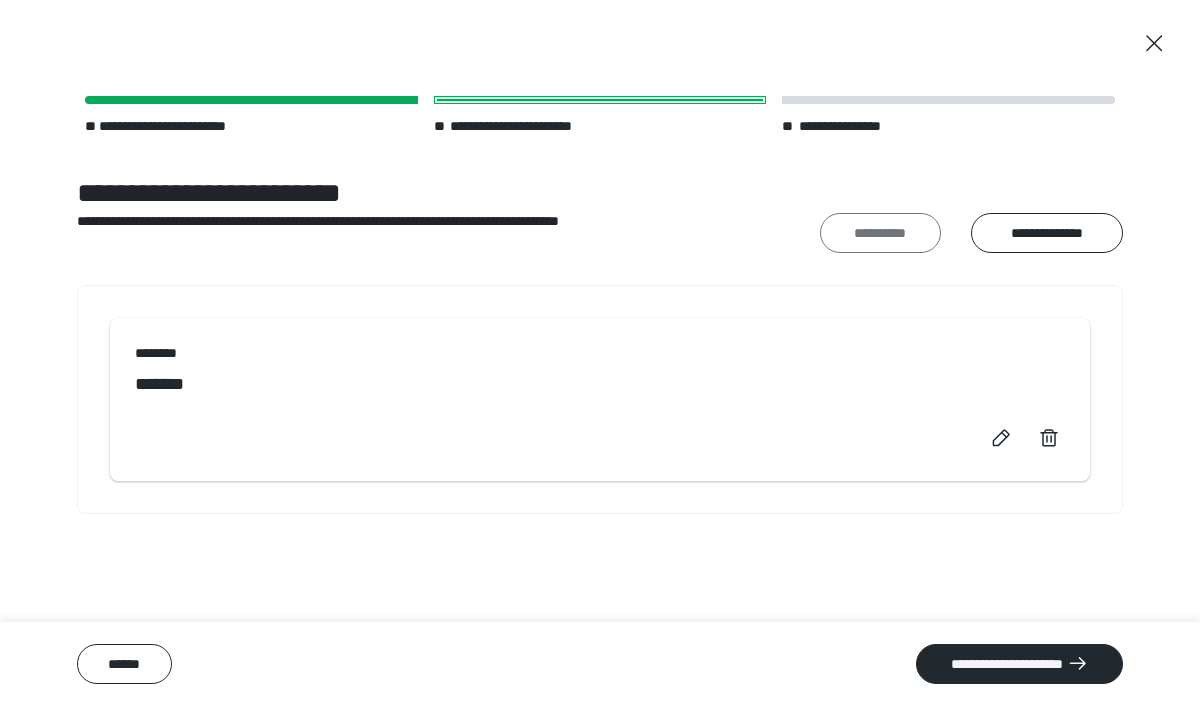 click on "**********" at bounding box center (880, 233) 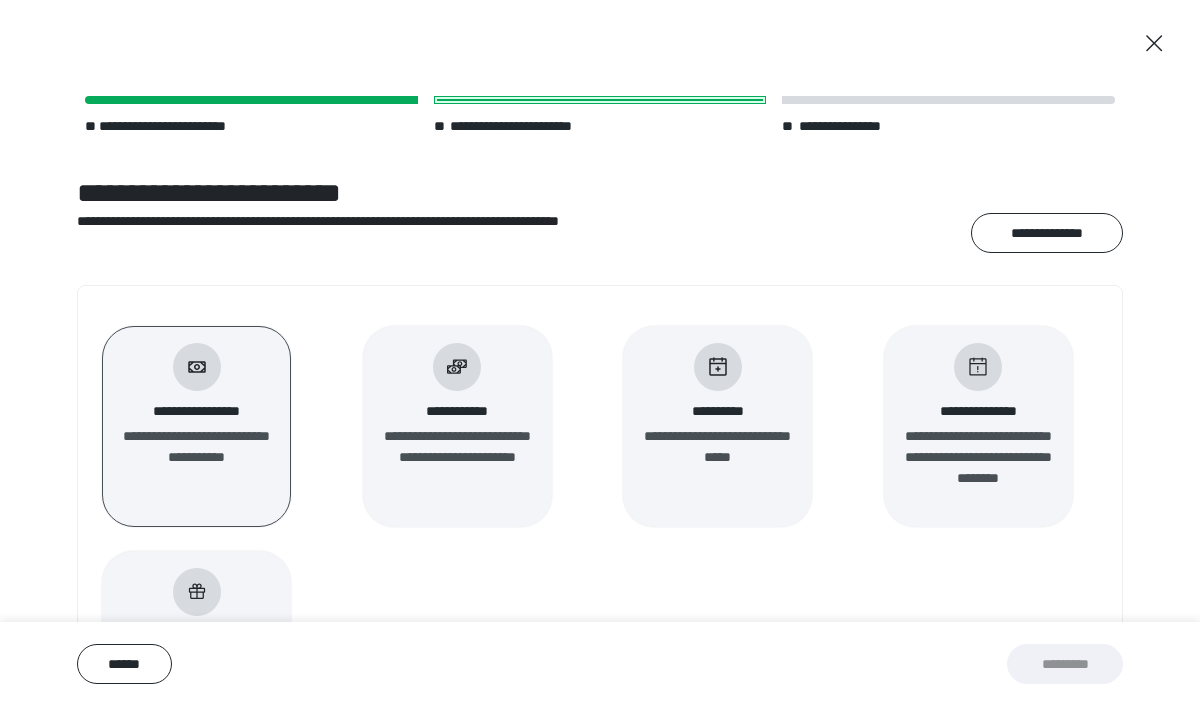 click on "**********" at bounding box center (457, 457) 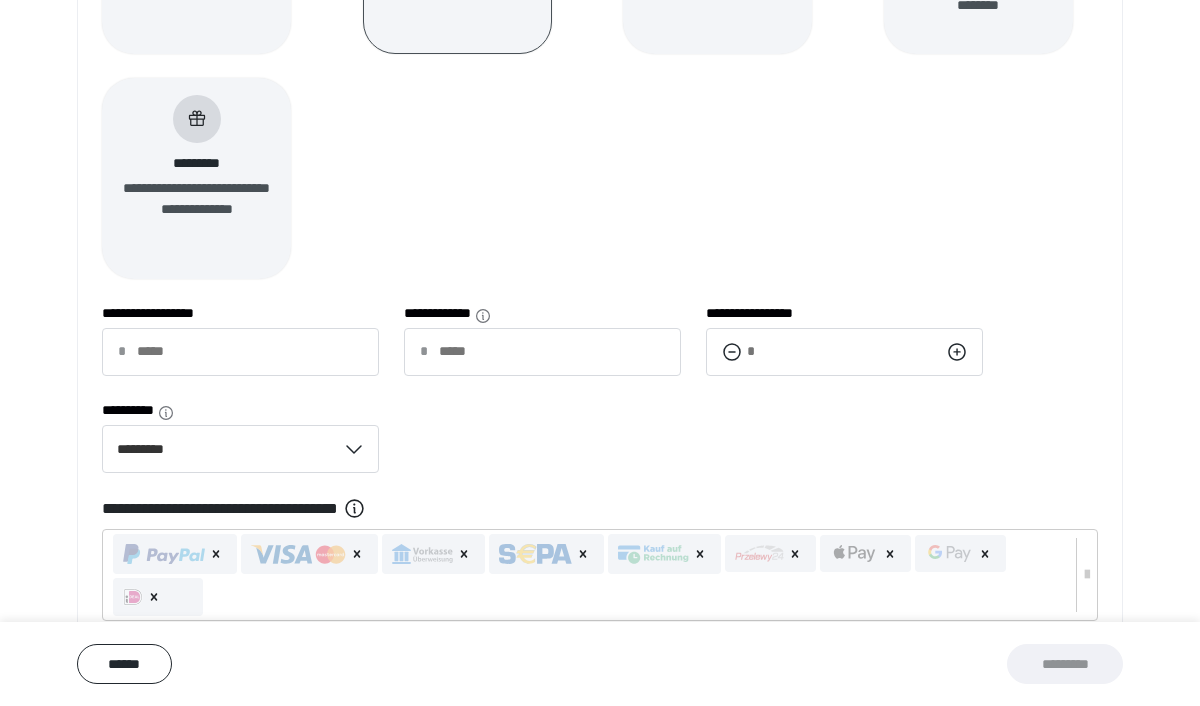 scroll, scrollTop: 504, scrollLeft: 0, axis: vertical 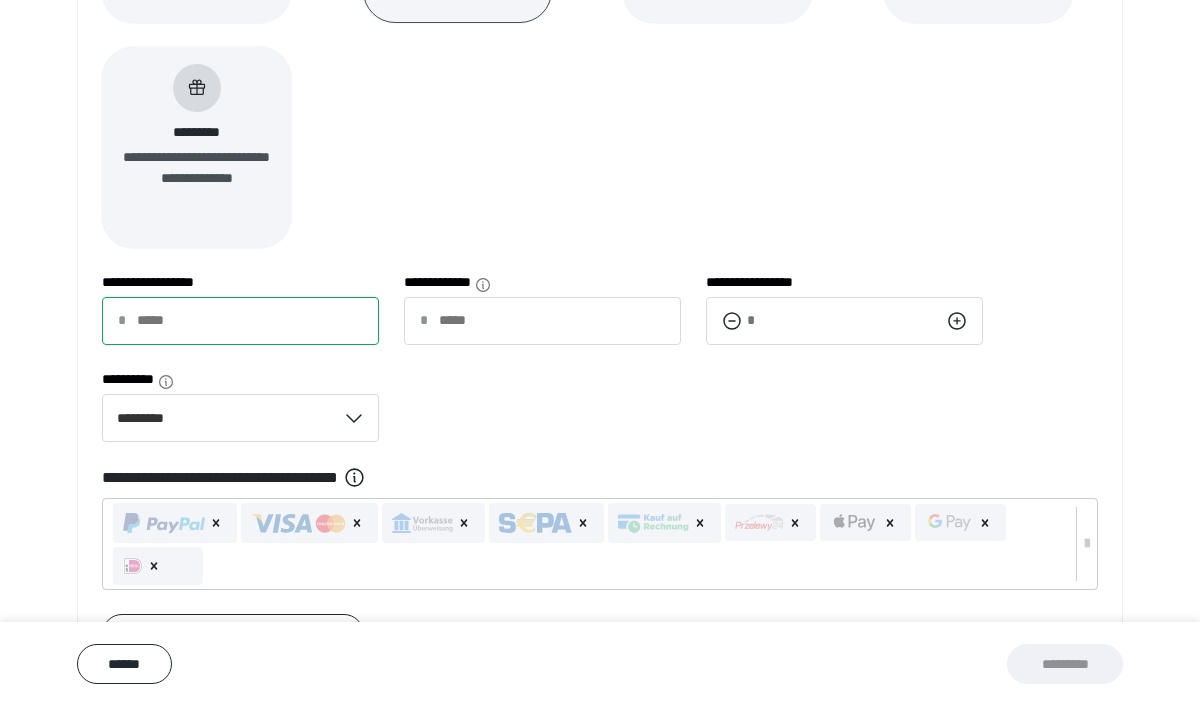 click on "**********" at bounding box center [240, 321] 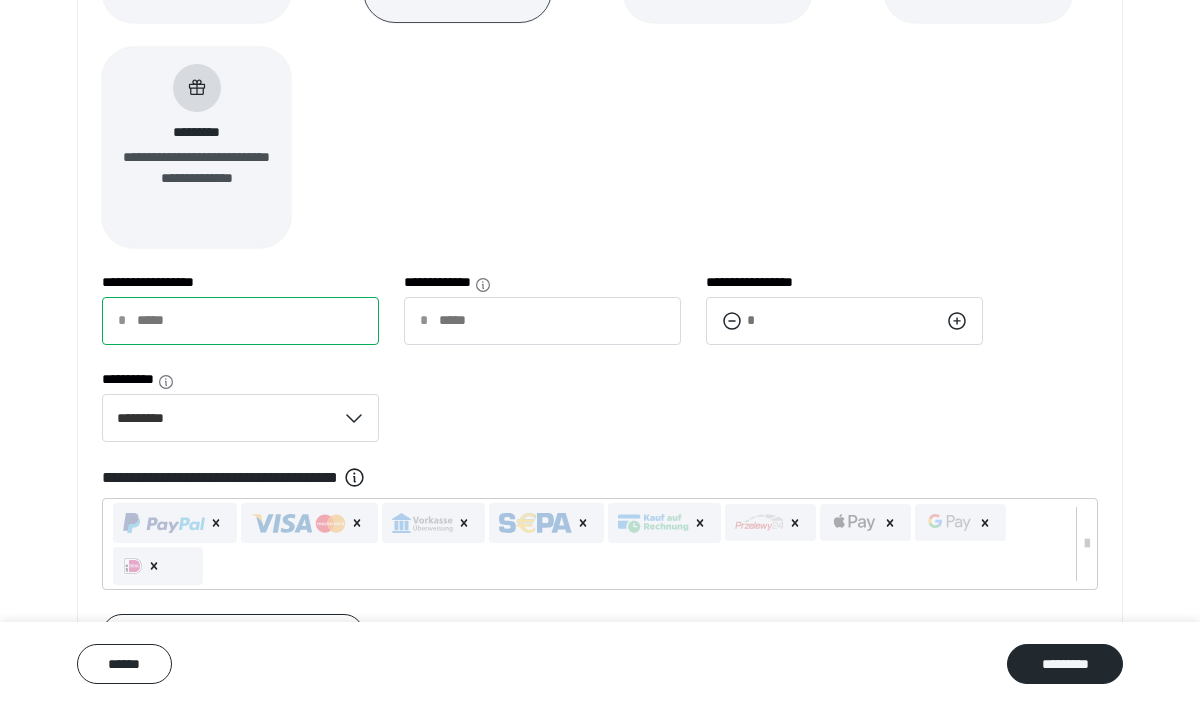 type on "****" 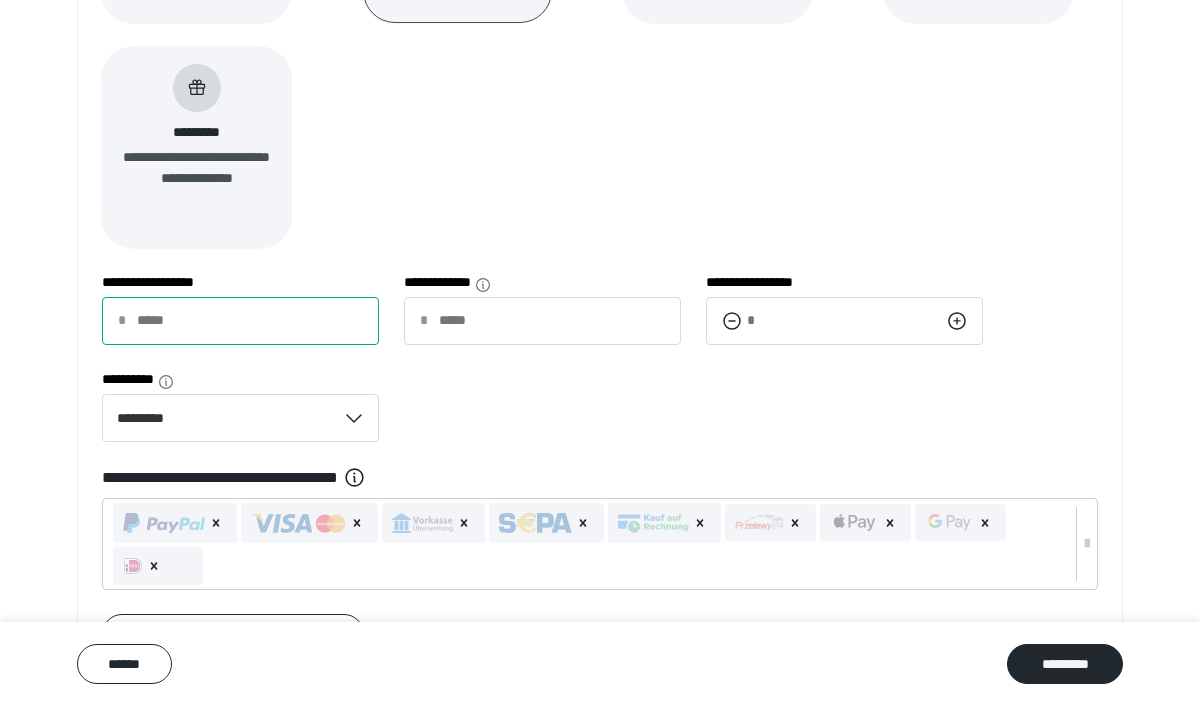 type on "***" 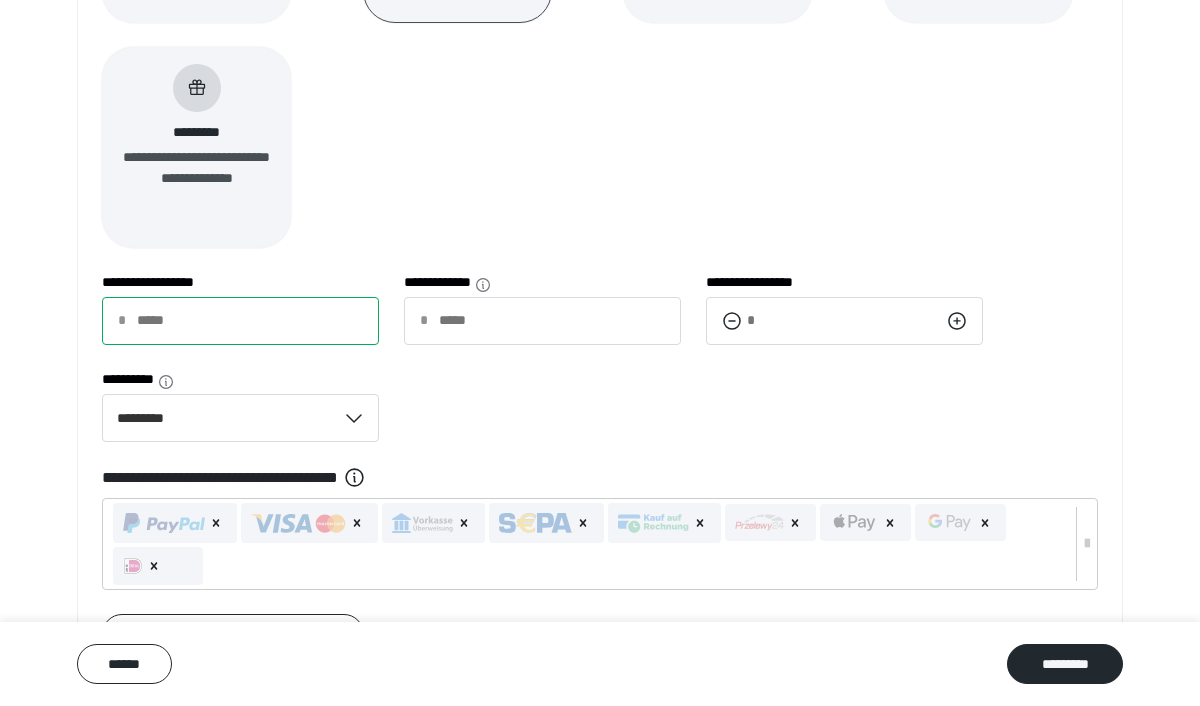 type on "***" 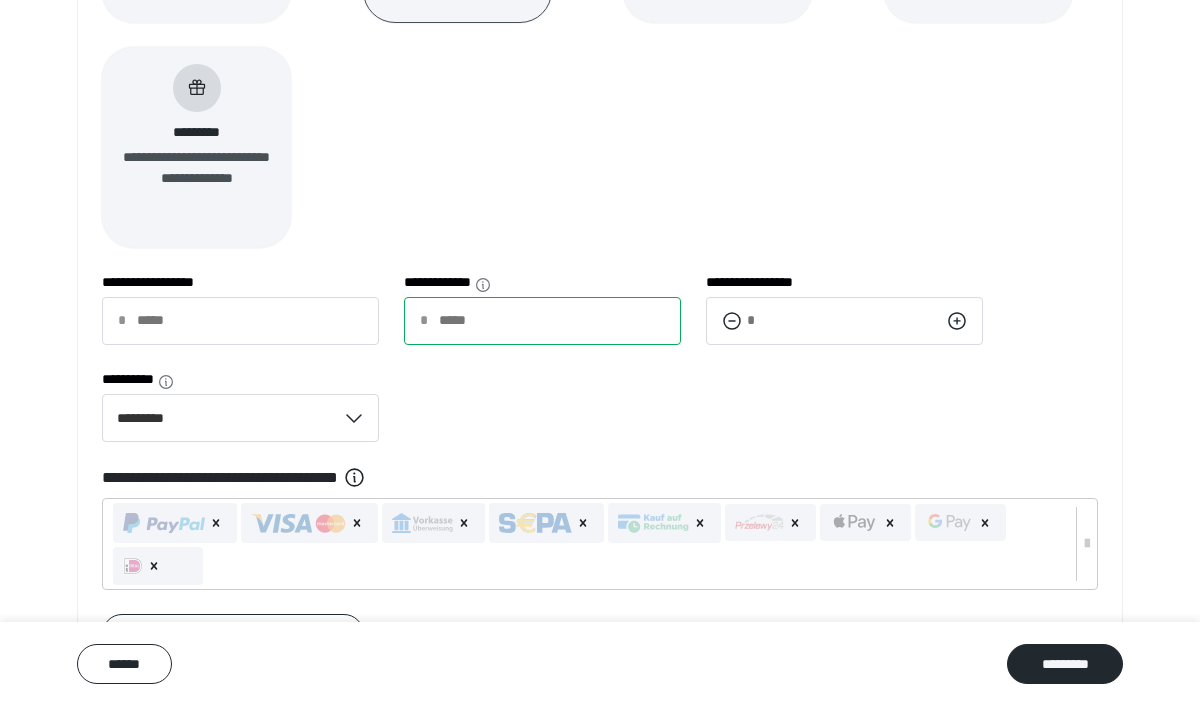 click on "*****" at bounding box center (542, 321) 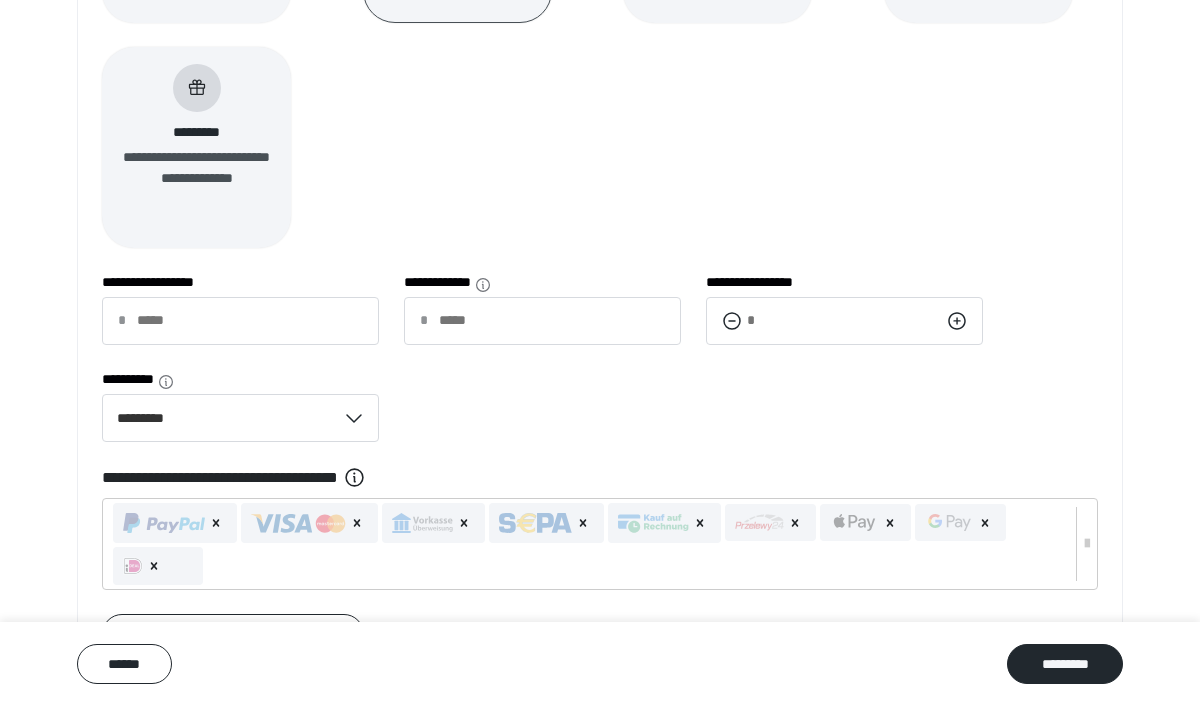 click 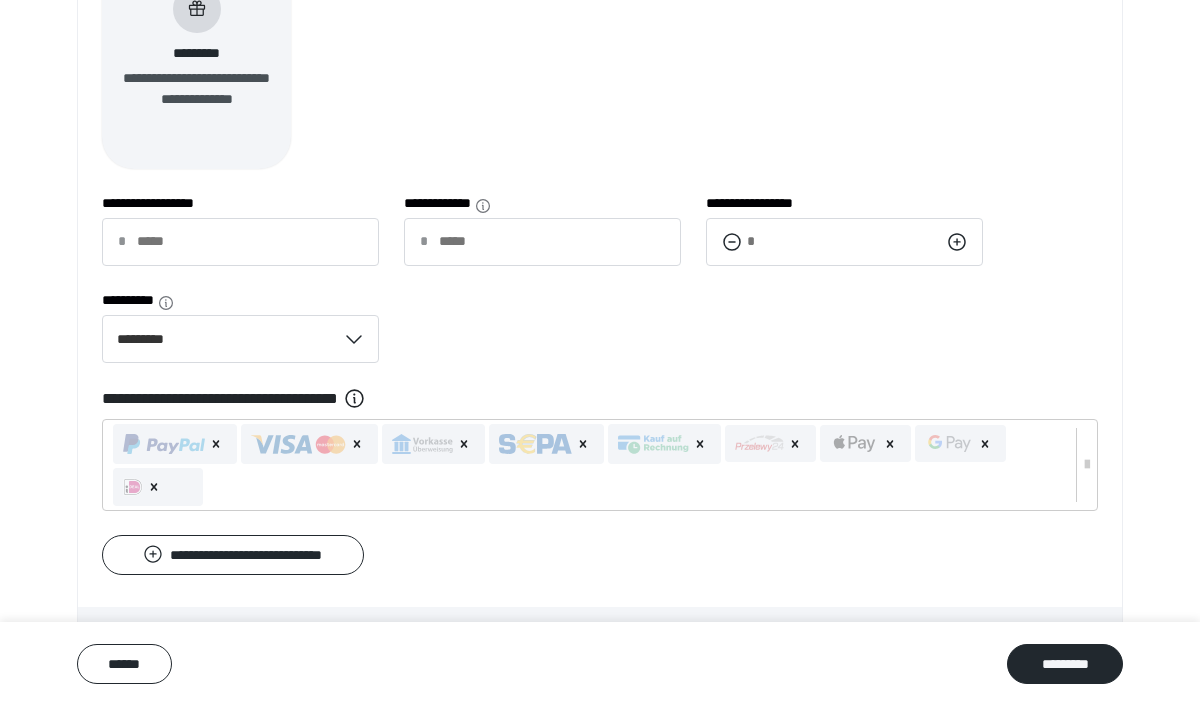 scroll, scrollTop: 644, scrollLeft: 0, axis: vertical 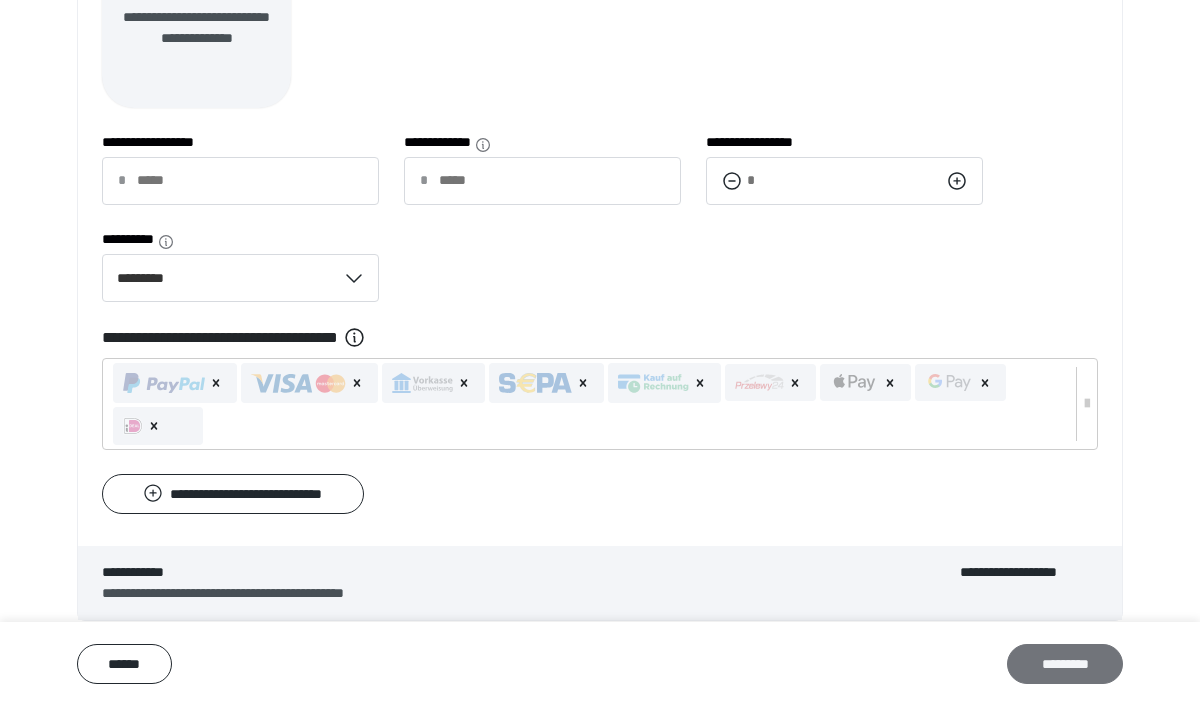 click on "*********" at bounding box center [1065, 664] 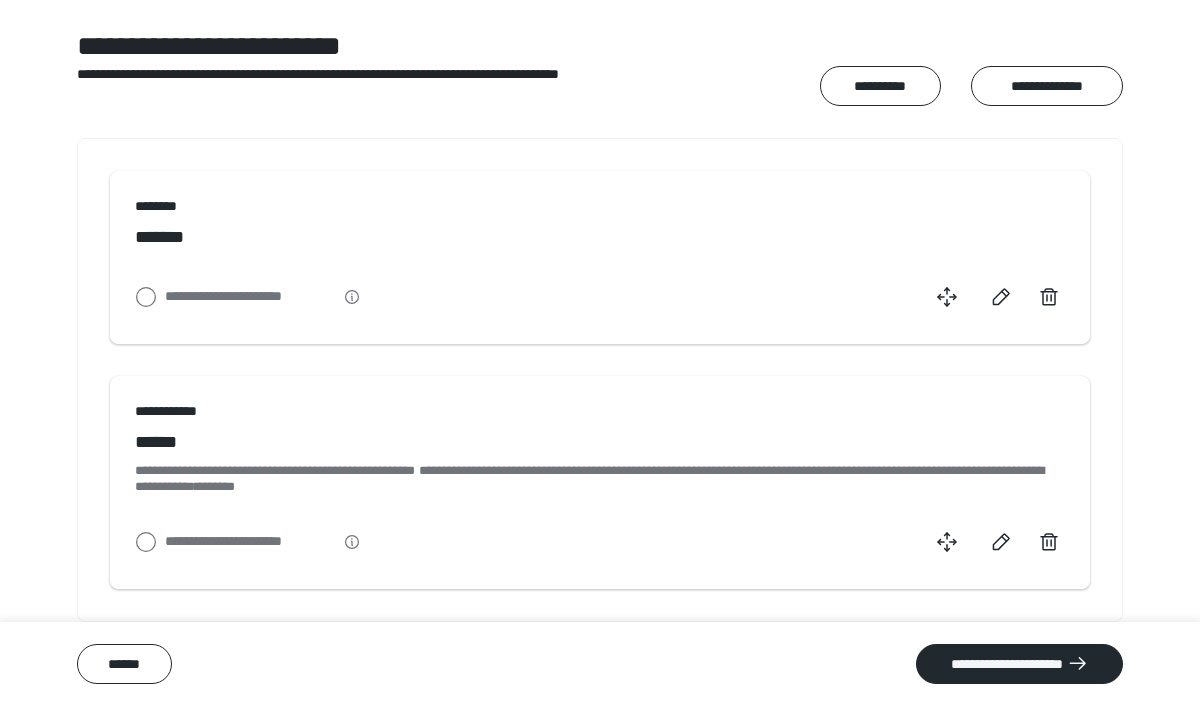 scroll, scrollTop: 0, scrollLeft: 0, axis: both 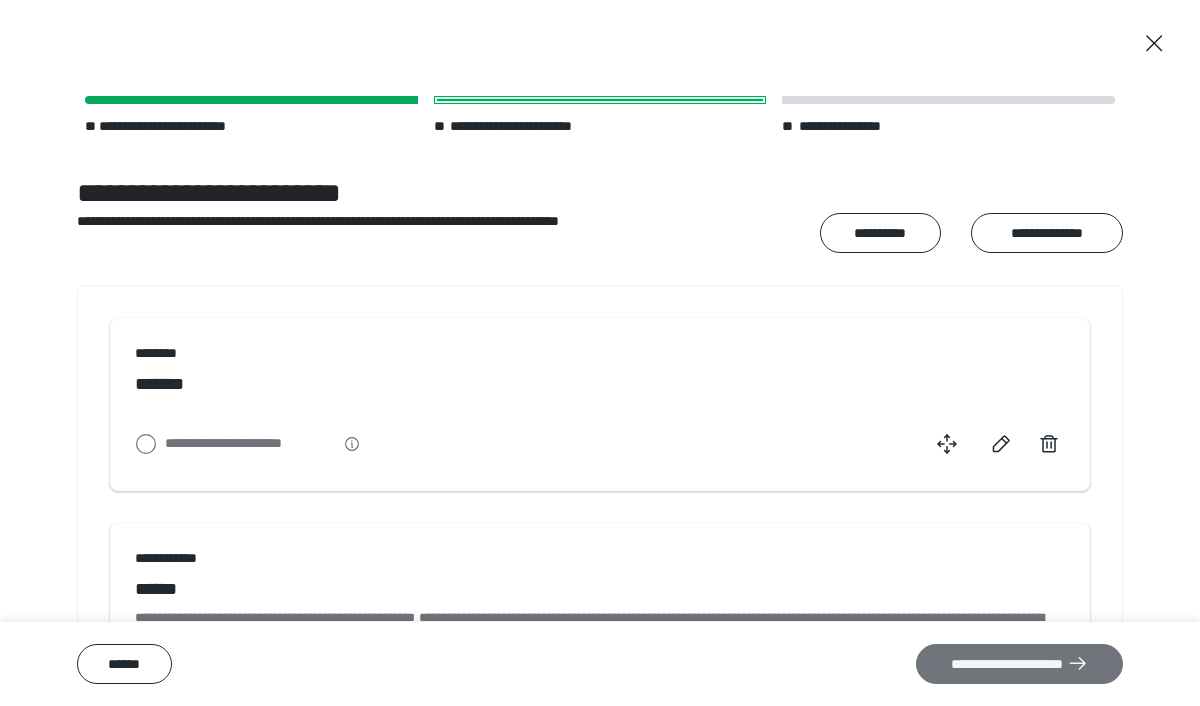 click on "**********" at bounding box center [1019, 664] 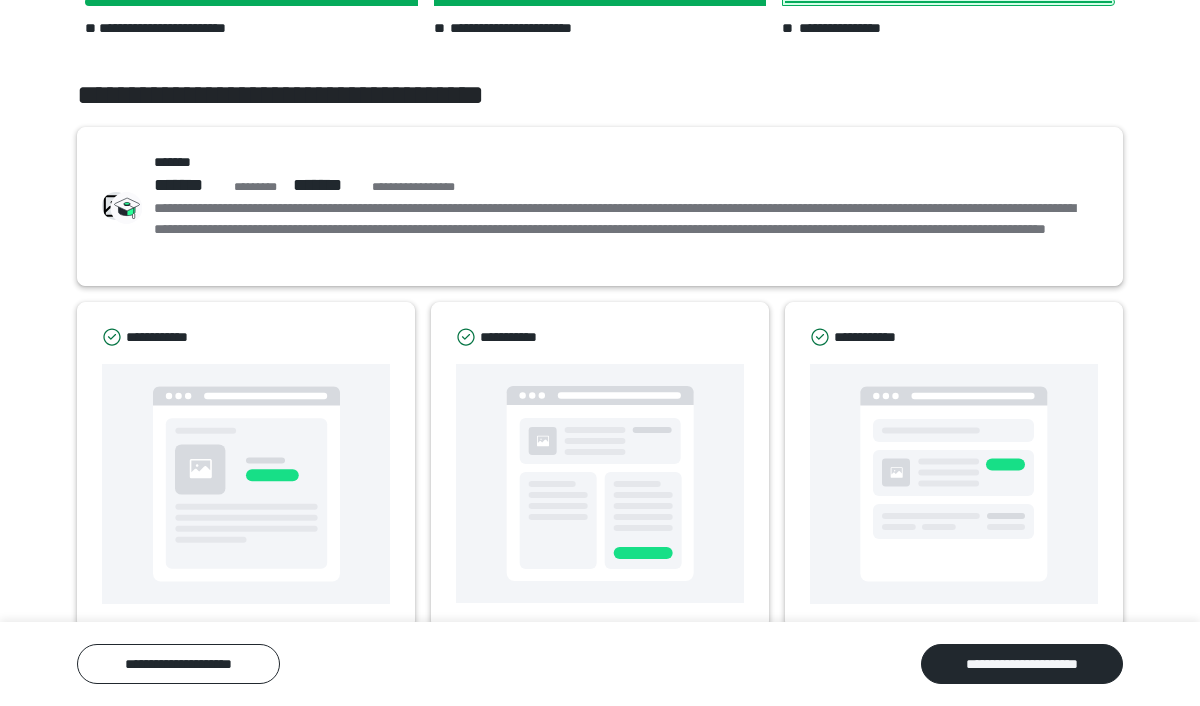scroll, scrollTop: 129, scrollLeft: 0, axis: vertical 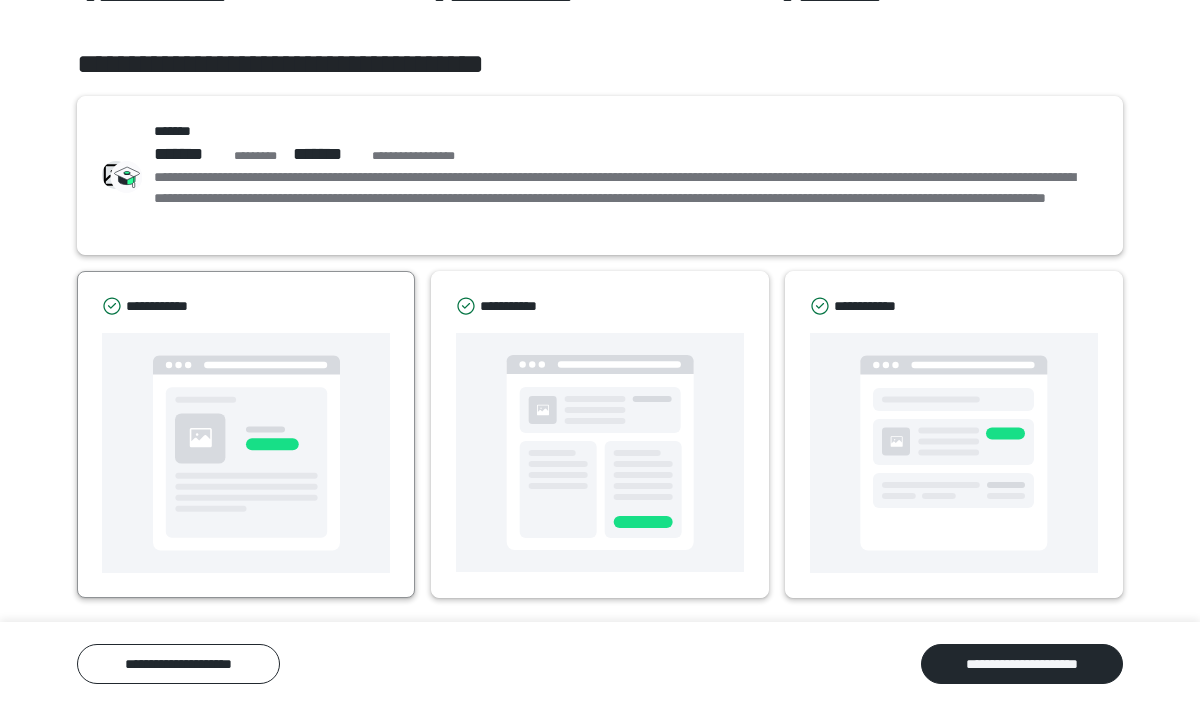 click at bounding box center [246, 453] 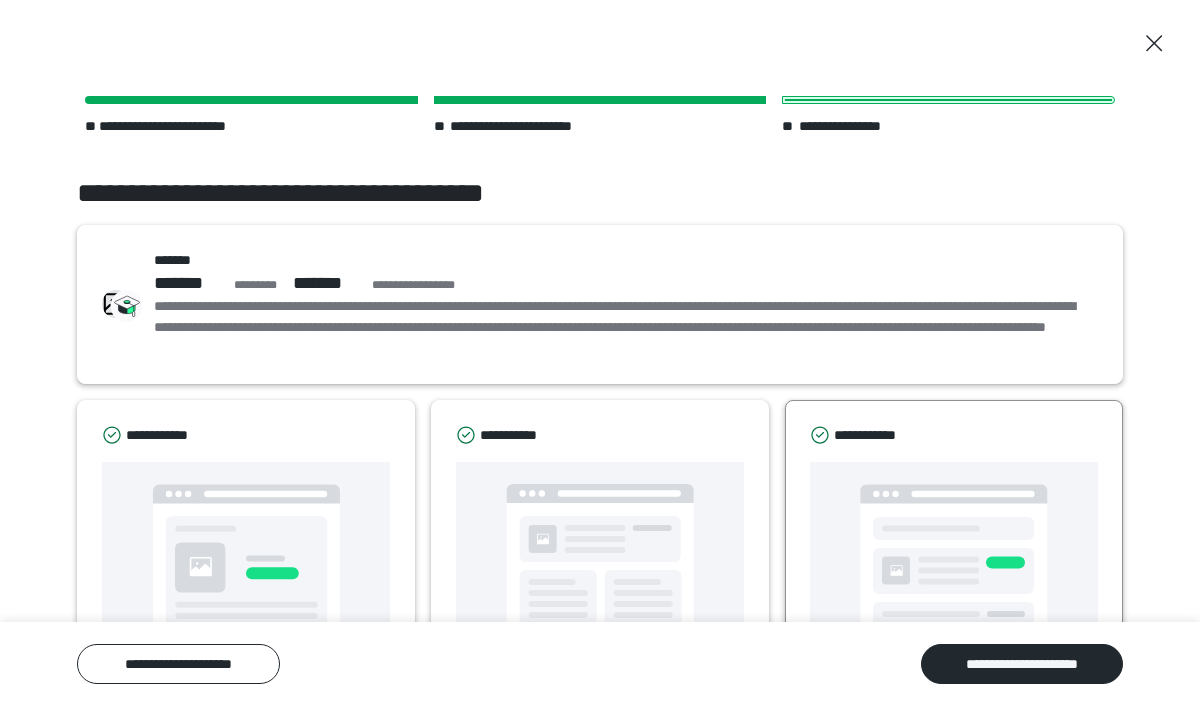 scroll, scrollTop: 129, scrollLeft: 0, axis: vertical 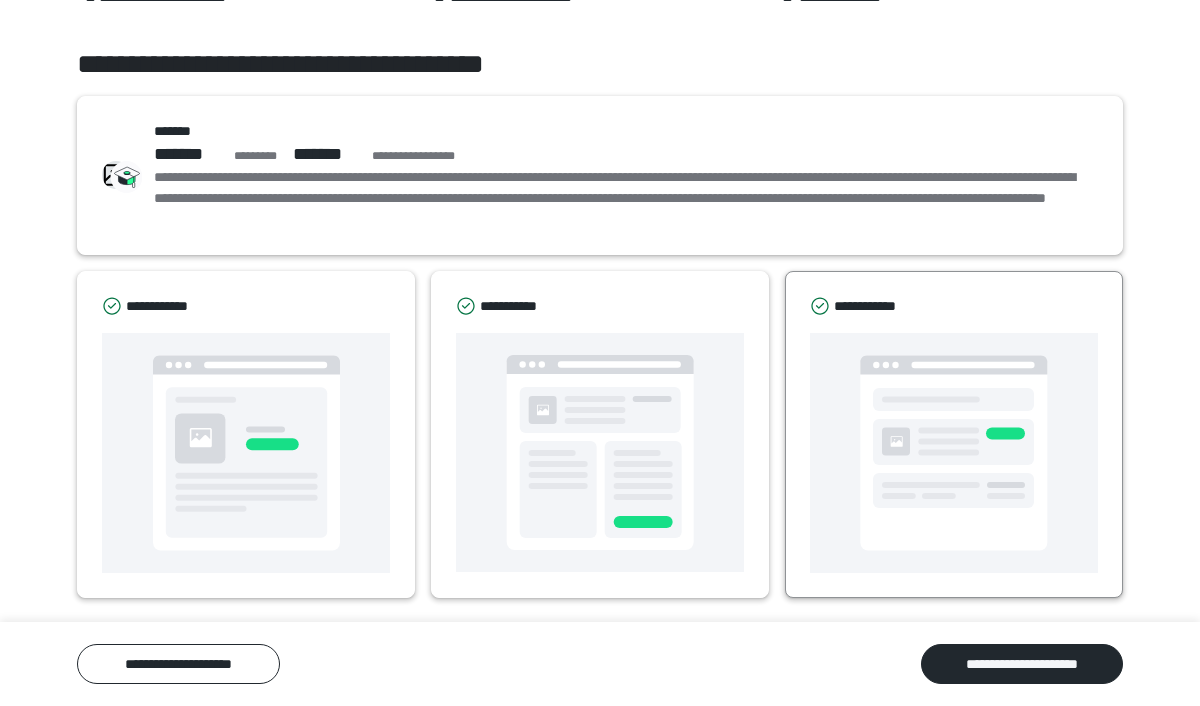 click at bounding box center [954, 453] 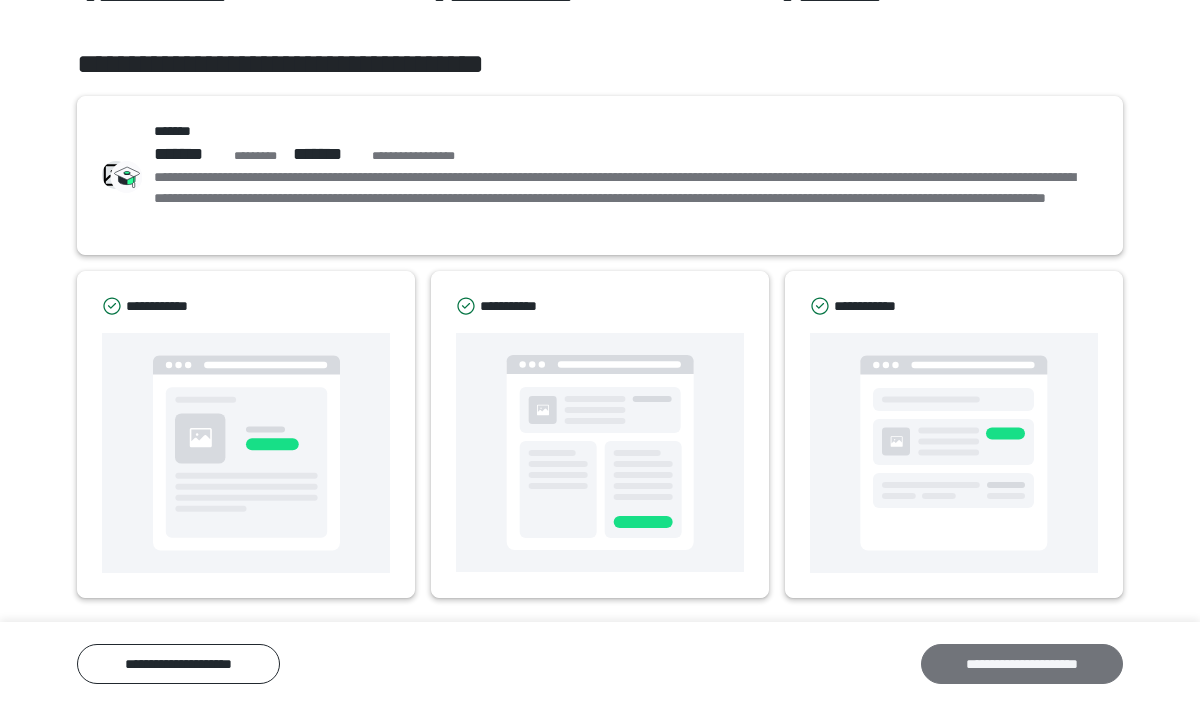 click on "**********" at bounding box center (1022, 664) 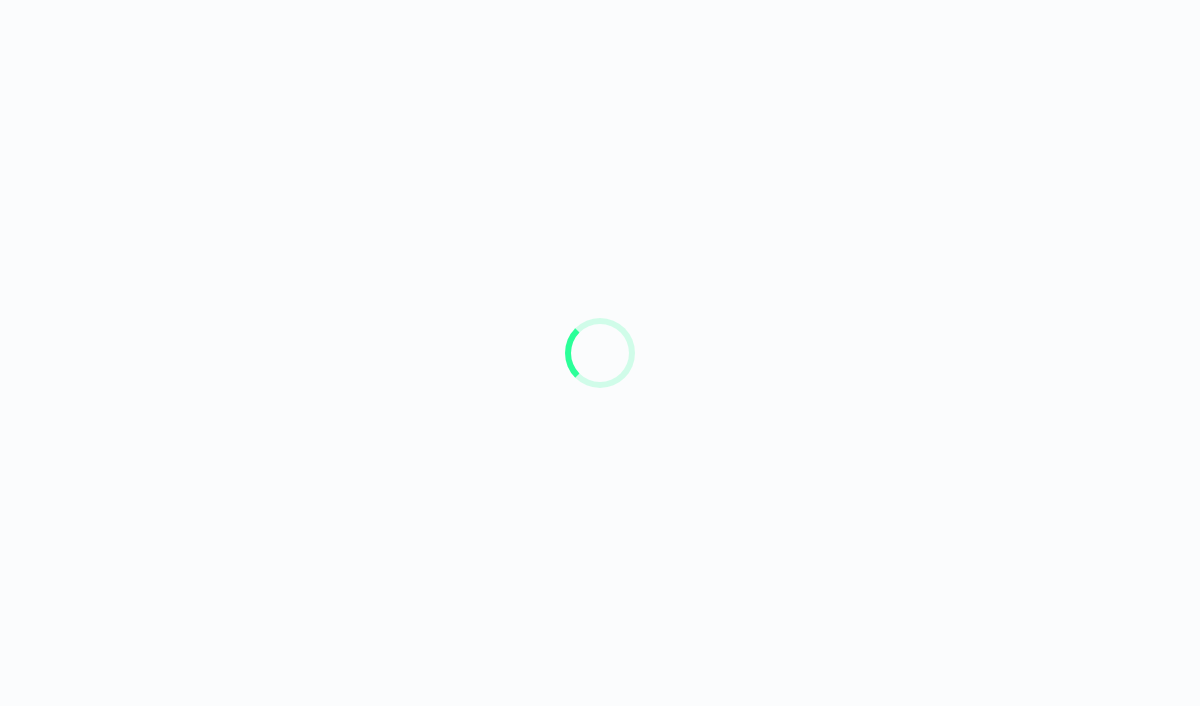 scroll, scrollTop: 0, scrollLeft: 0, axis: both 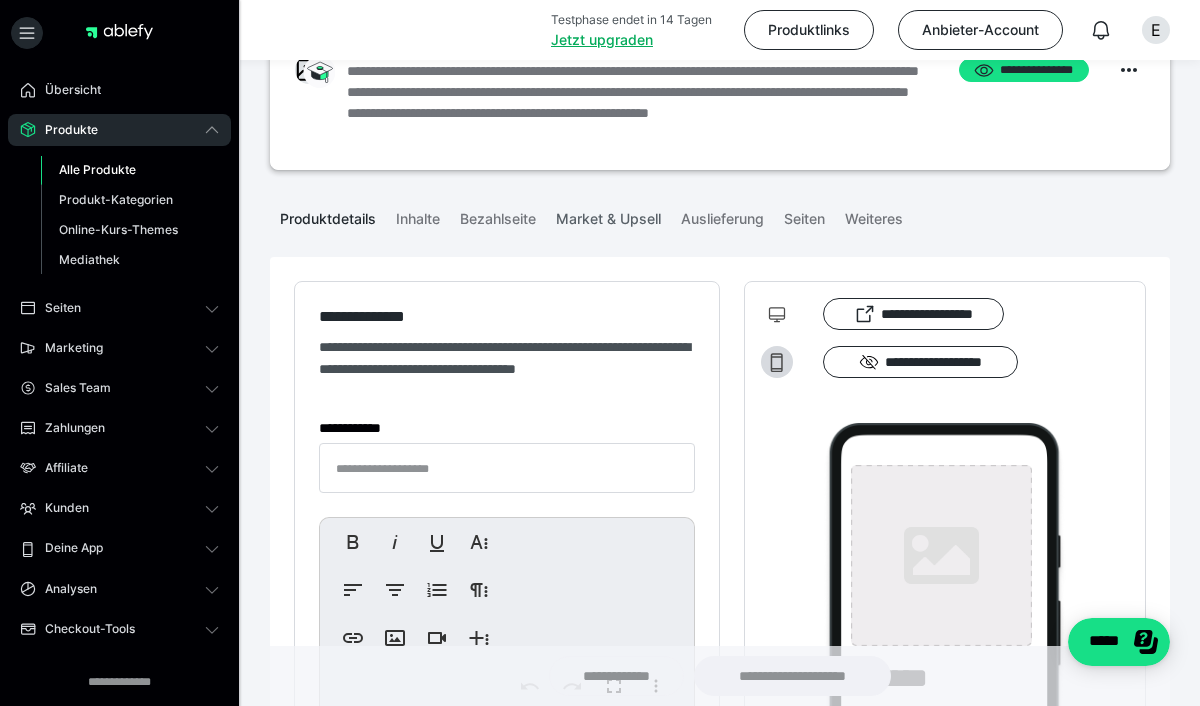 type on "*******" 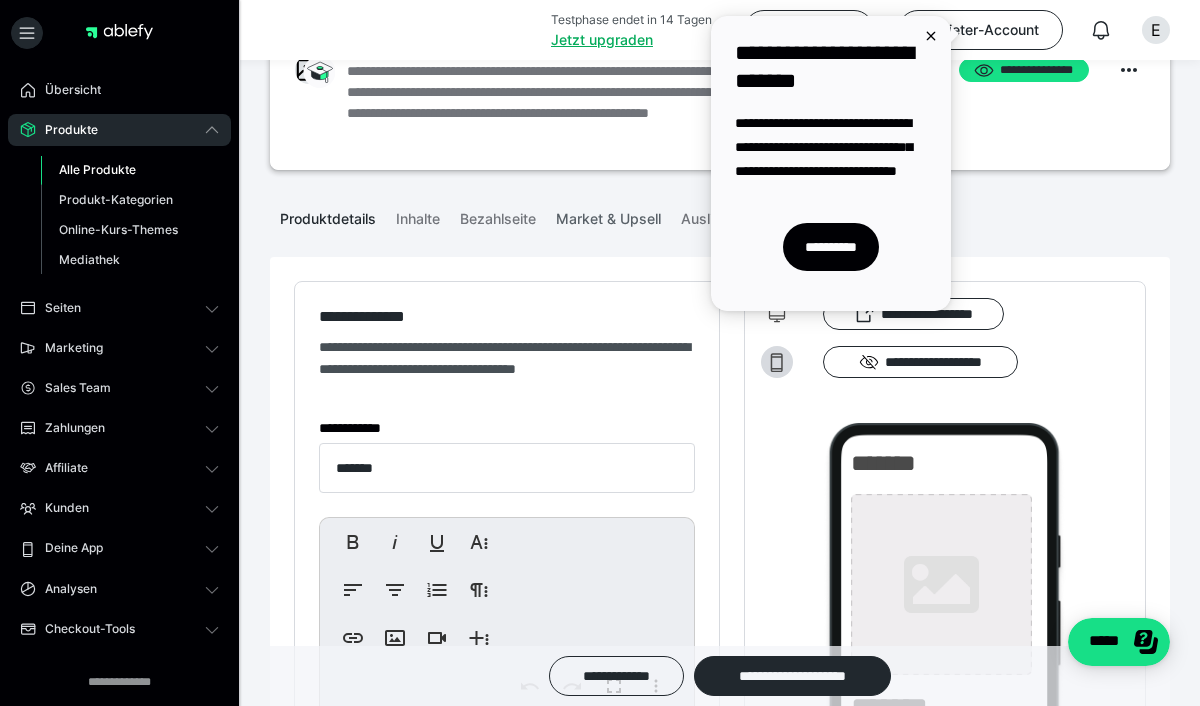 type on "**********" 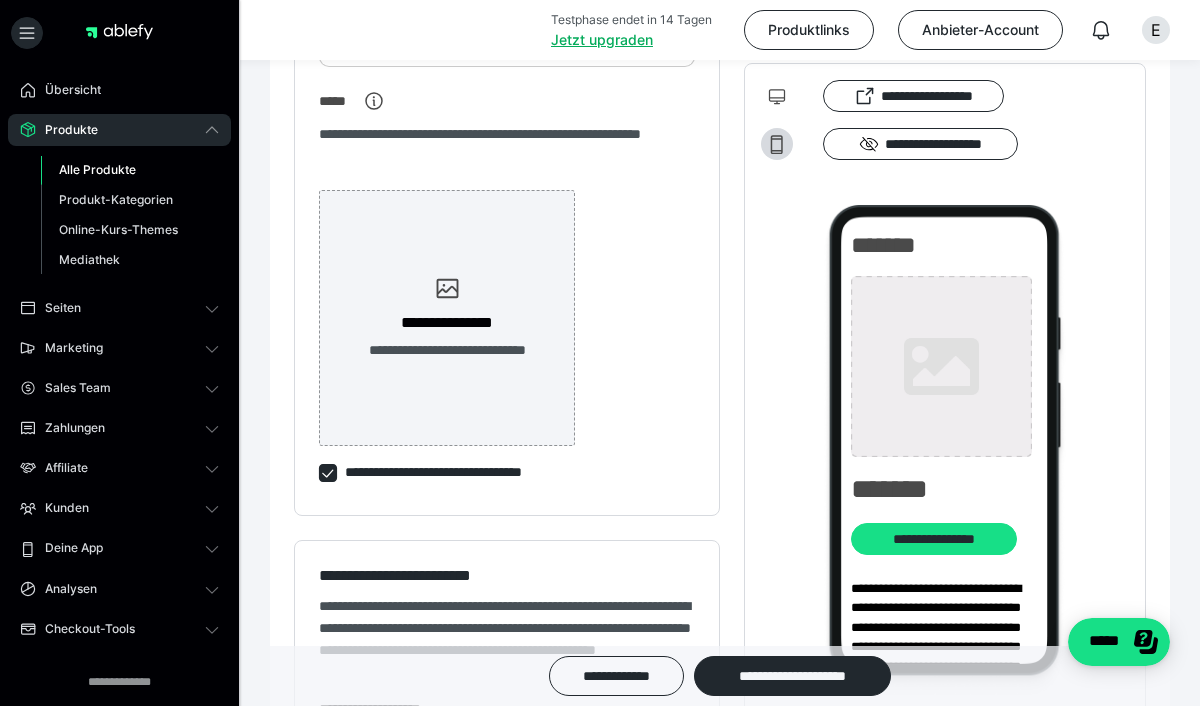 scroll, scrollTop: 1220, scrollLeft: 0, axis: vertical 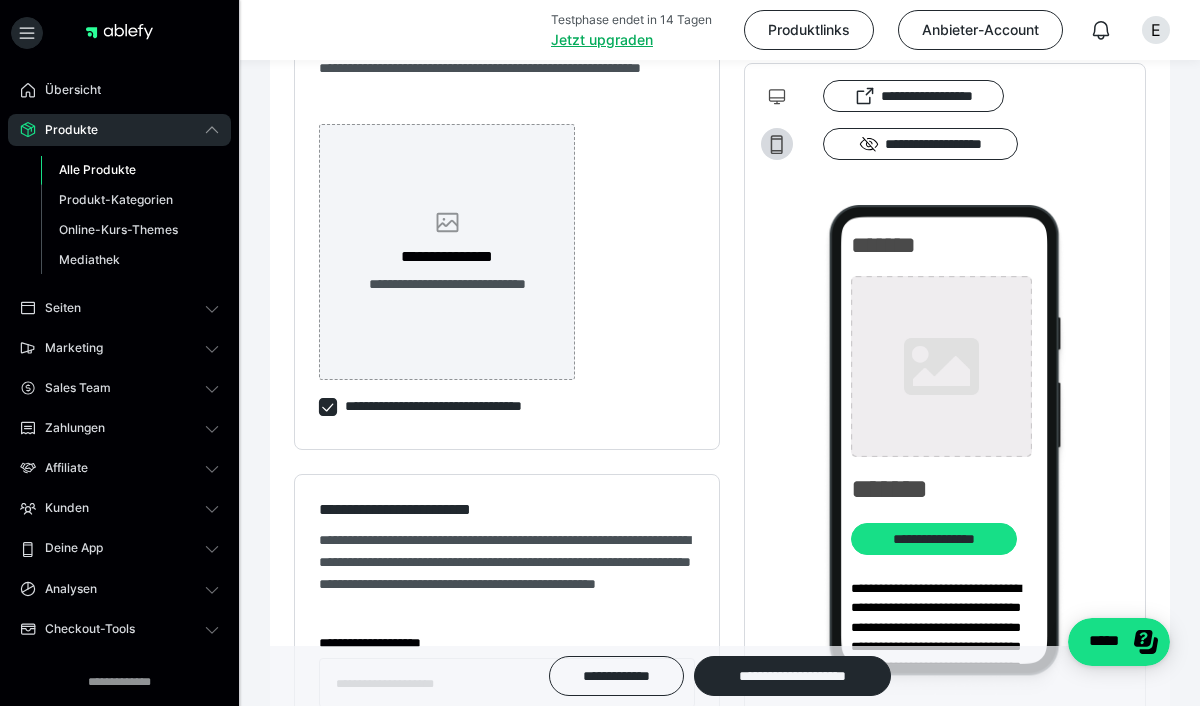 click on "**********" at bounding box center [447, 284] 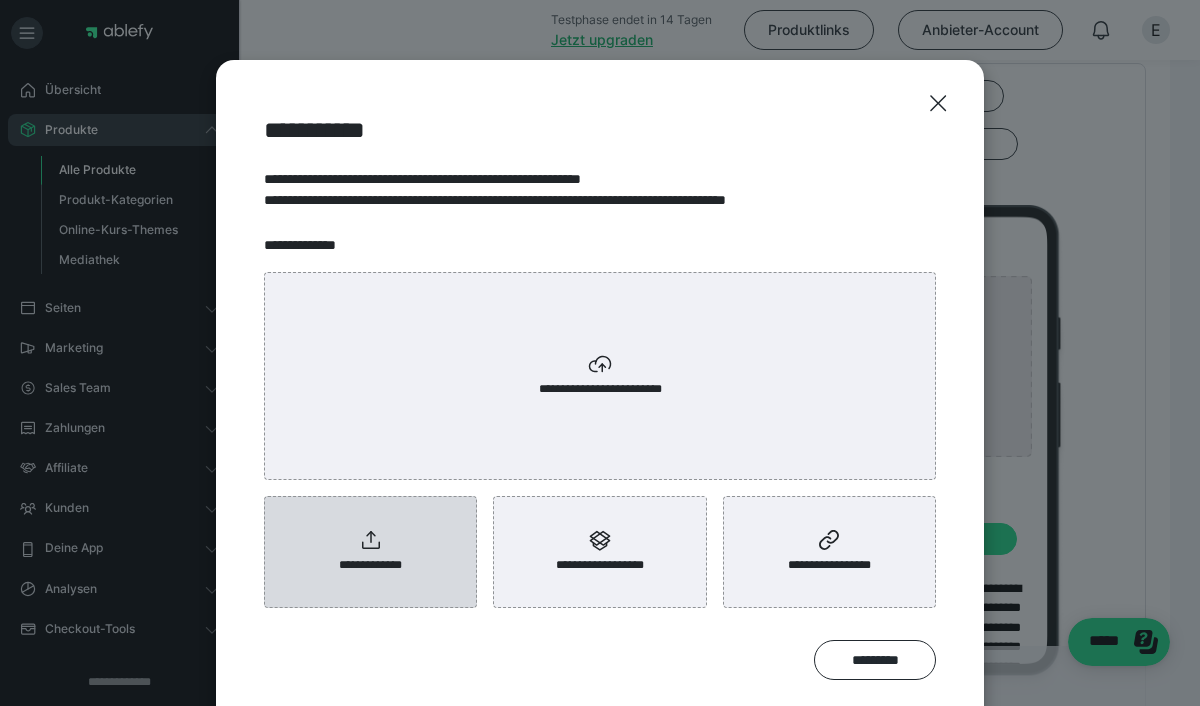 click on "**********" at bounding box center (370, 552) 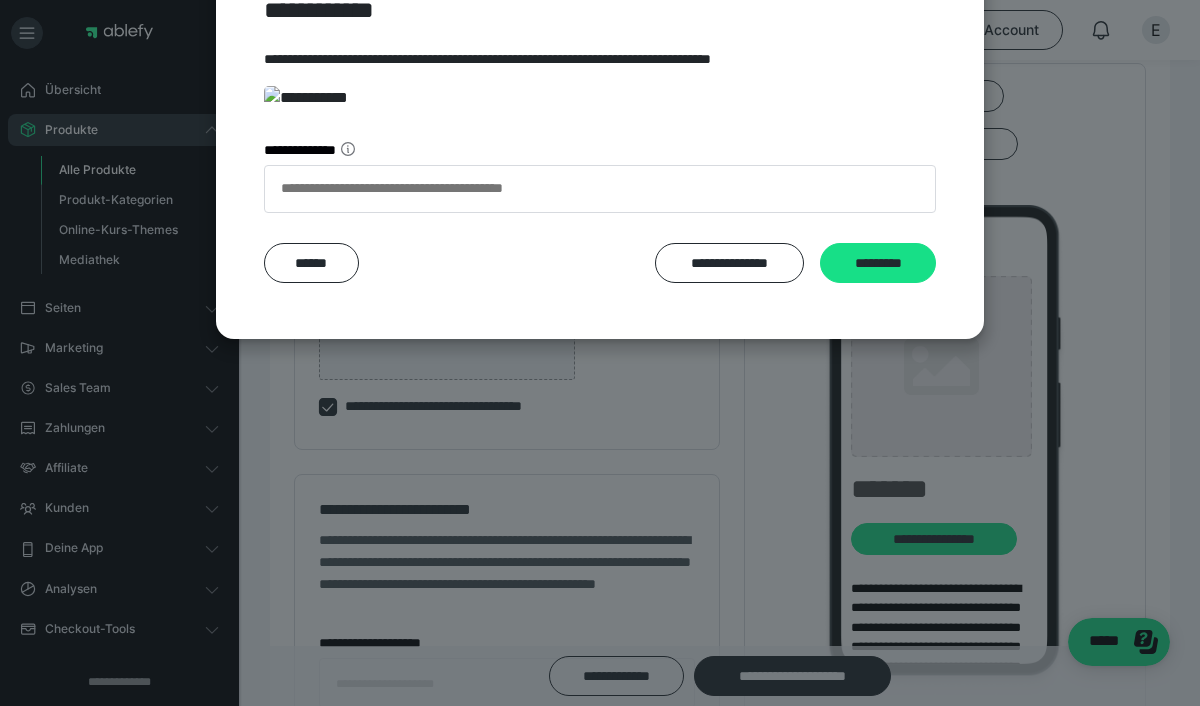 scroll, scrollTop: 437, scrollLeft: 0, axis: vertical 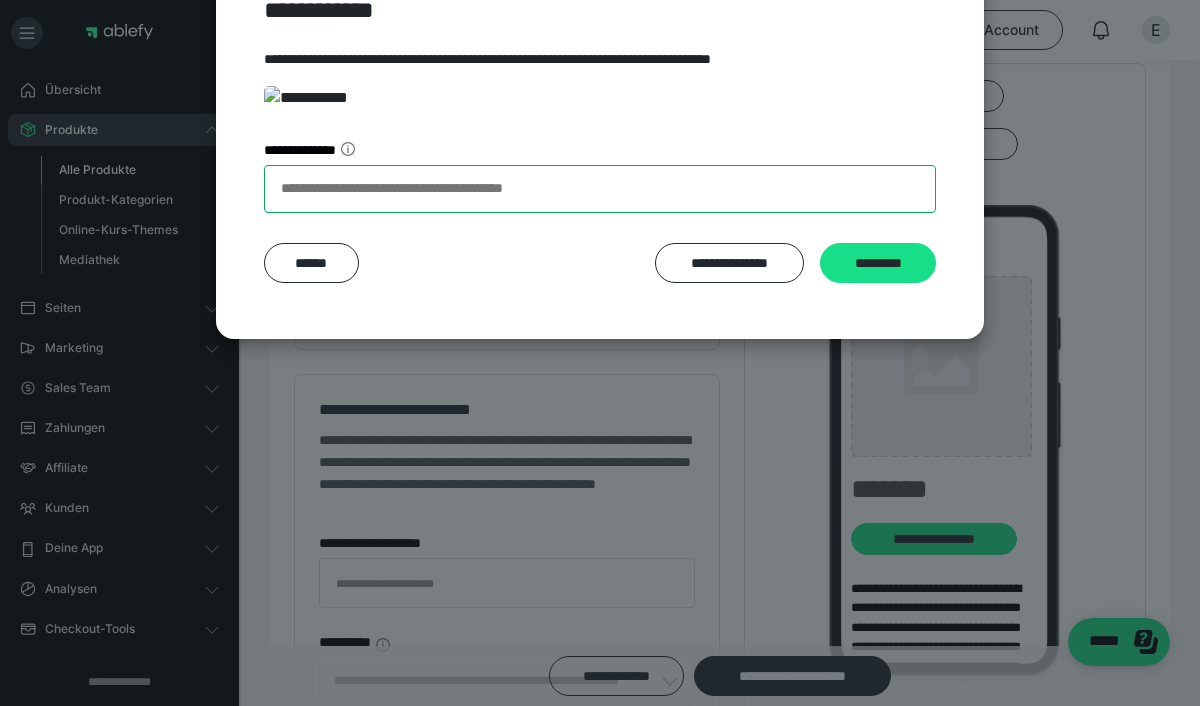 click on "**********" at bounding box center [600, 189] 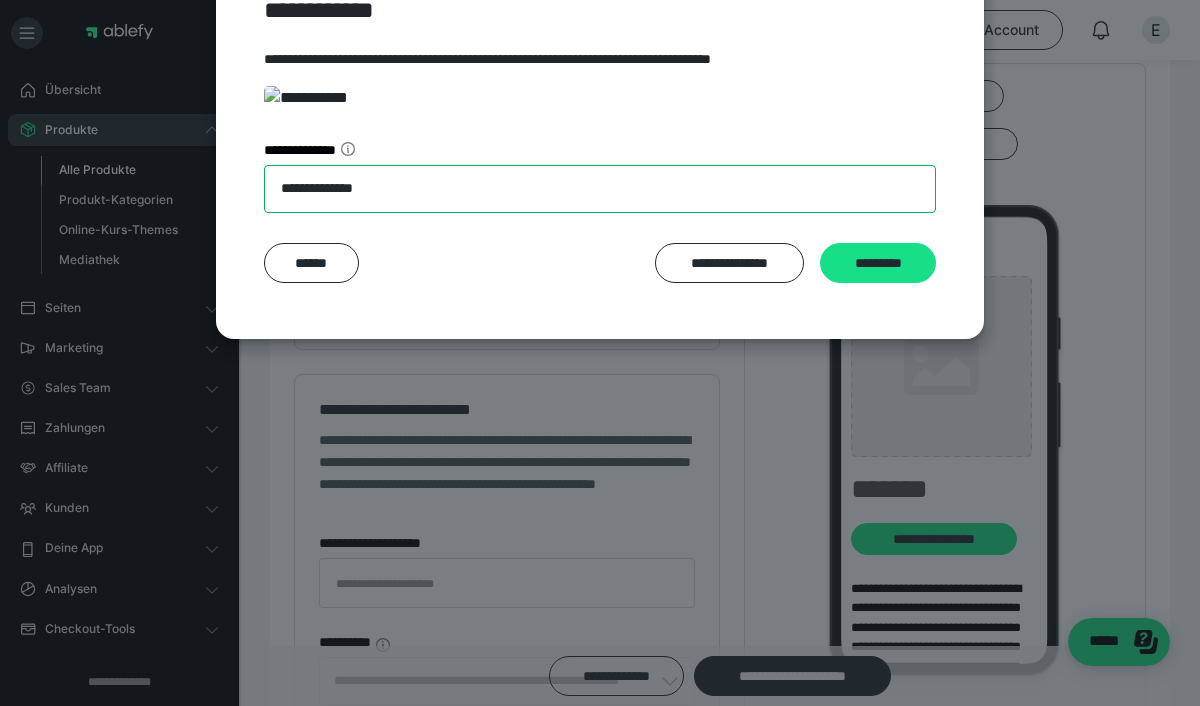 scroll, scrollTop: 437, scrollLeft: 0, axis: vertical 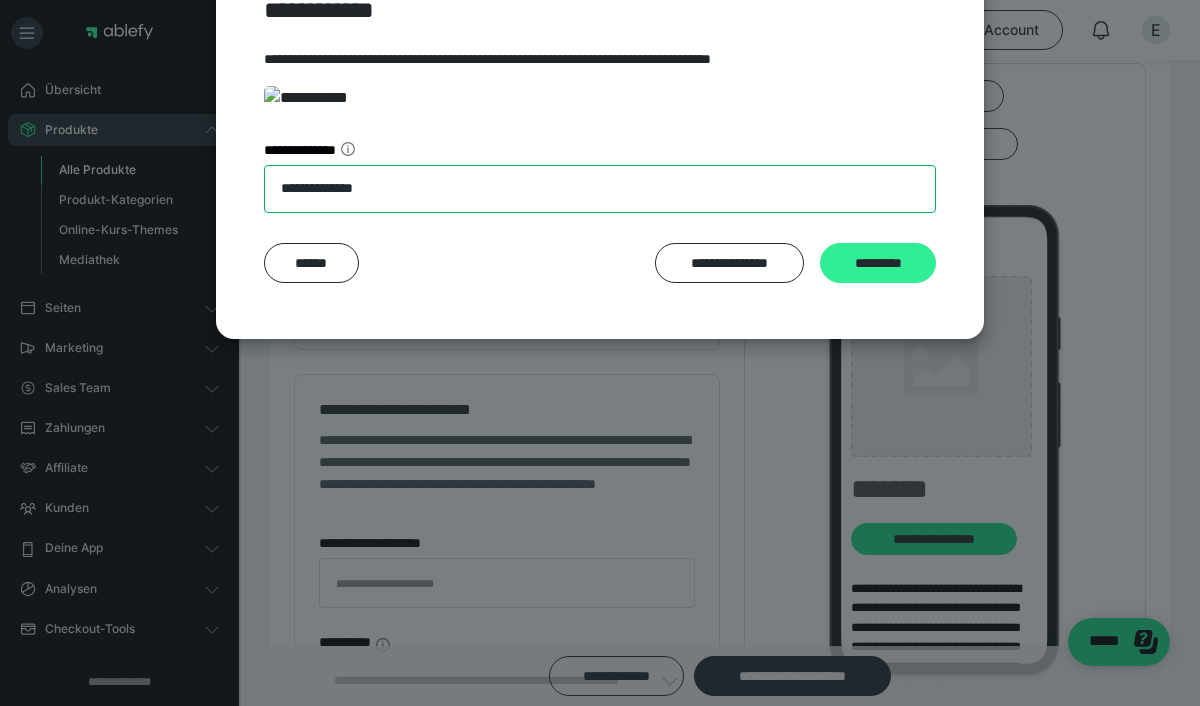 type on "**********" 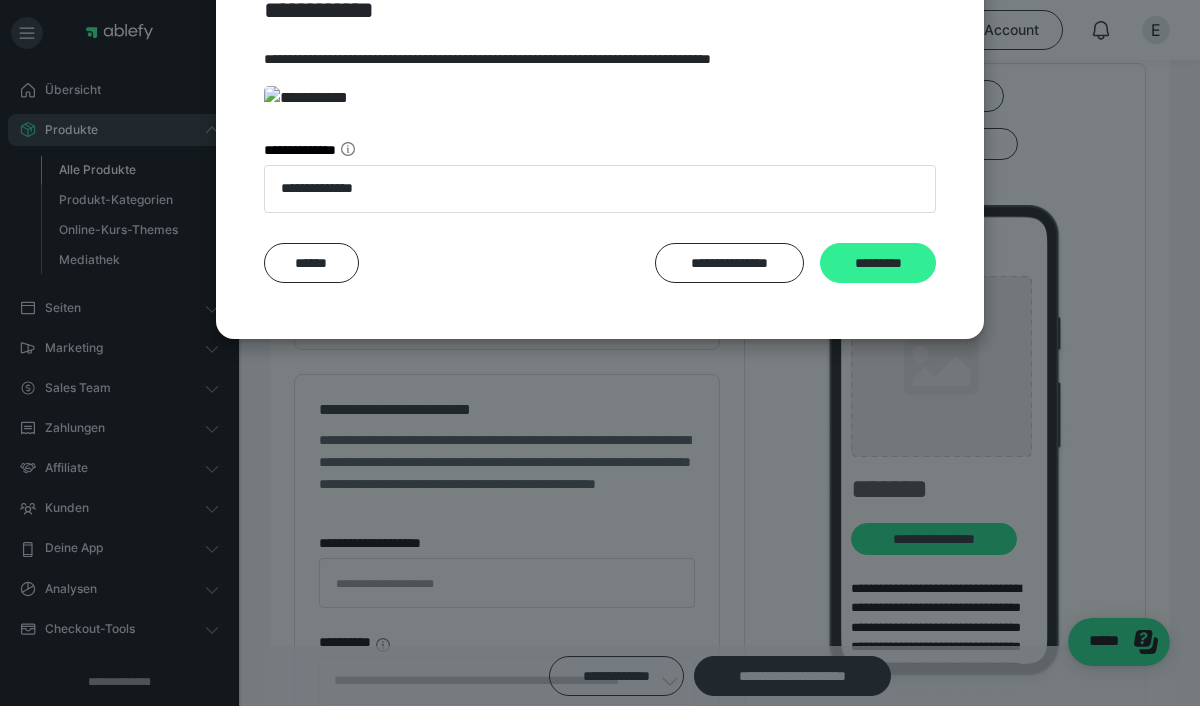 click on "*********" at bounding box center [878, 263] 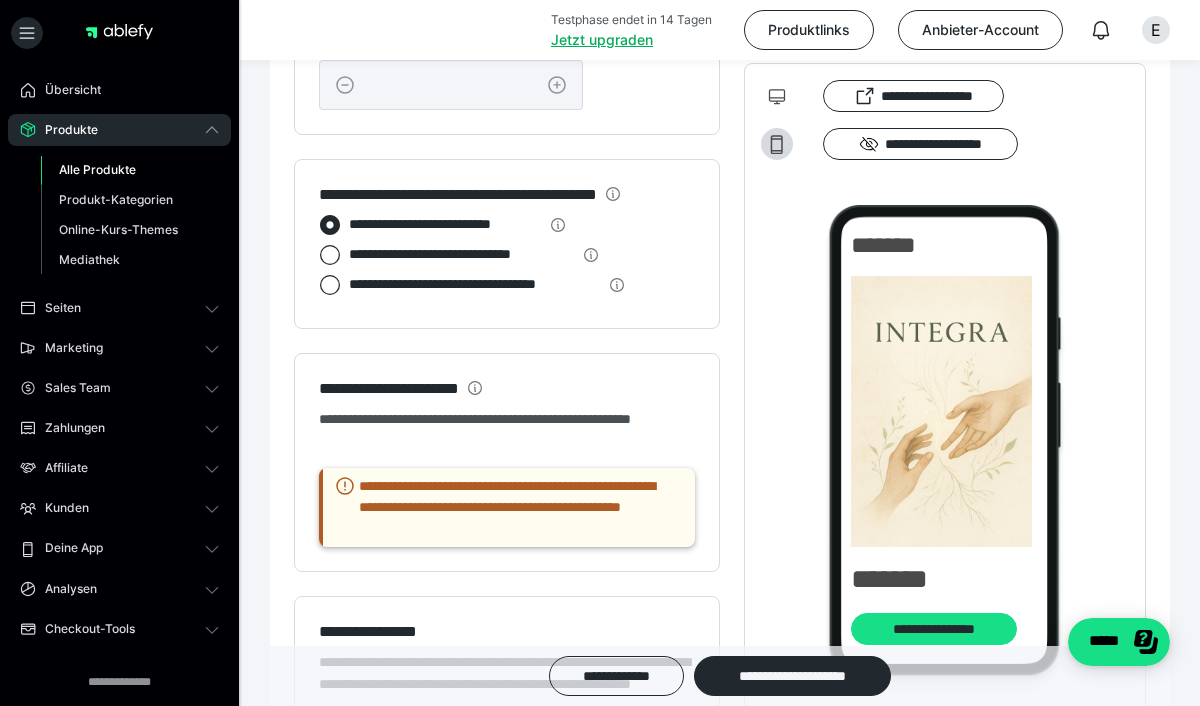 scroll, scrollTop: 2332, scrollLeft: 0, axis: vertical 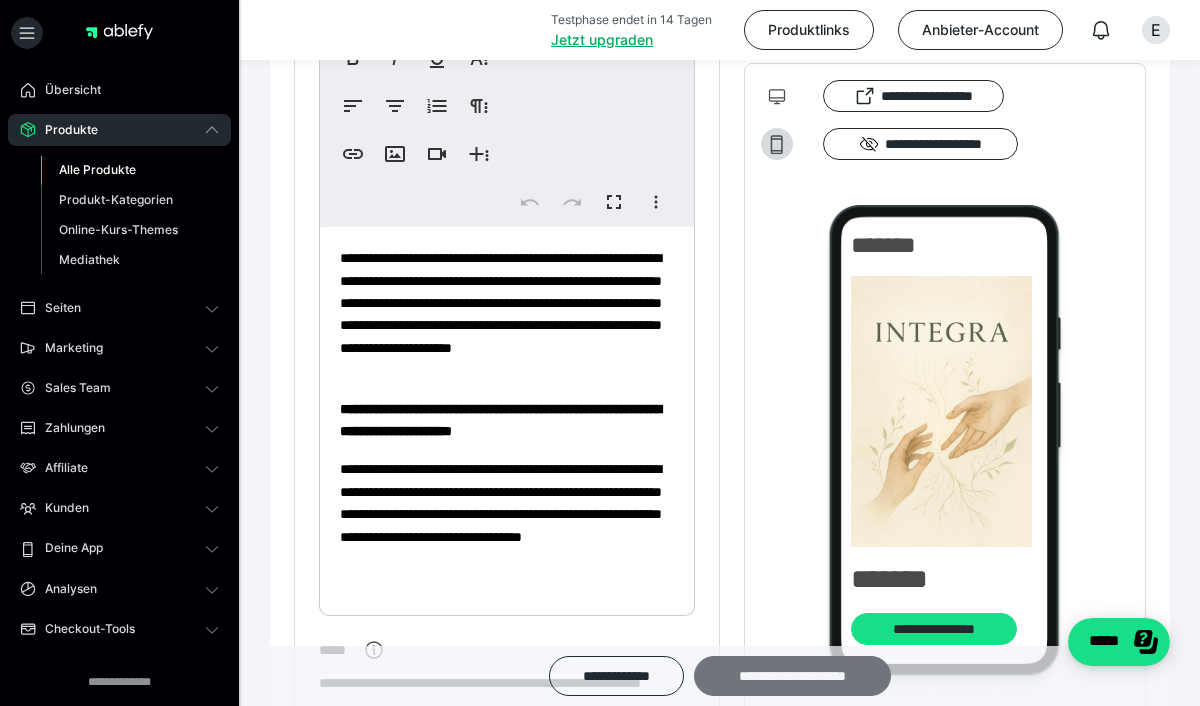 click on "**********" at bounding box center (792, 676) 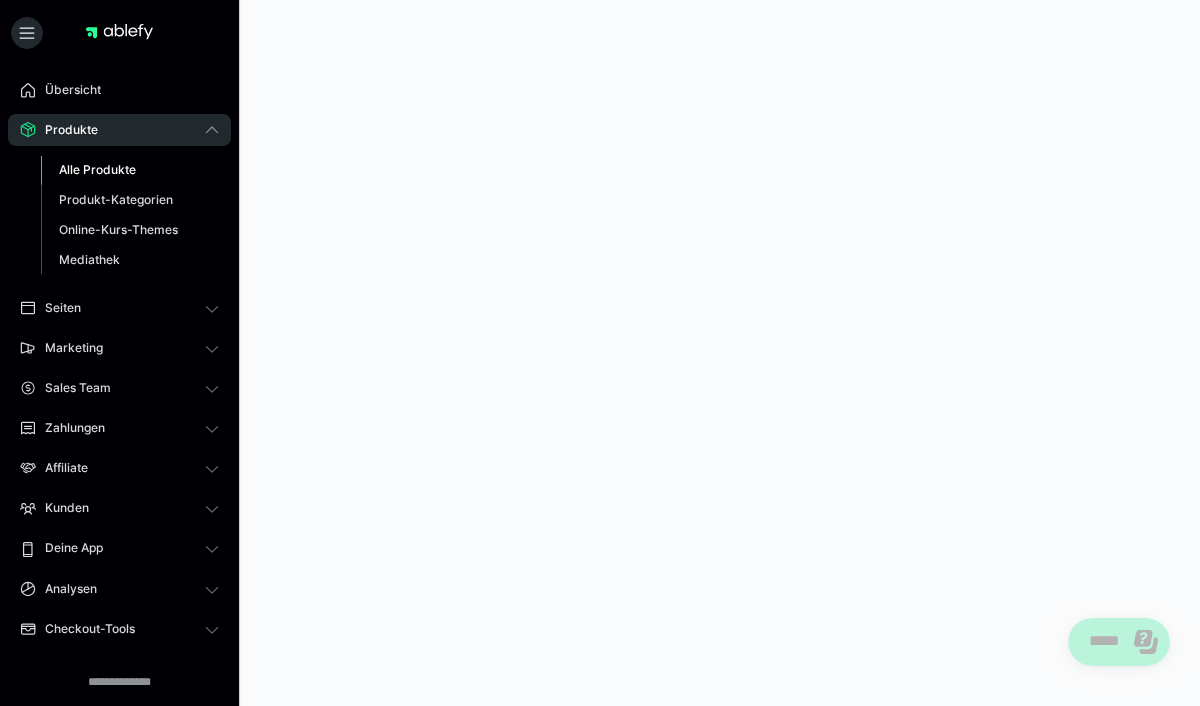 scroll, scrollTop: 0, scrollLeft: 0, axis: both 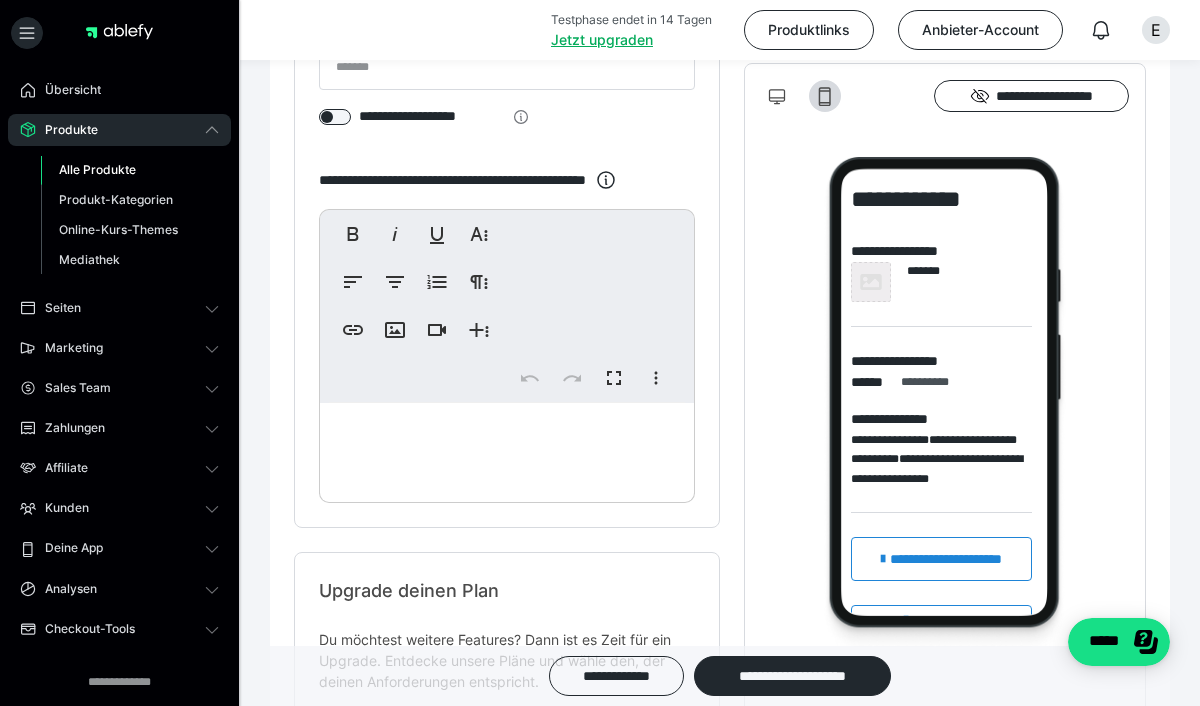 click 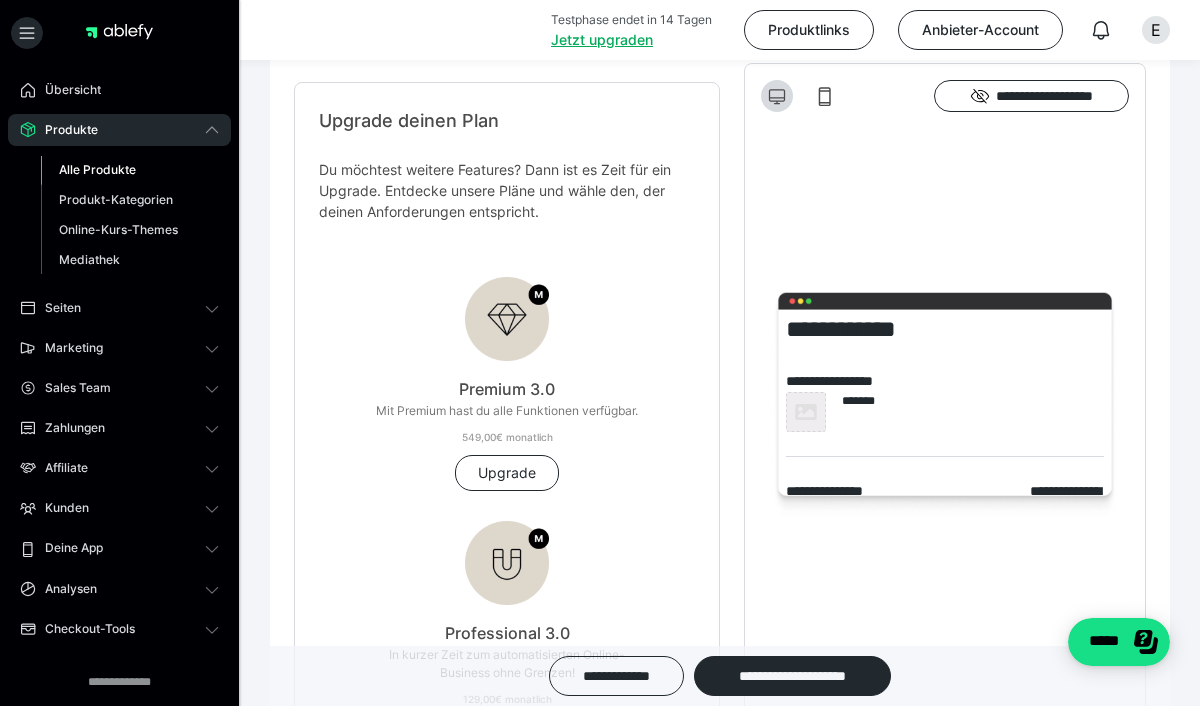 scroll, scrollTop: 251, scrollLeft: 0, axis: vertical 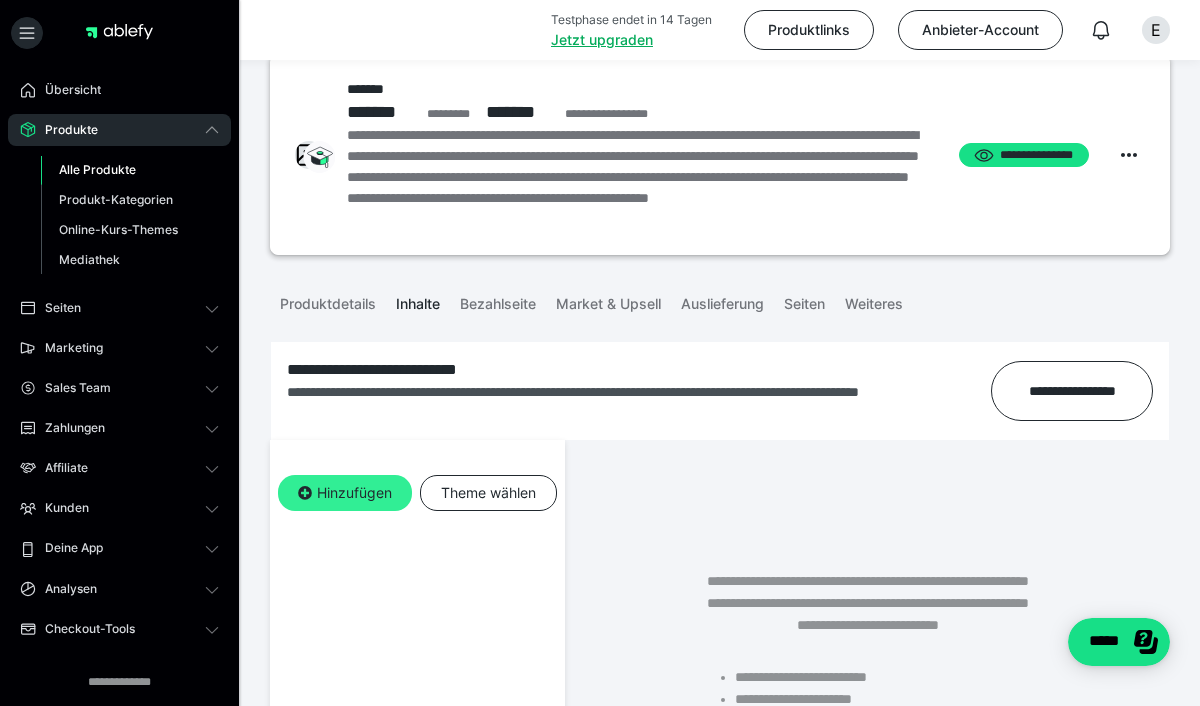click on "Hinzufügen" at bounding box center [345, 493] 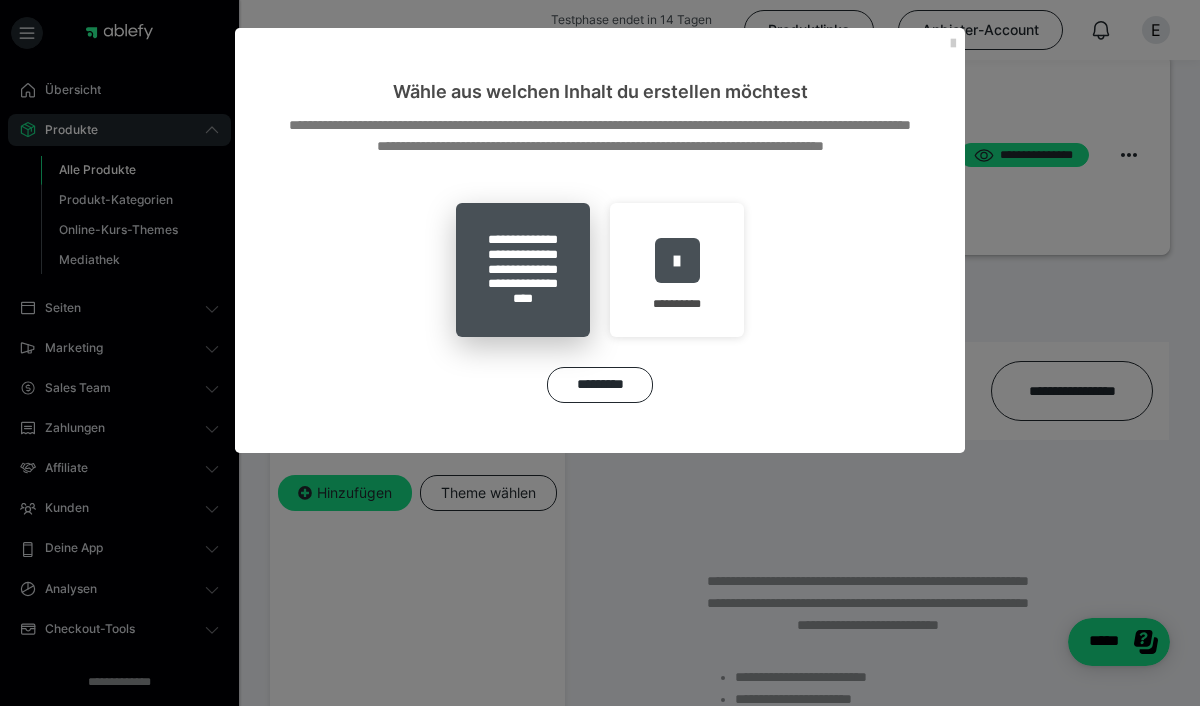 click on "**********" at bounding box center [523, 270] 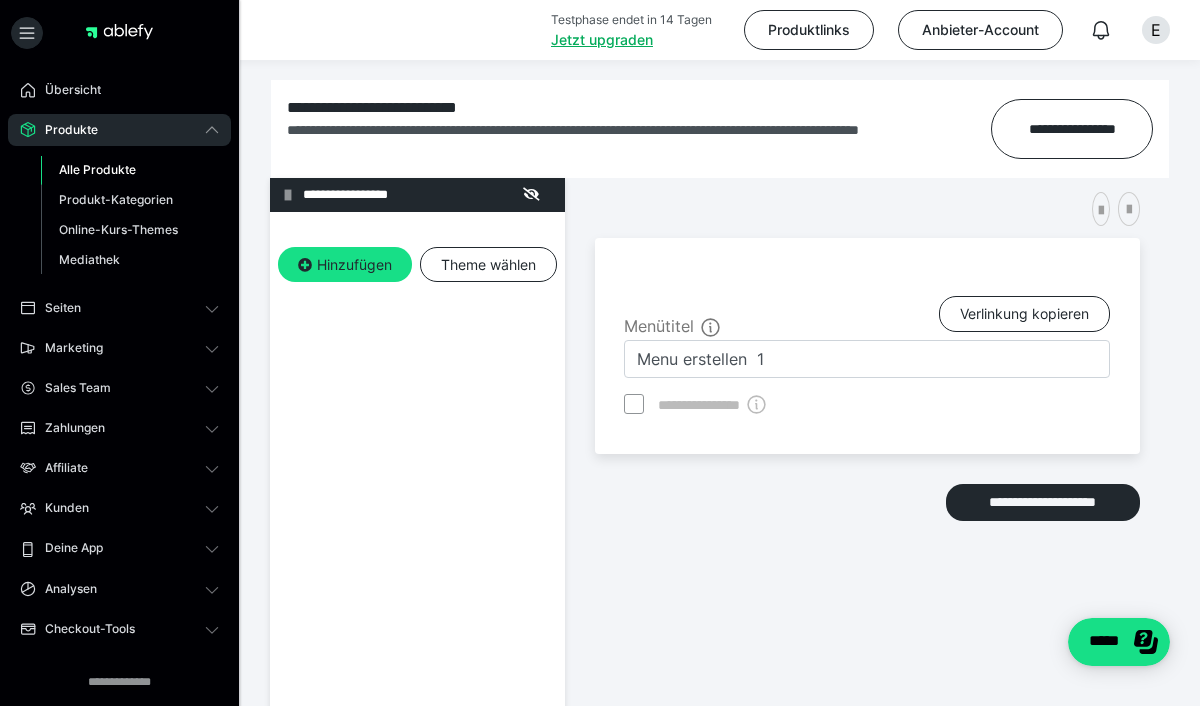 scroll, scrollTop: 300, scrollLeft: 0, axis: vertical 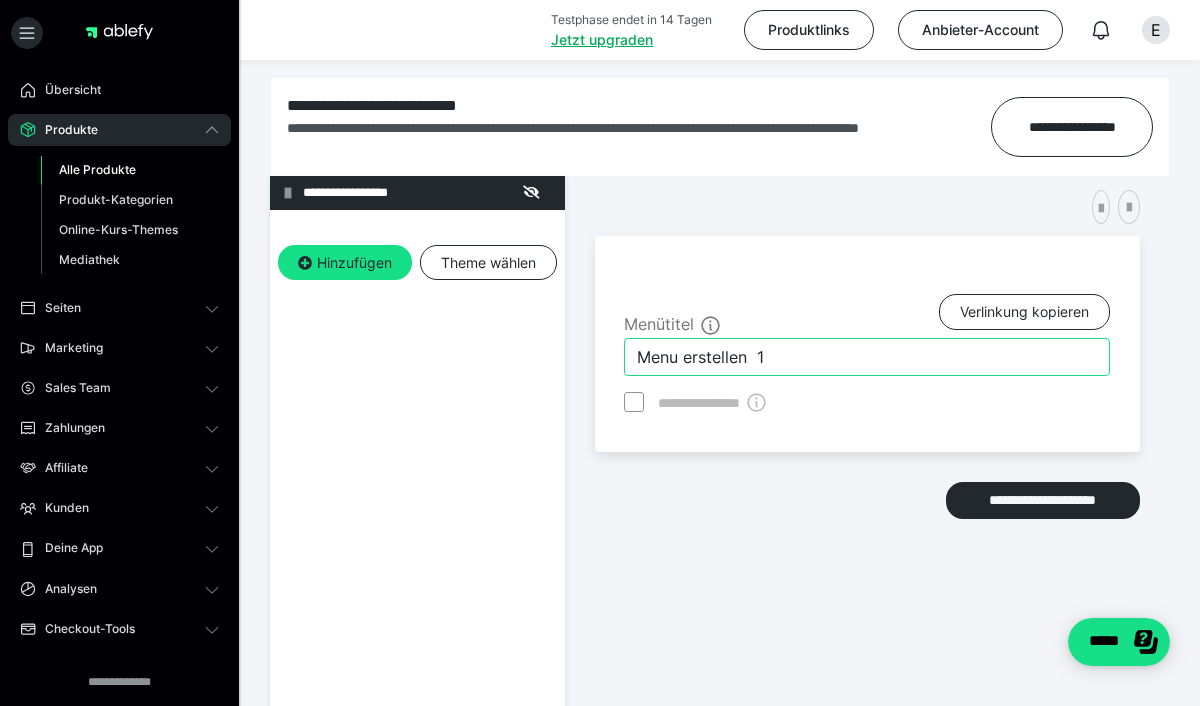 click on "Menu erstellen  1" at bounding box center [867, 357] 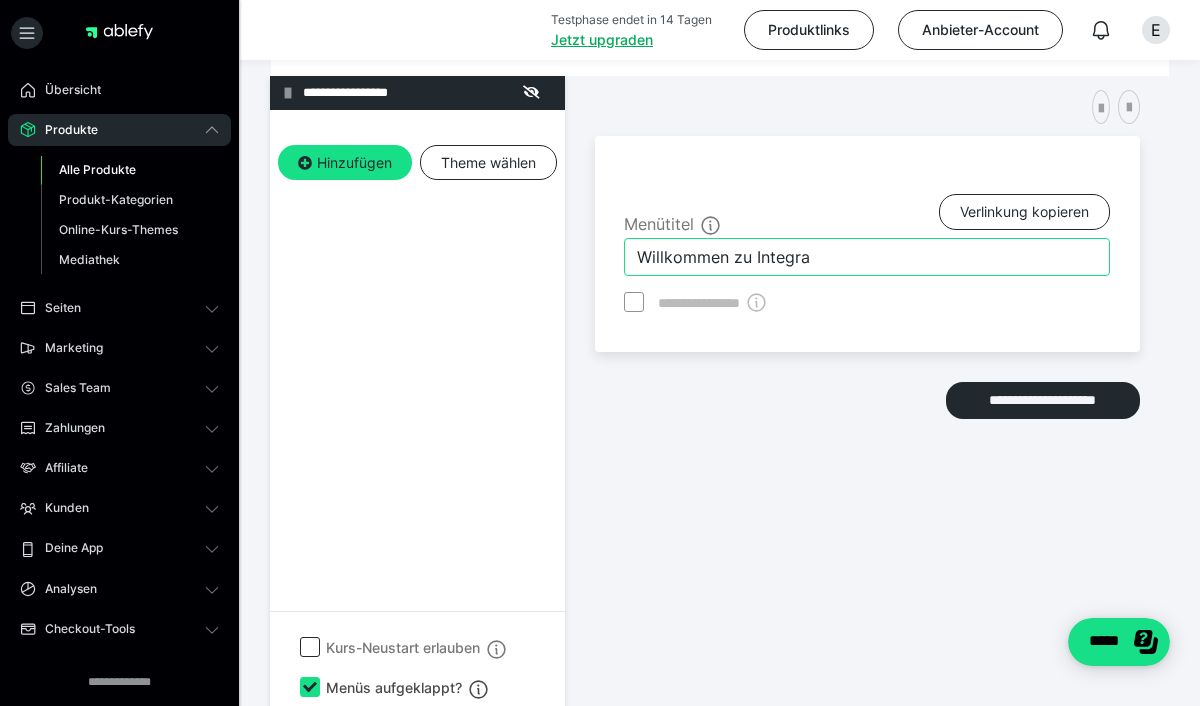 scroll, scrollTop: 416, scrollLeft: 0, axis: vertical 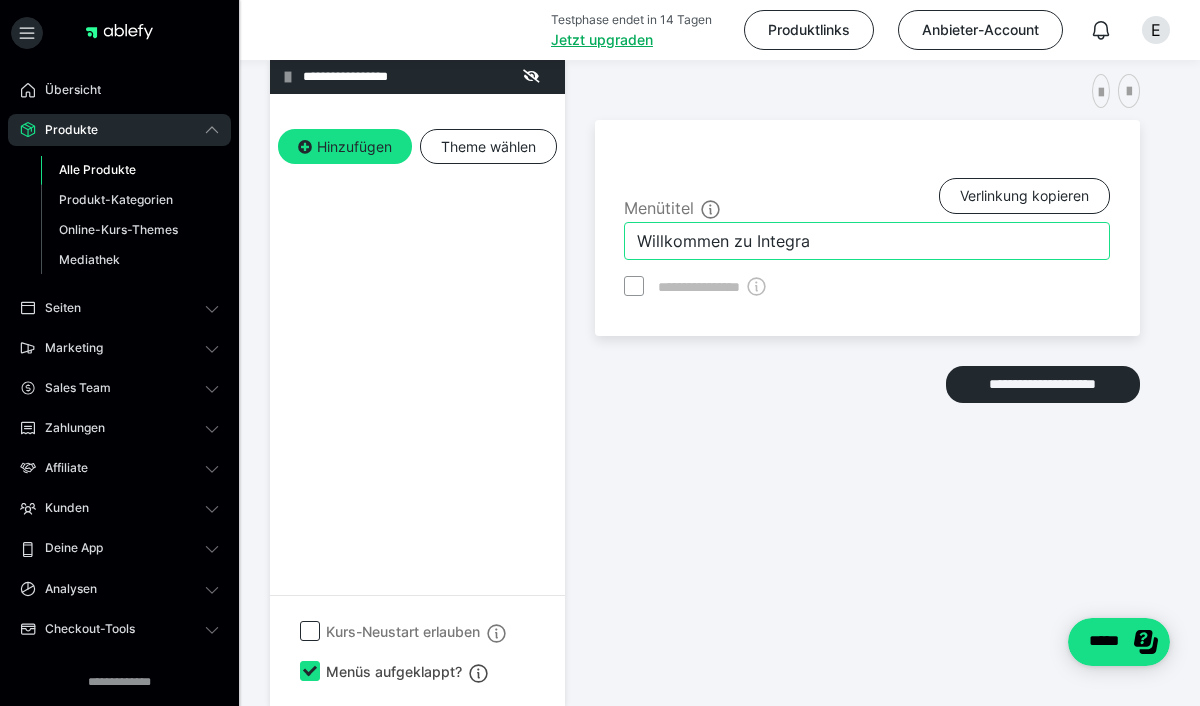type on "Willkommen zu Integra" 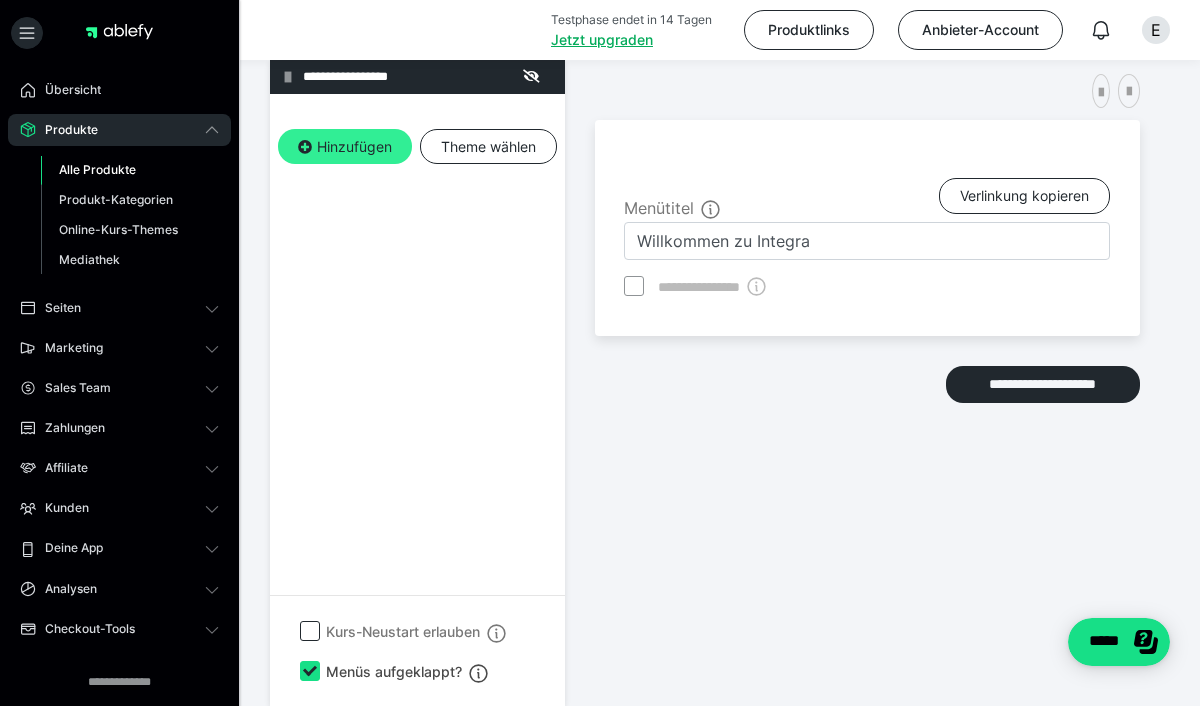 click on "Hinzufügen" at bounding box center [345, 147] 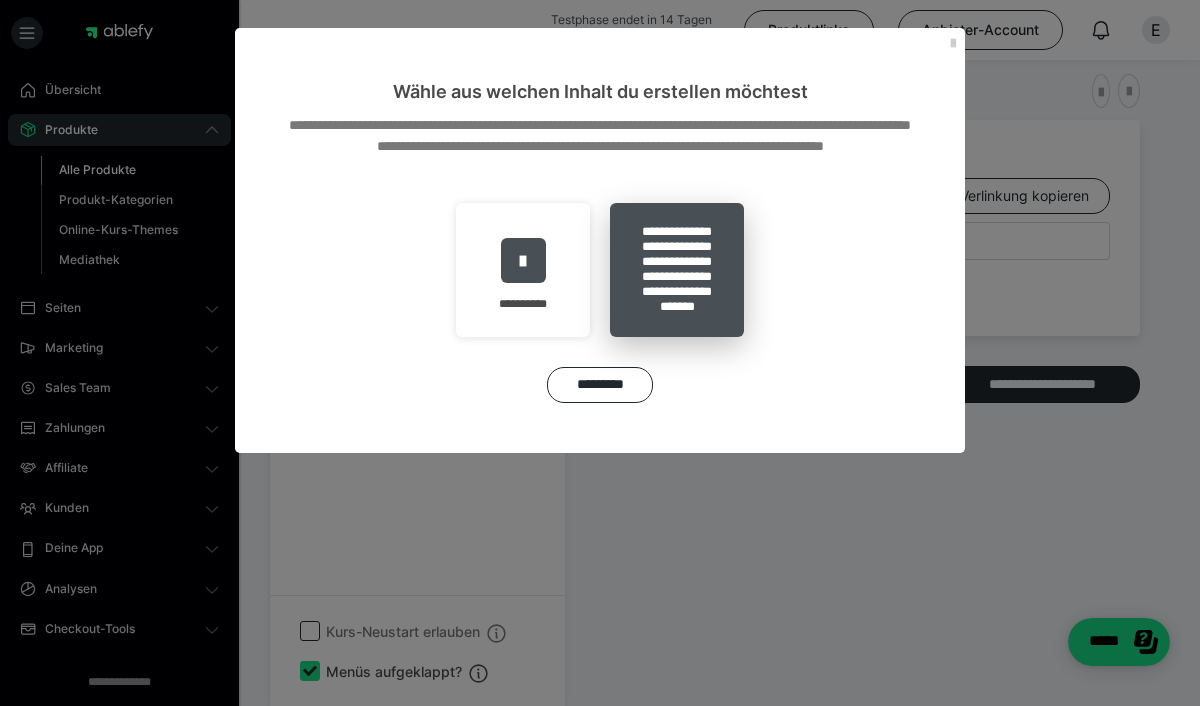 click on "**********" at bounding box center [677, 270] 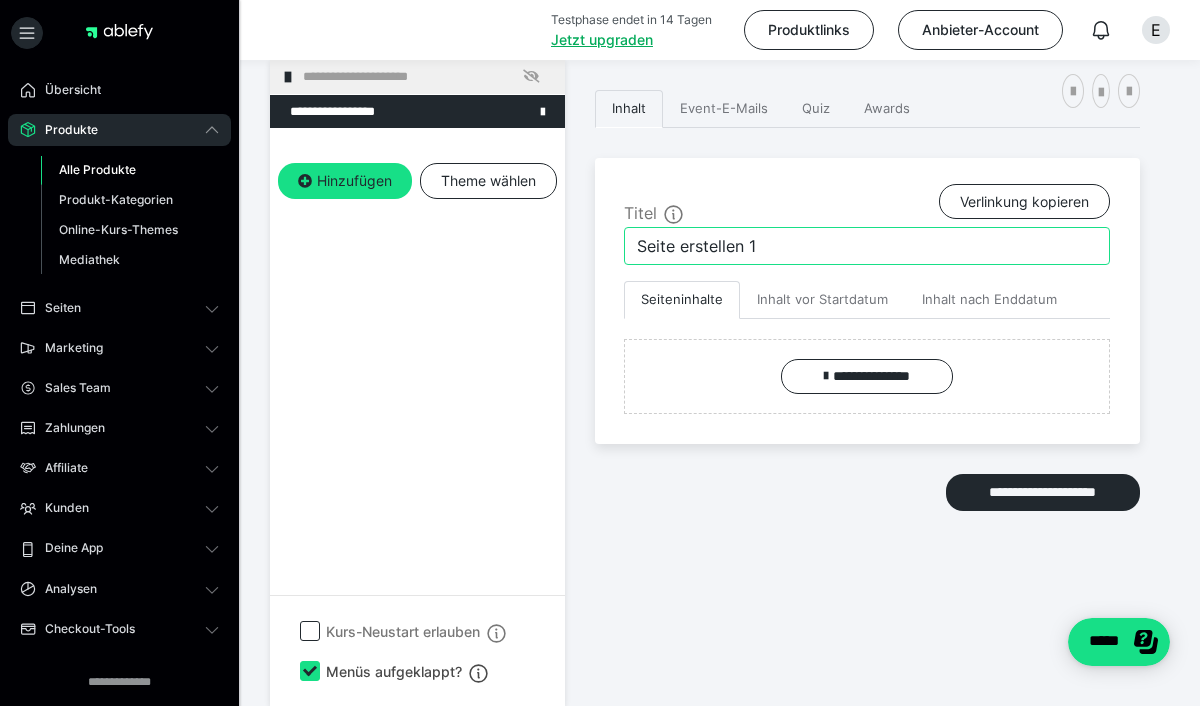 click on "Seite erstellen 1" at bounding box center [867, 246] 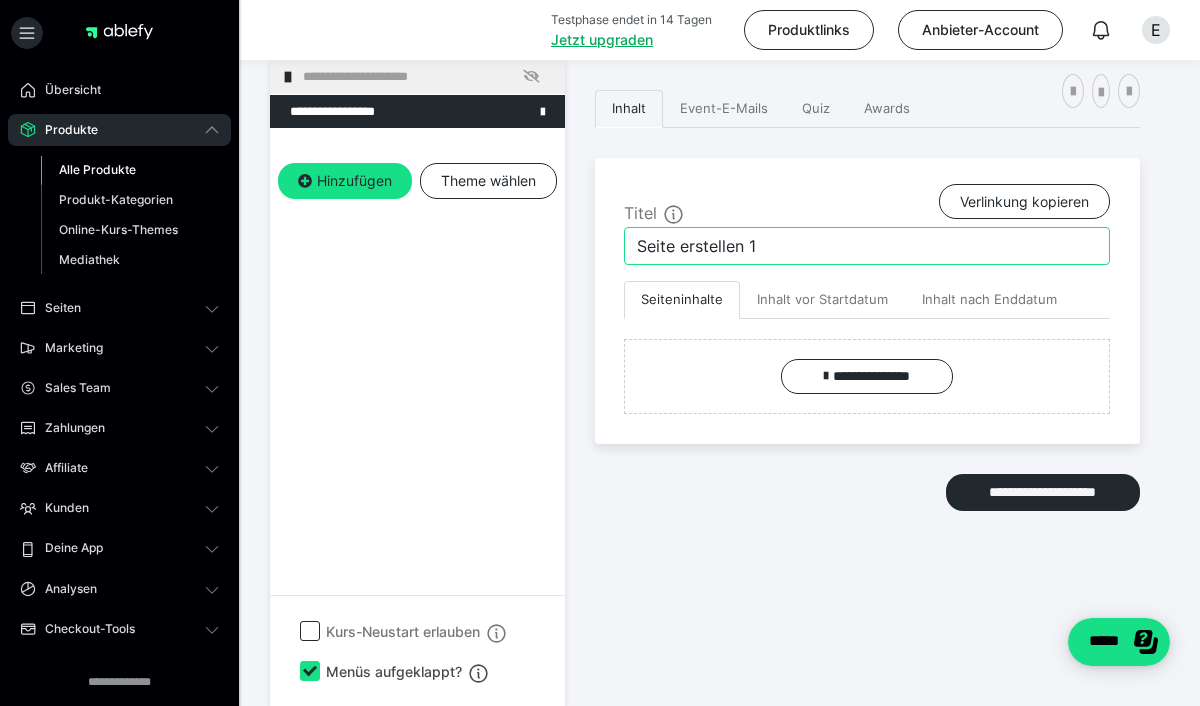 paste on "Der INTEGRA-Prozess – Ein Weg zur Ganzwerdung" 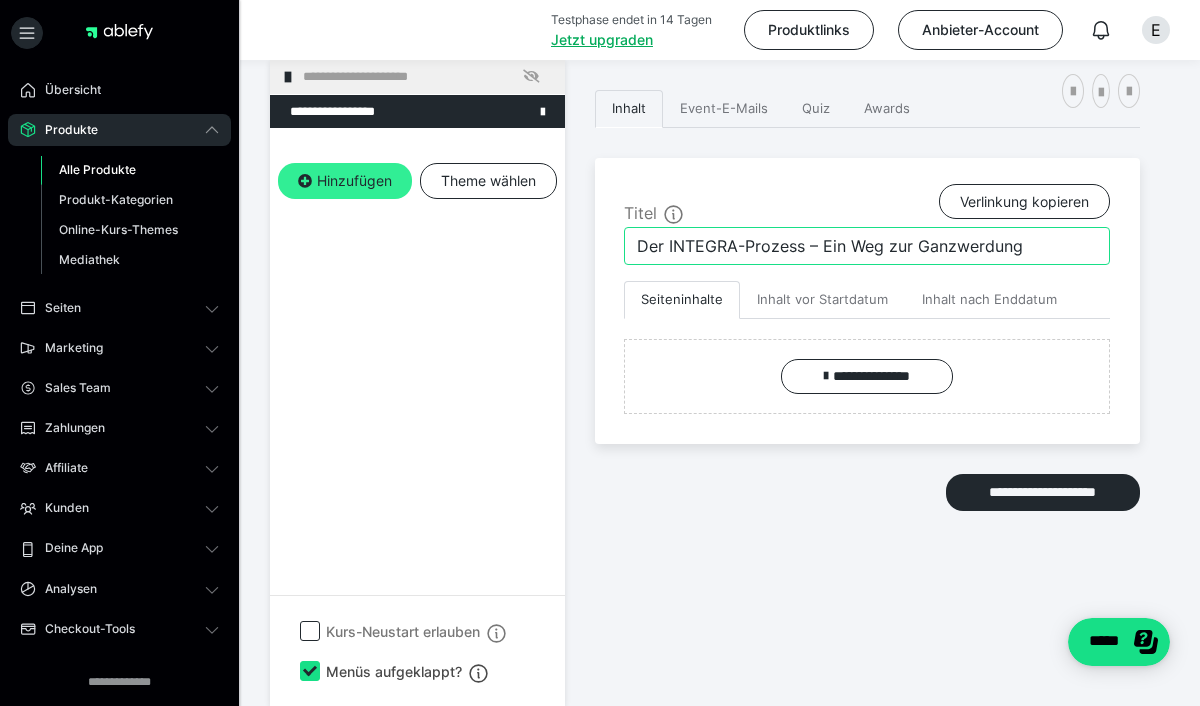 type on "Der INTEGRA-Prozess – Ein Weg zur Ganzwerdung" 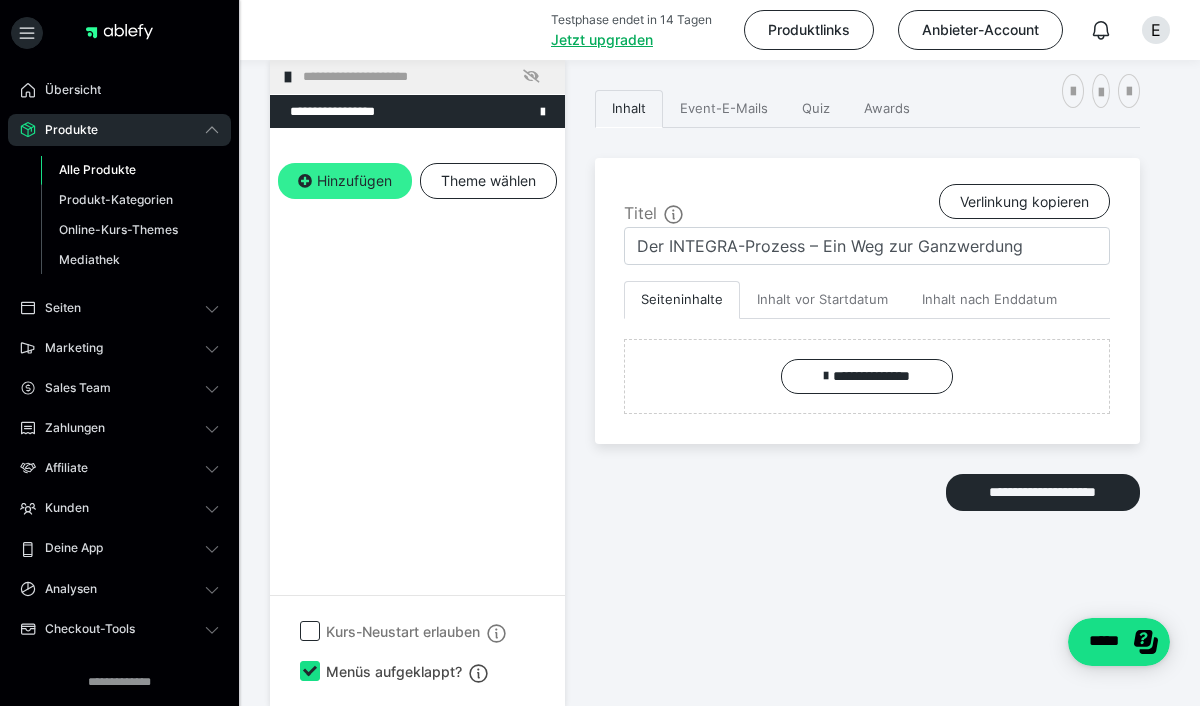 click on "Hinzufügen" at bounding box center [345, 181] 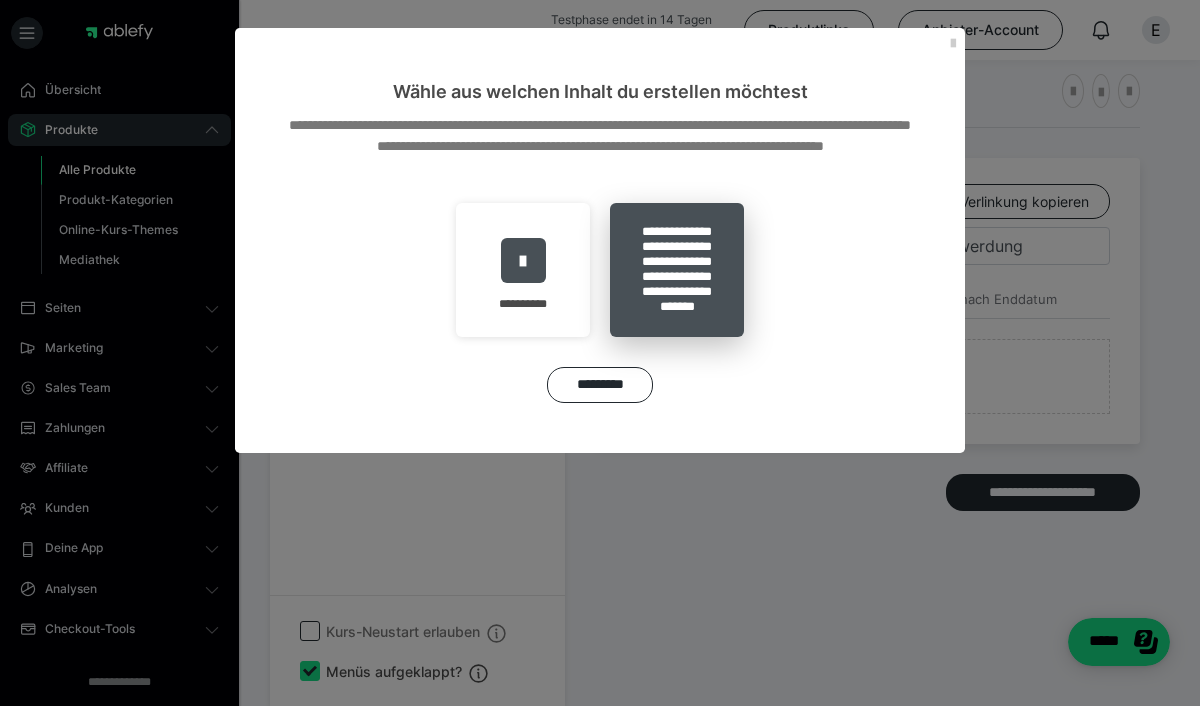 click on "**********" at bounding box center [677, 270] 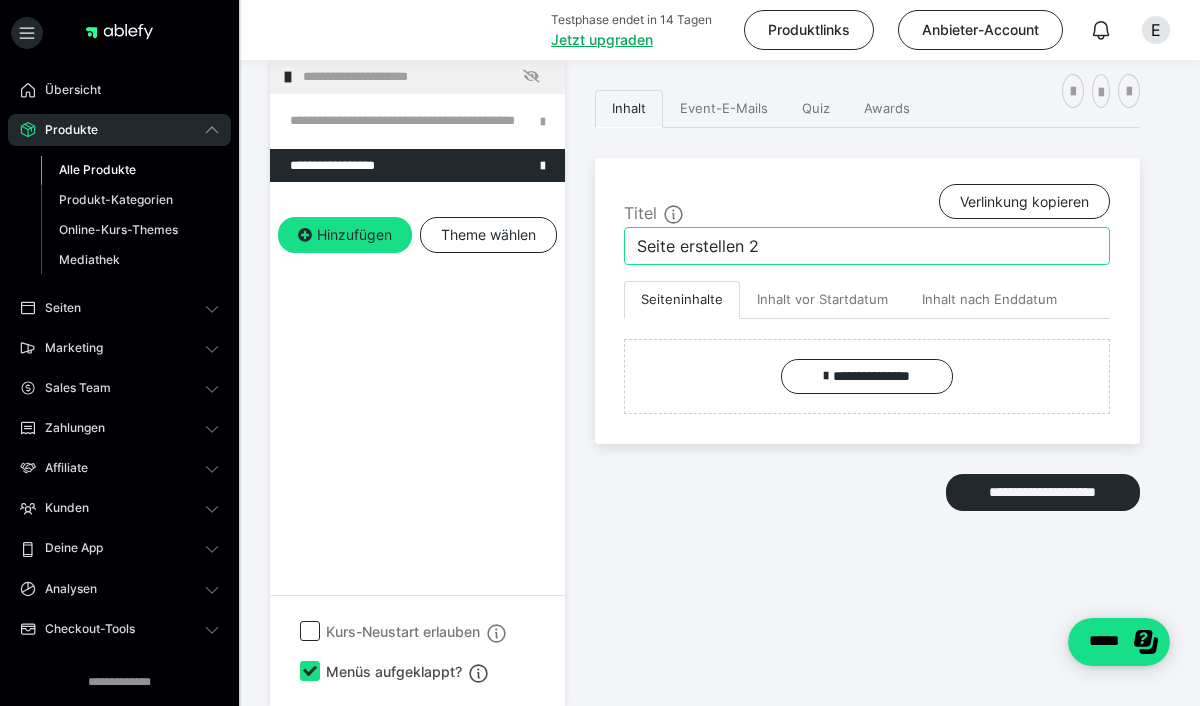drag, startPoint x: 791, startPoint y: 252, endPoint x: 611, endPoint y: 261, distance: 180.22485 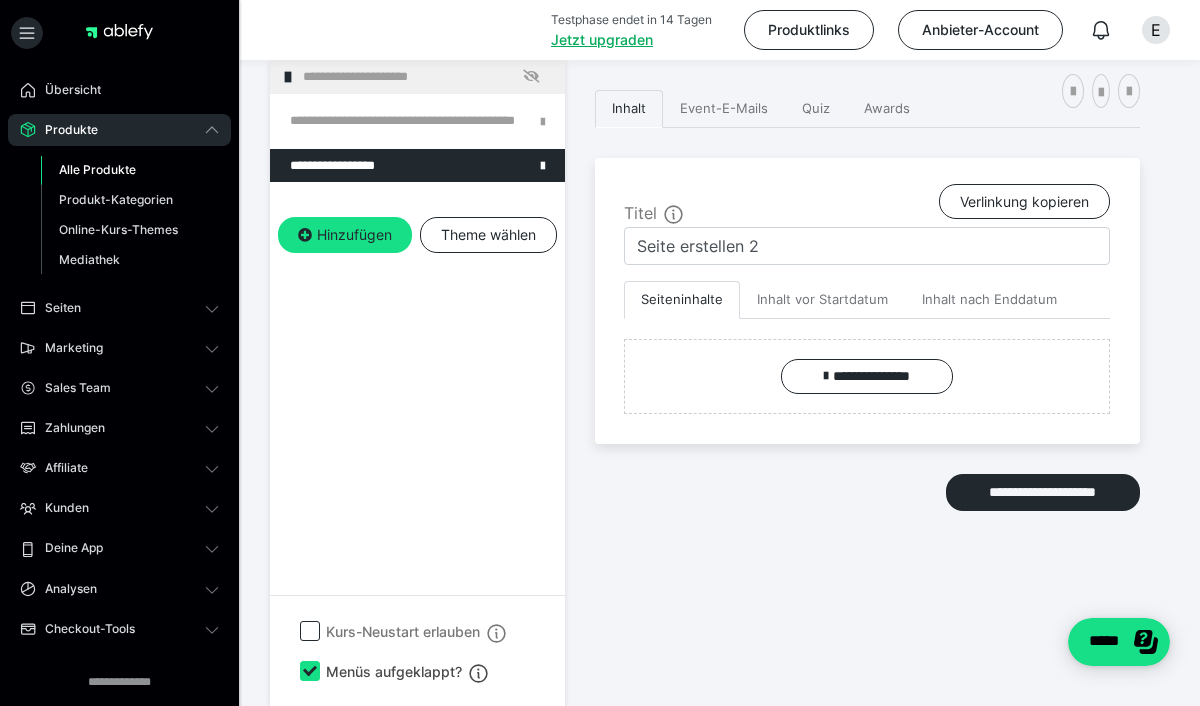 click on "**********" at bounding box center [867, 301] 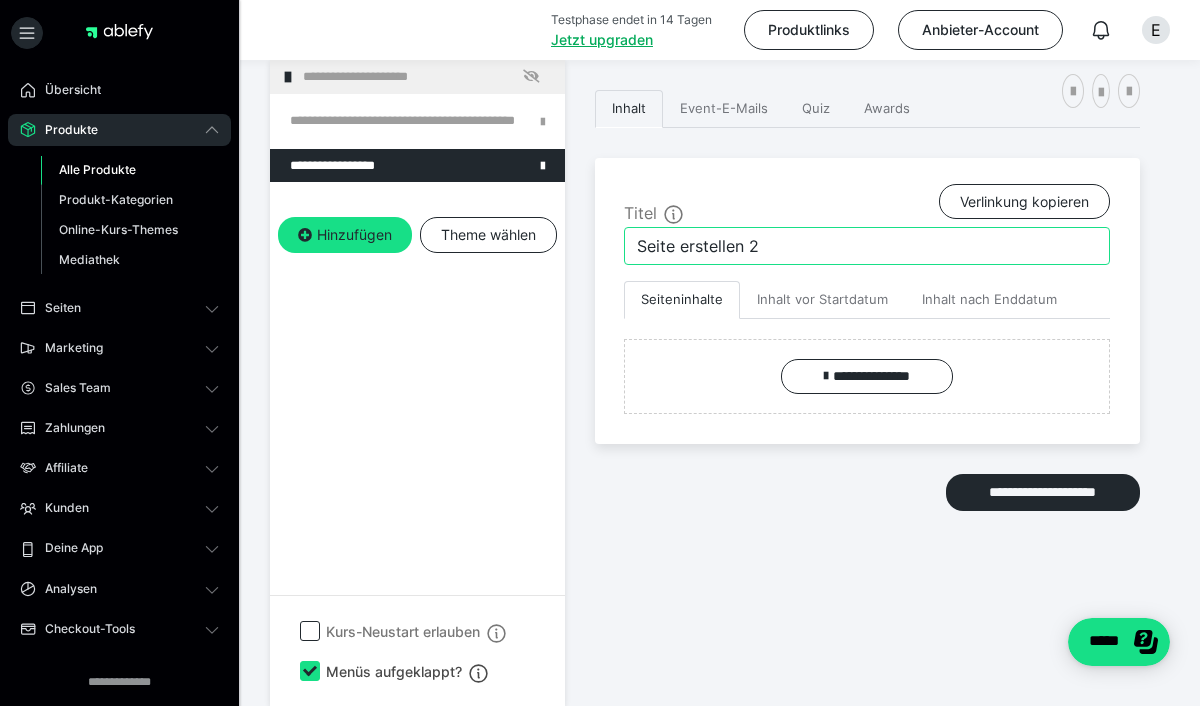 drag, startPoint x: 771, startPoint y: 251, endPoint x: 618, endPoint y: 226, distance: 155.02902 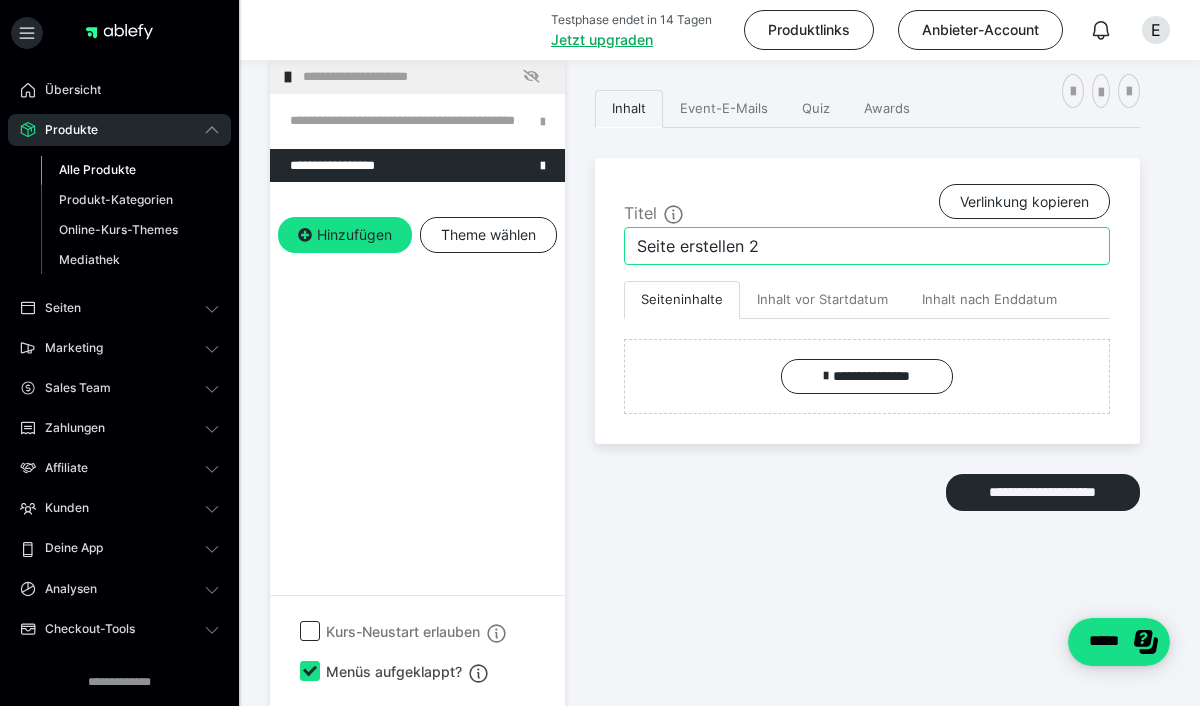 click on "**********" at bounding box center [867, 301] 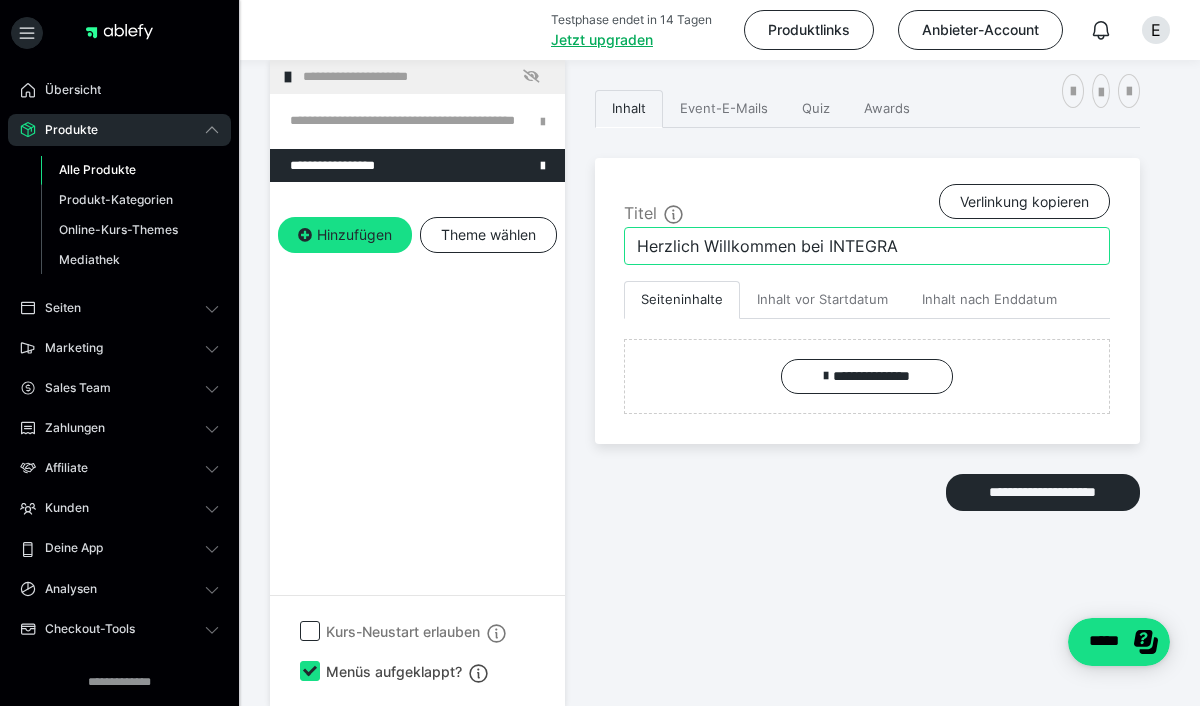 type on "Herzlich Willkommen bei INTEGRA" 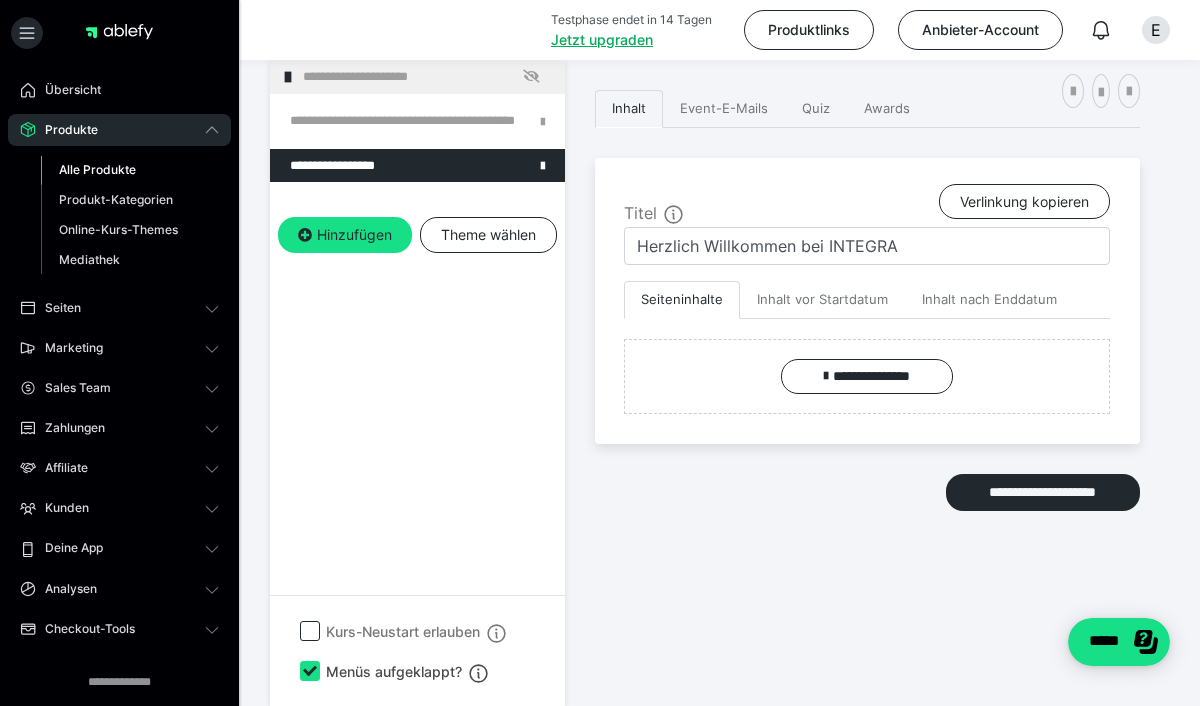 click on "**********" at bounding box center (867, 348) 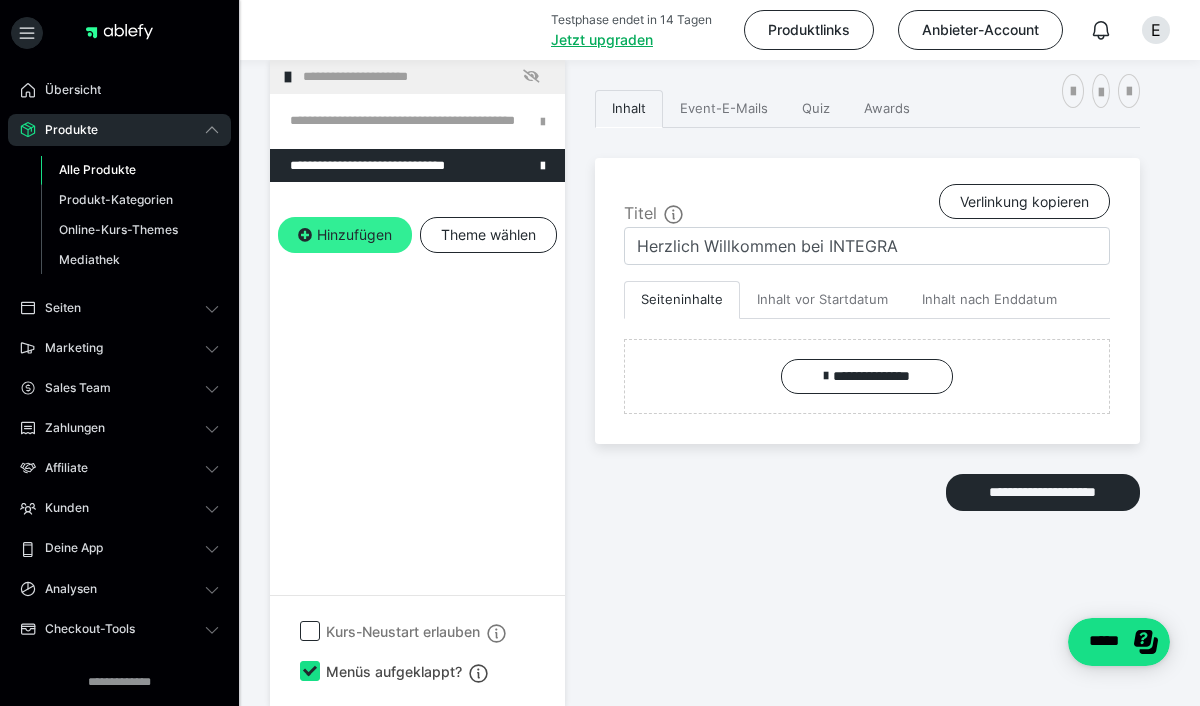 click on "Hinzufügen" at bounding box center [345, 235] 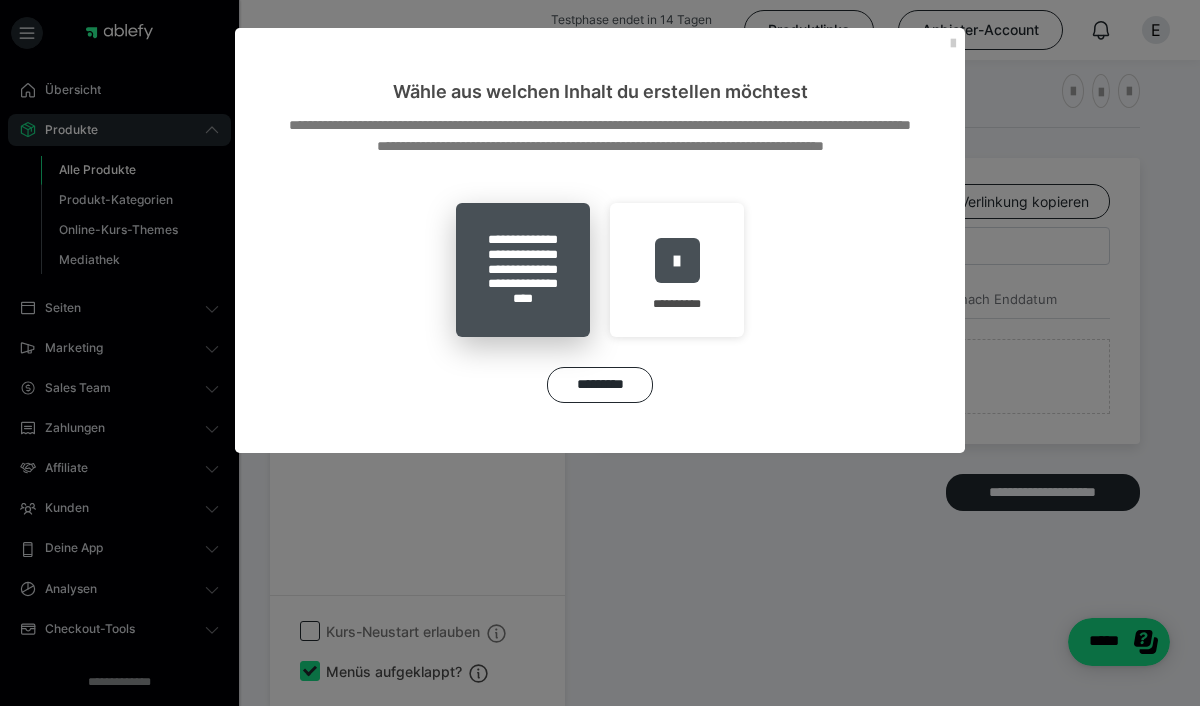 click on "**********" at bounding box center [523, 270] 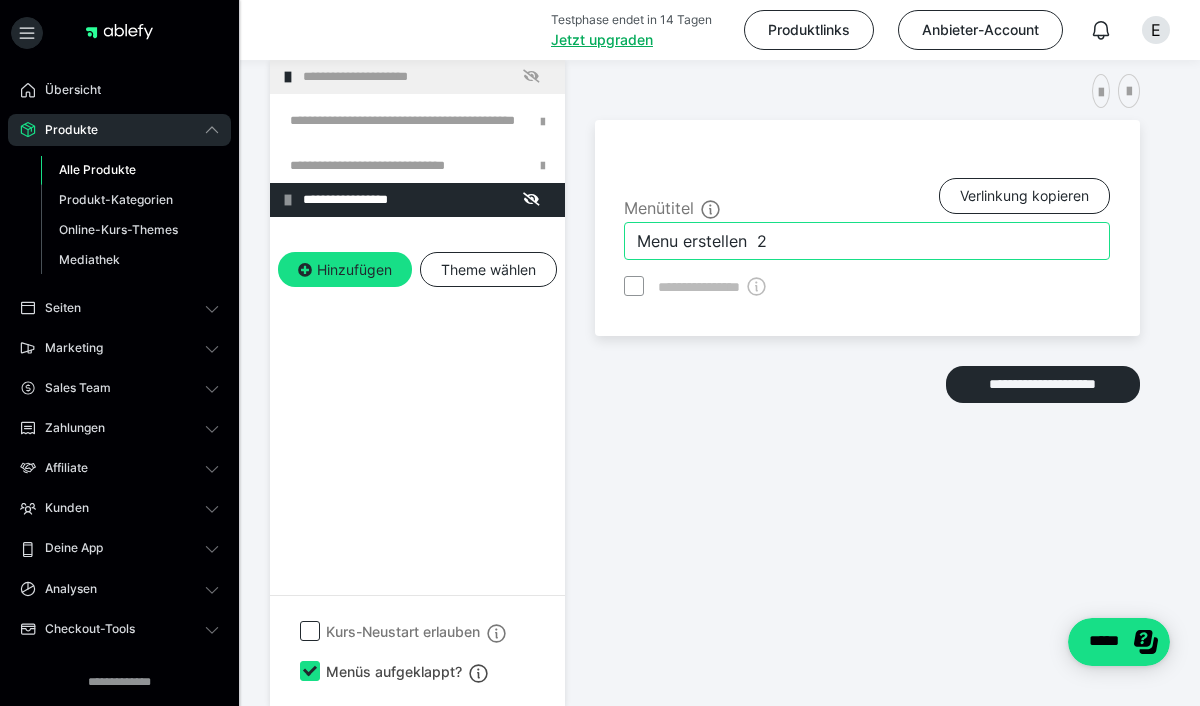 click on "Menu erstellen  2" at bounding box center [867, 241] 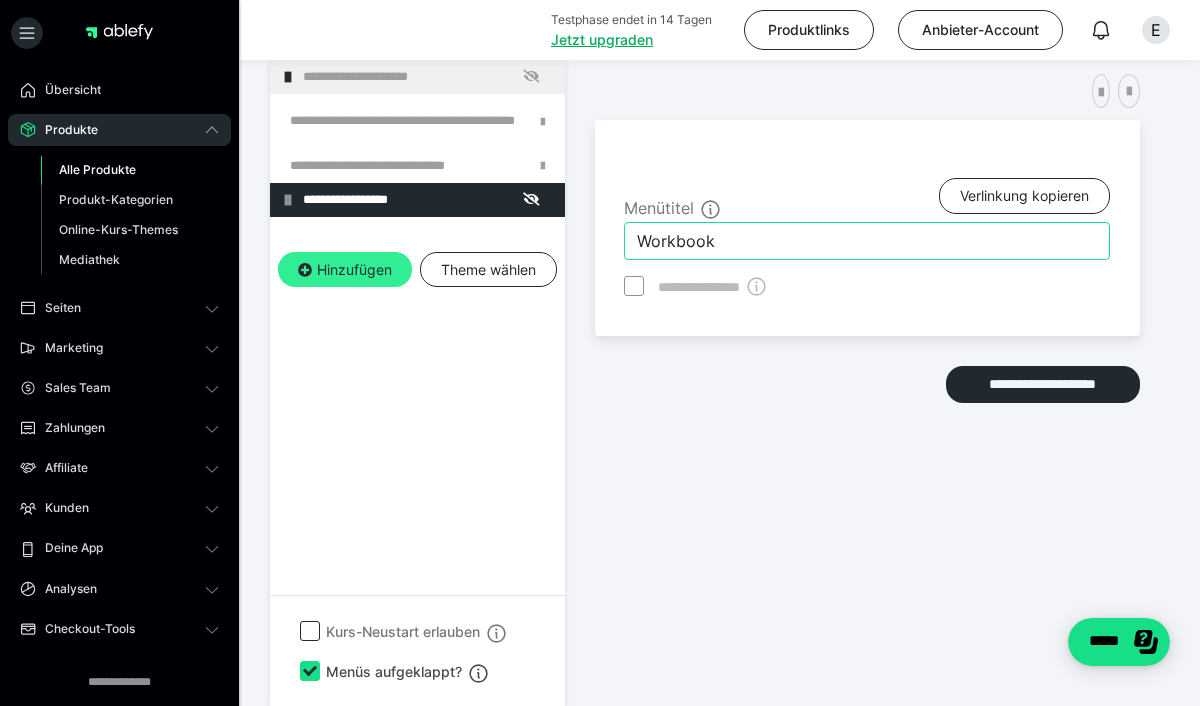type on "Workbook" 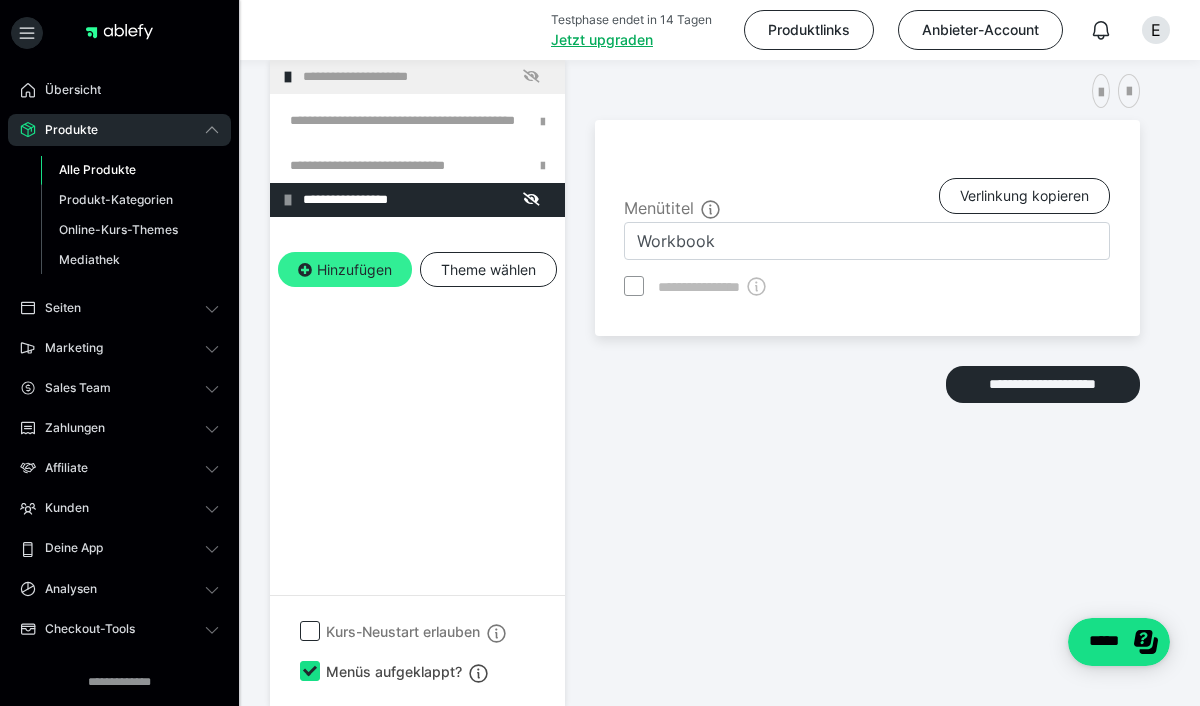 click on "Hinzufügen" at bounding box center (345, 270) 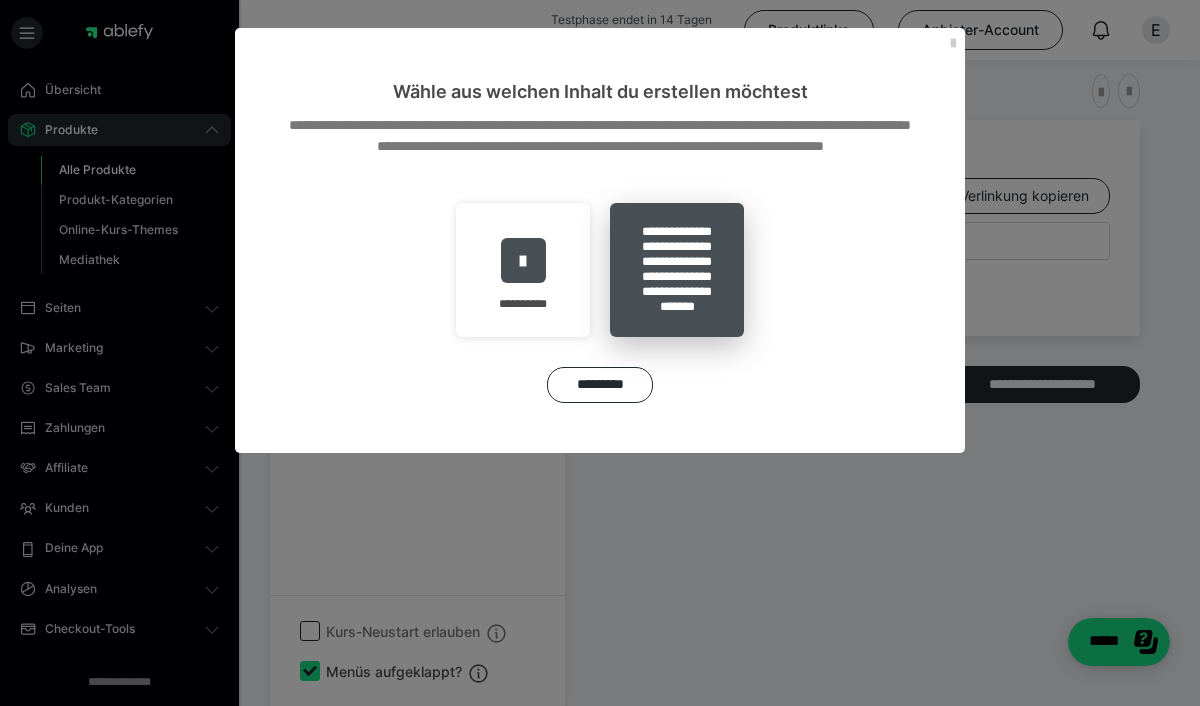 click on "**********" at bounding box center [677, 270] 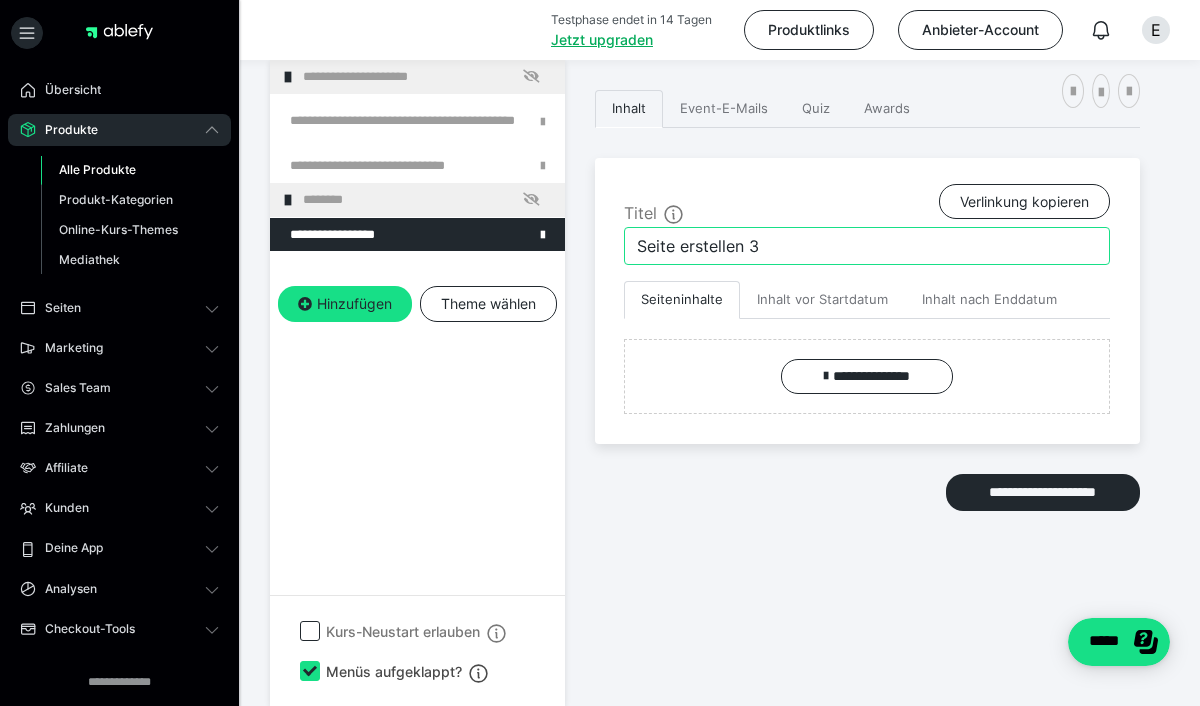 click on "Seite erstellen 3" at bounding box center (867, 246) 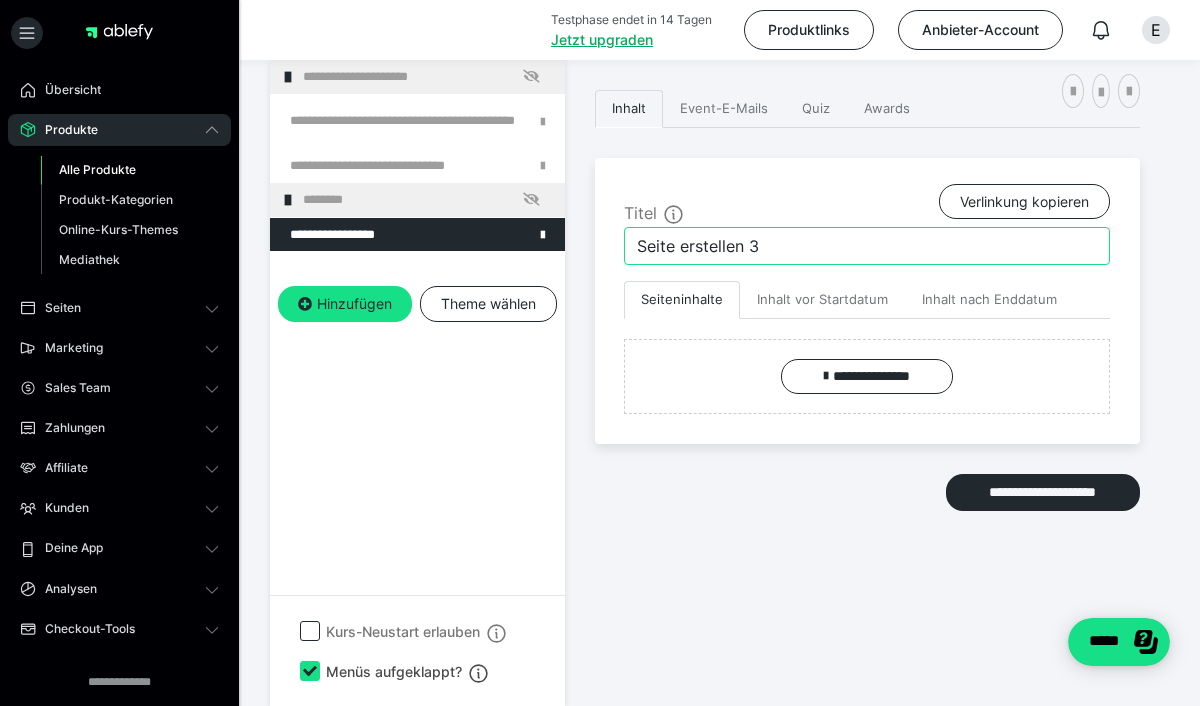 click on "Seite erstellen 3" at bounding box center (867, 246) 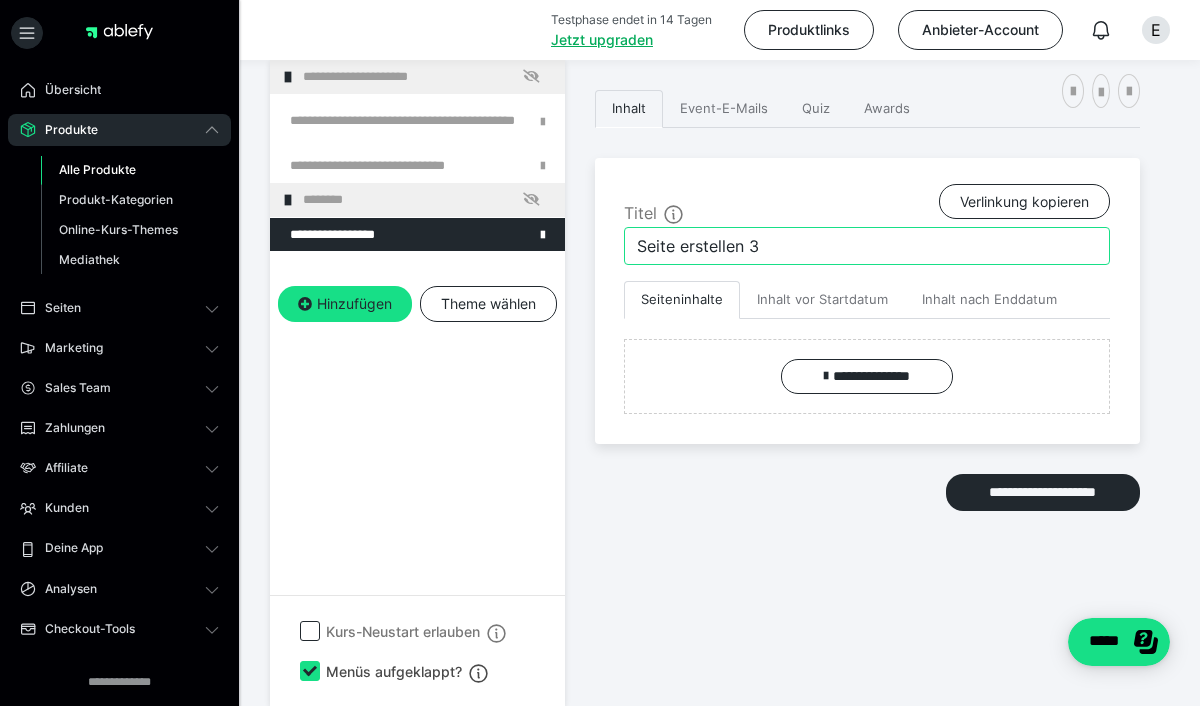 click on "Seite erstellen 3" at bounding box center (867, 246) 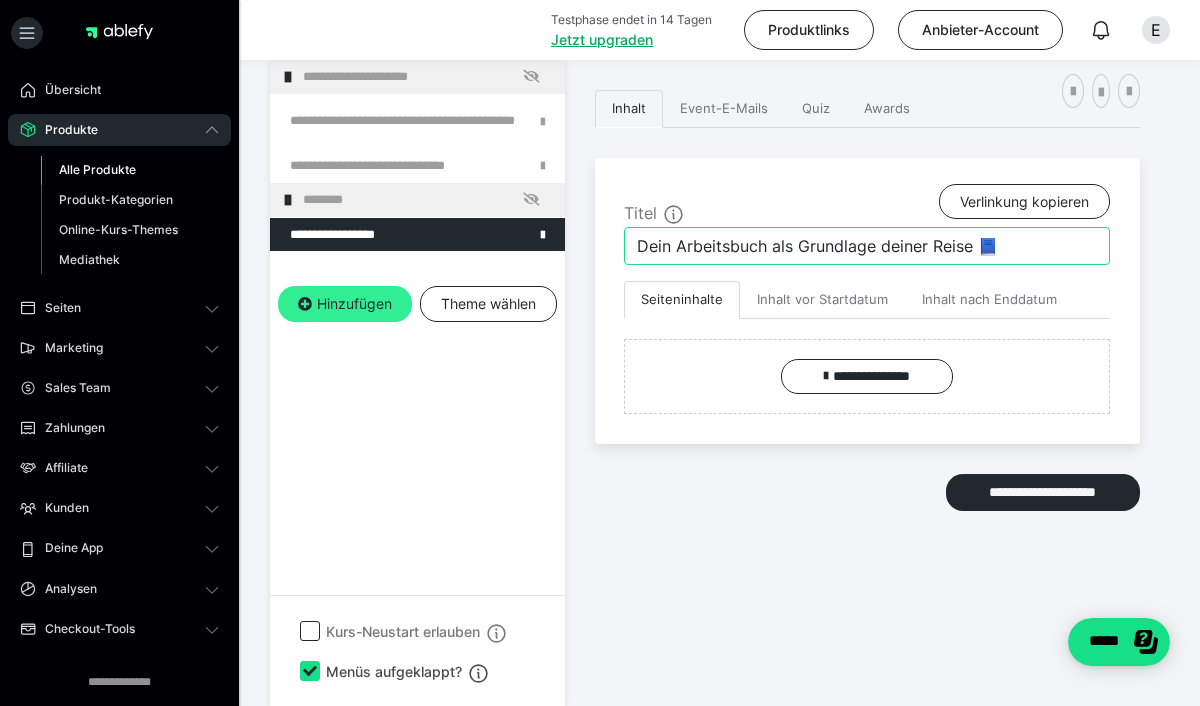 type on "Dein Arbeitsbuch als Grundlage deiner Reise 📘" 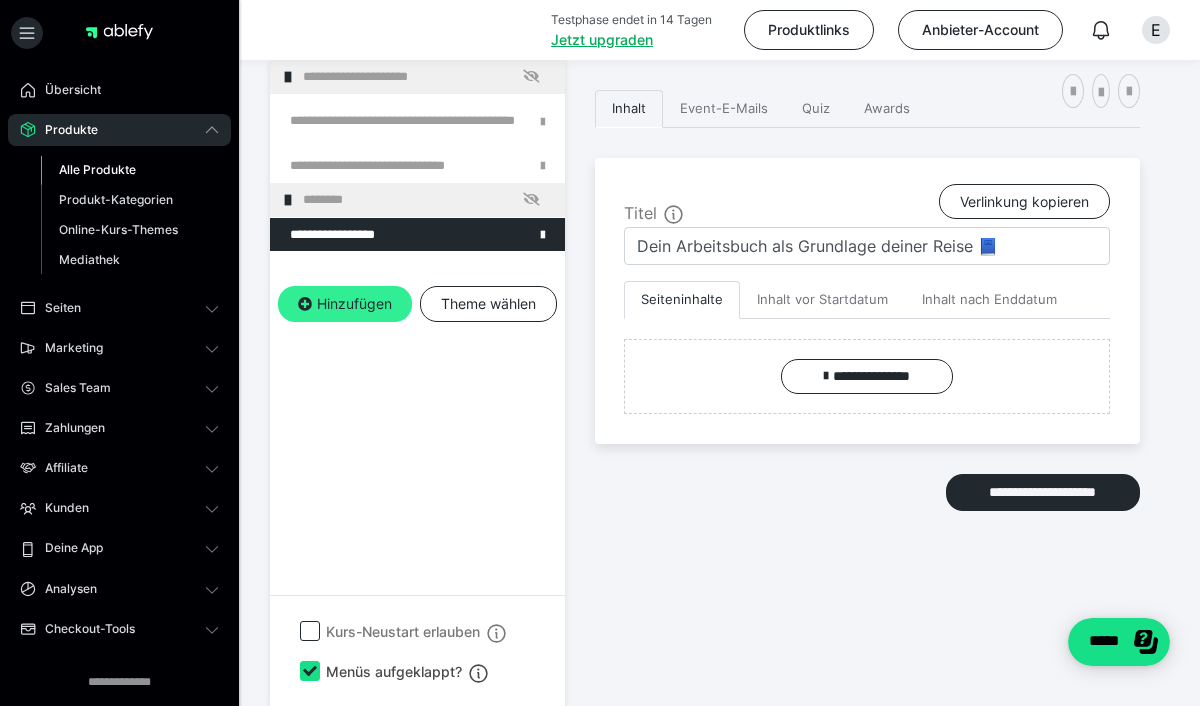 click on "Hinzufügen" at bounding box center (345, 304) 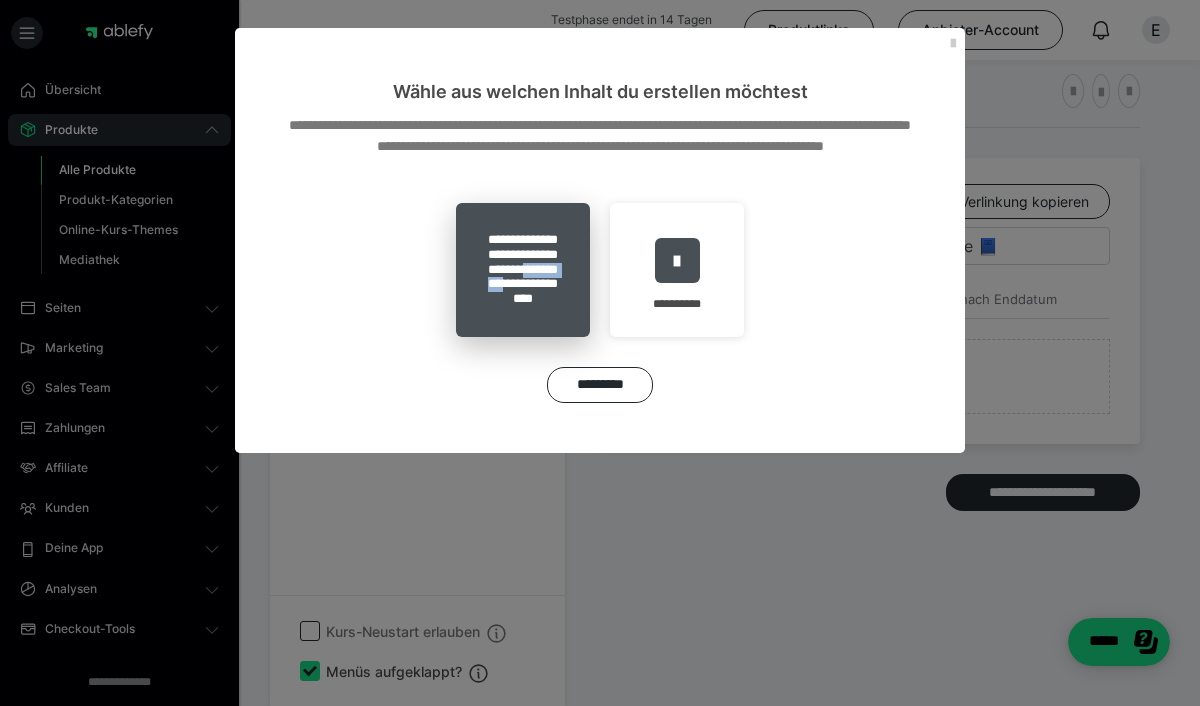click on "**********" at bounding box center [523, 270] 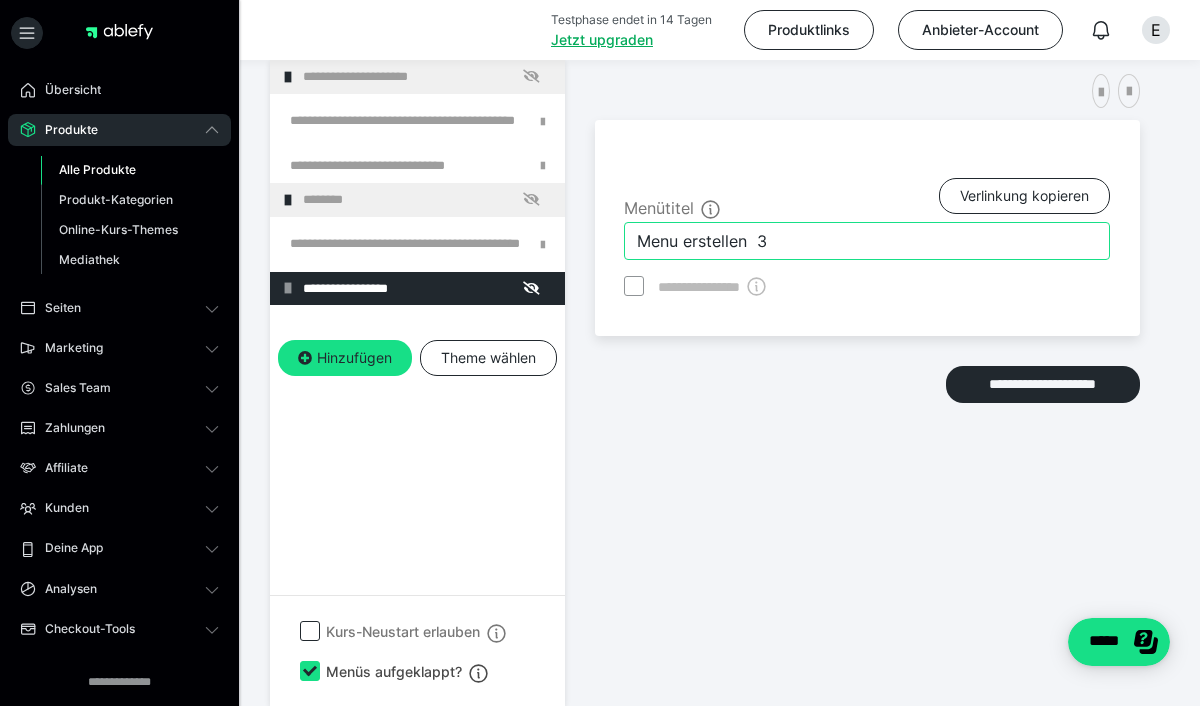 drag, startPoint x: 785, startPoint y: 246, endPoint x: 629, endPoint y: 231, distance: 156.7195 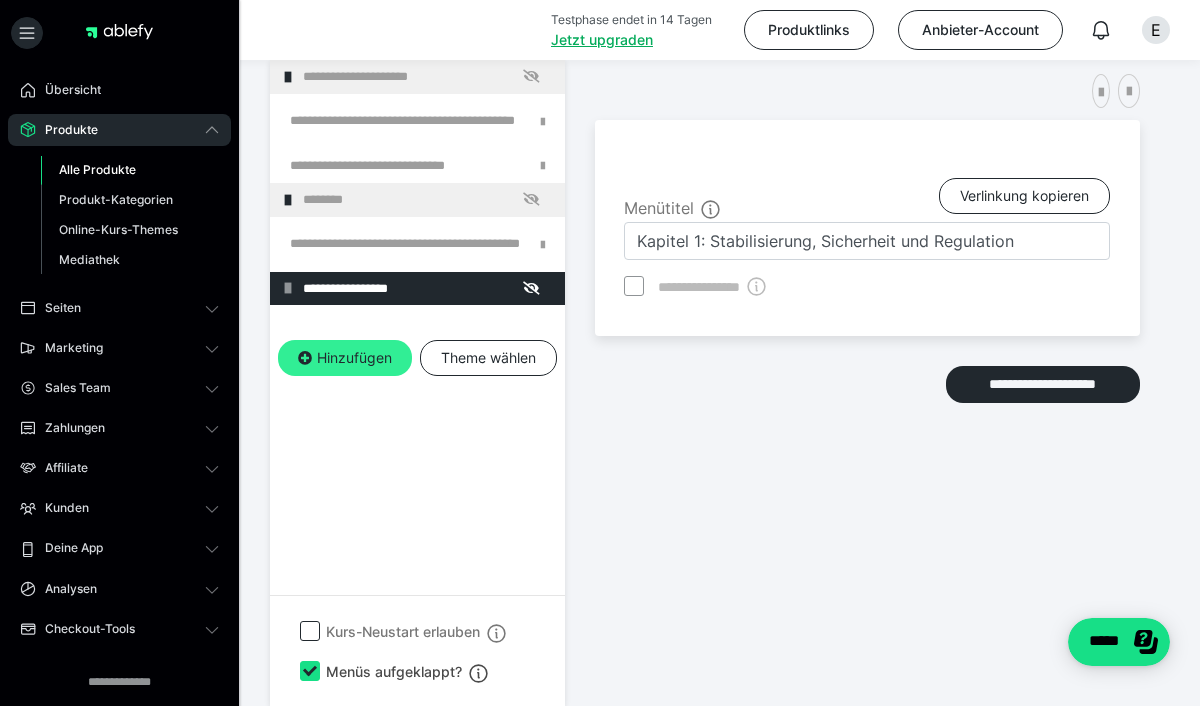 click on "Hinzufügen" at bounding box center (345, 358) 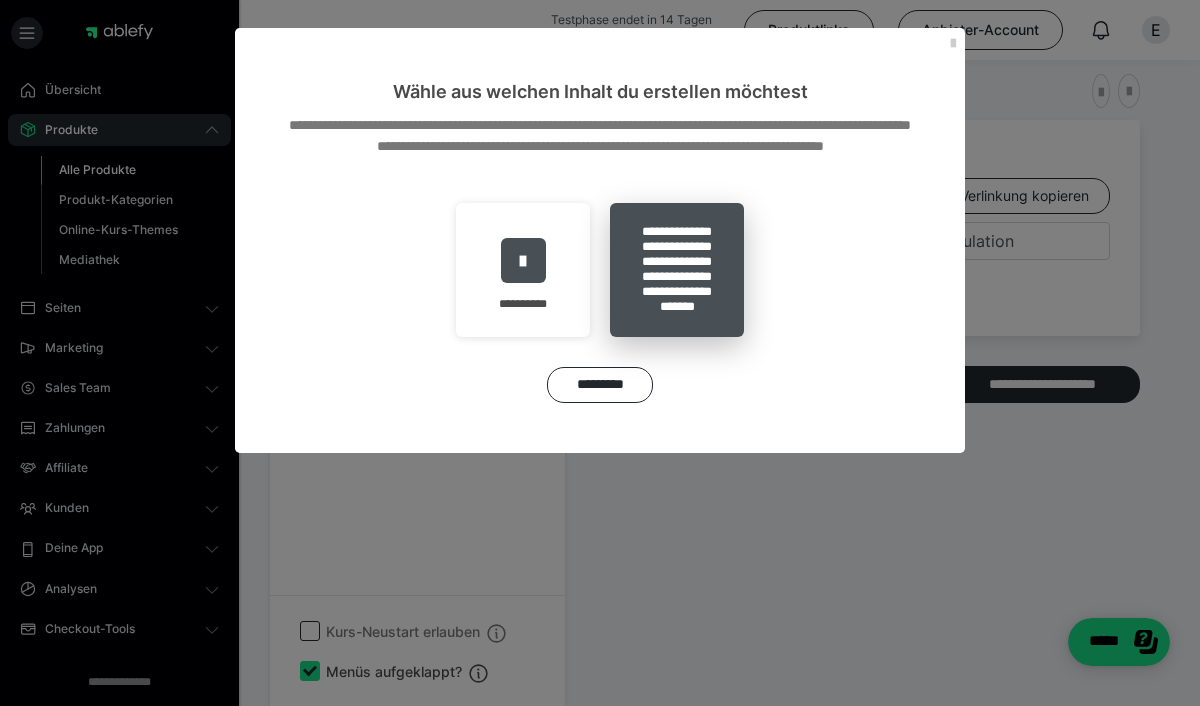 click on "**********" at bounding box center [677, 270] 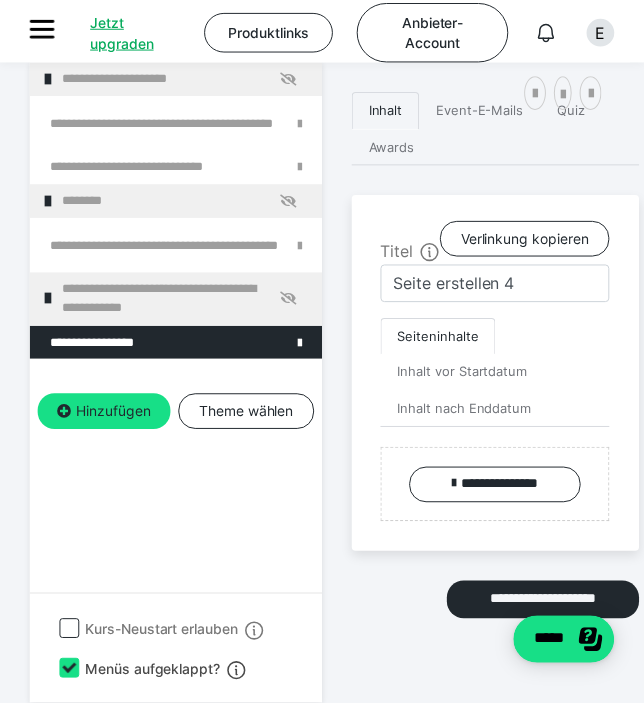 scroll, scrollTop: 574, scrollLeft: 0, axis: vertical 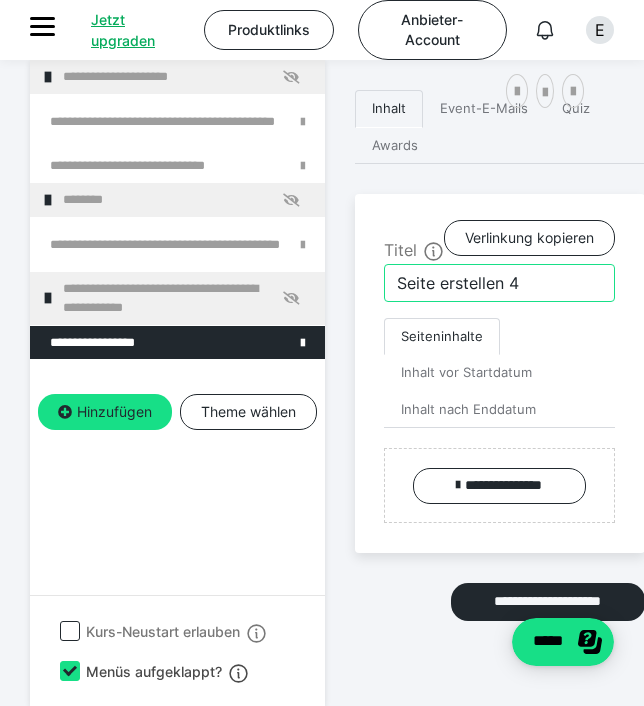 click on "Seite erstellen 4" at bounding box center (499, 283) 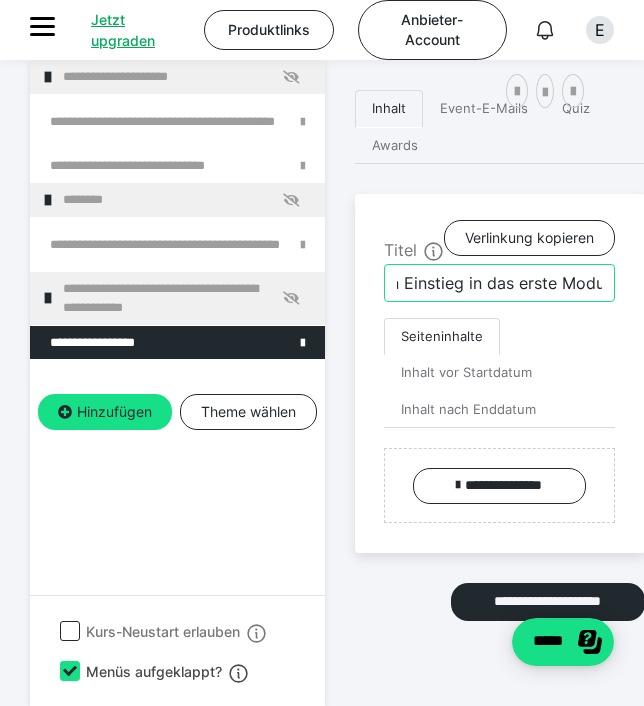 scroll, scrollTop: 0, scrollLeft: 35, axis: horizontal 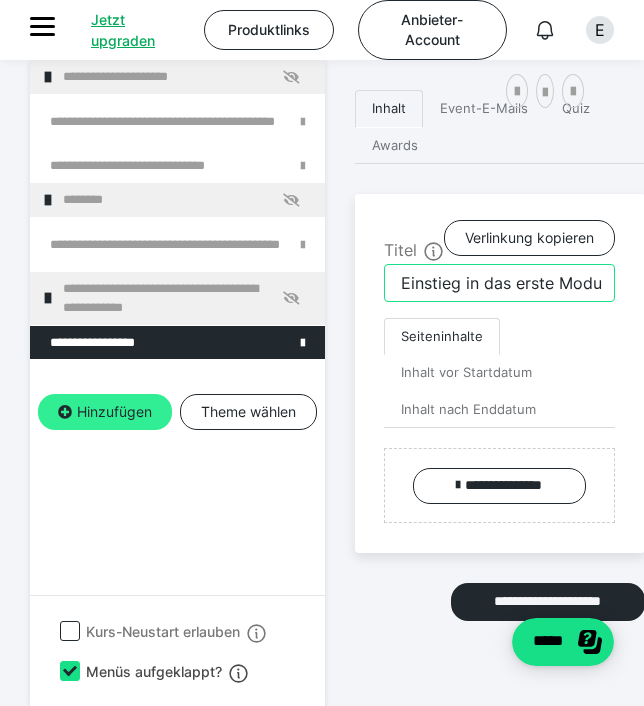 type on "Dein Einstieg in das erste Modul" 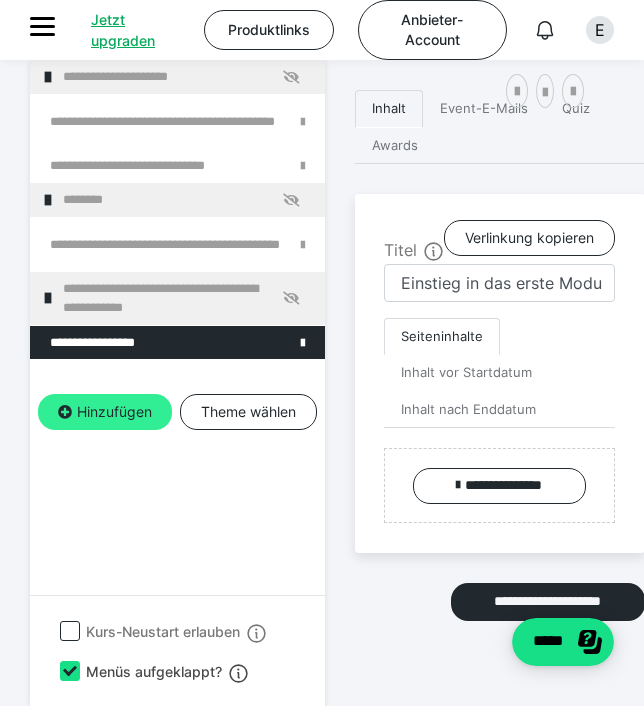 scroll, scrollTop: 0, scrollLeft: 0, axis: both 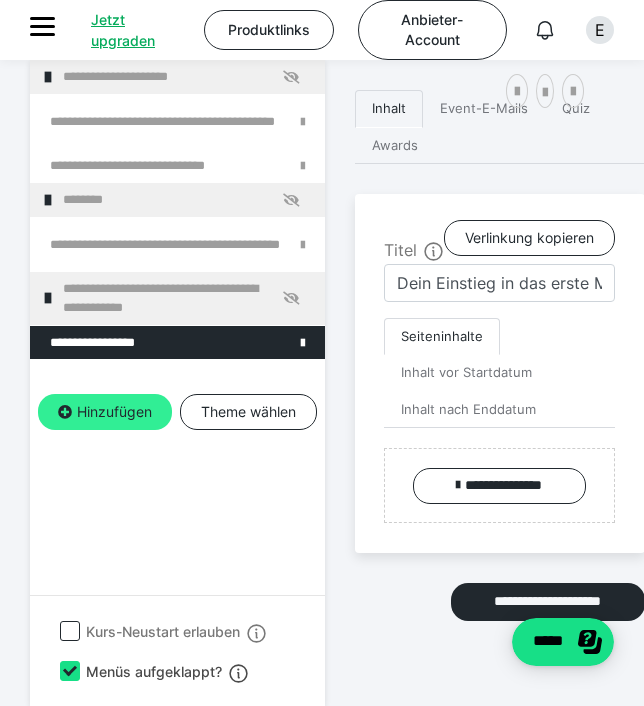click on "Hinzufügen" at bounding box center [105, 412] 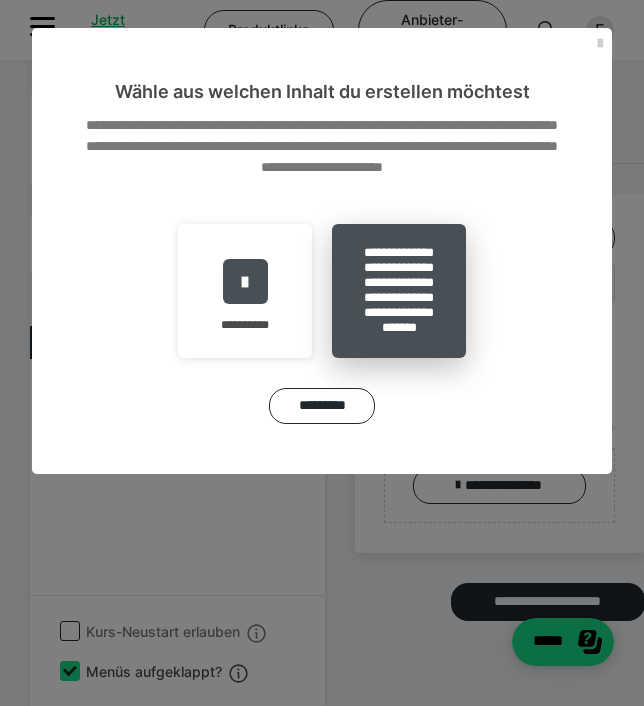 click on "**********" at bounding box center (399, 291) 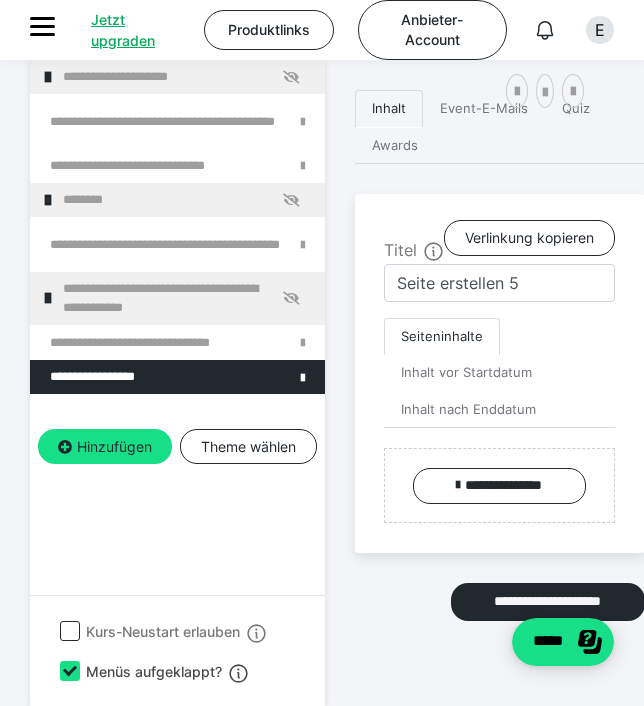 click on "**********" at bounding box center [322, 333] 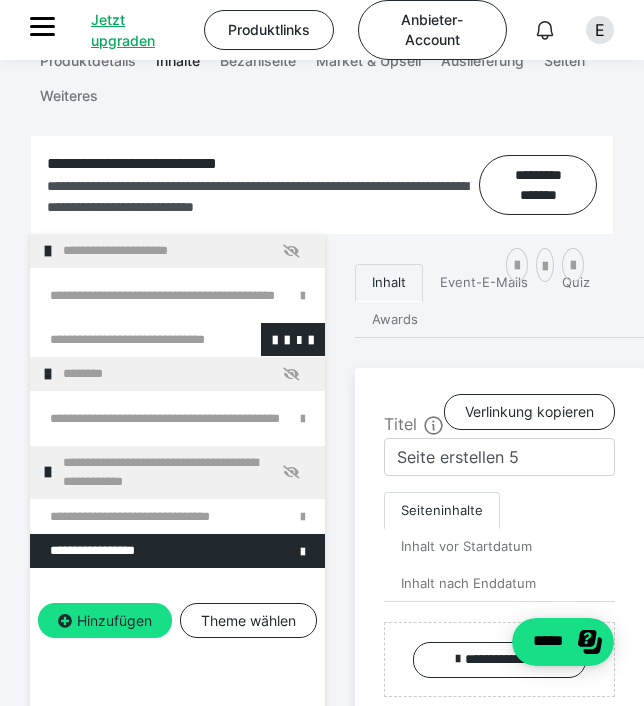 scroll, scrollTop: 398, scrollLeft: 0, axis: vertical 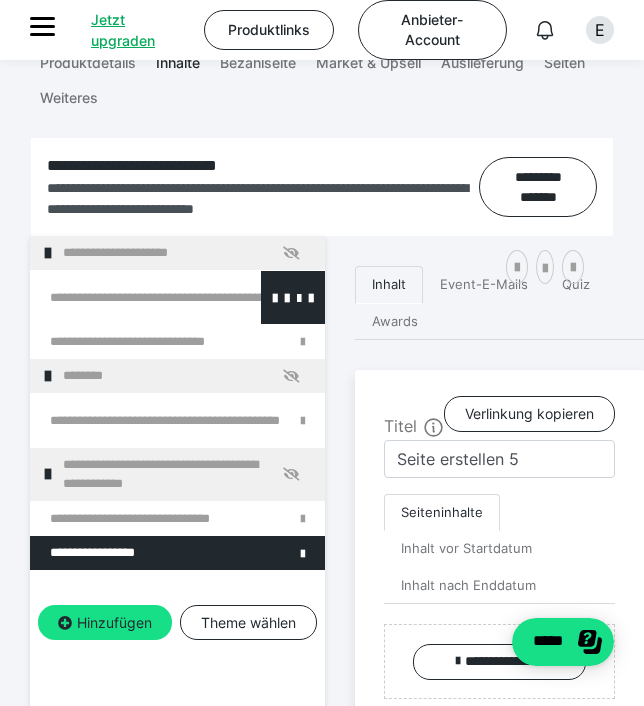 click at bounding box center (125, 297) 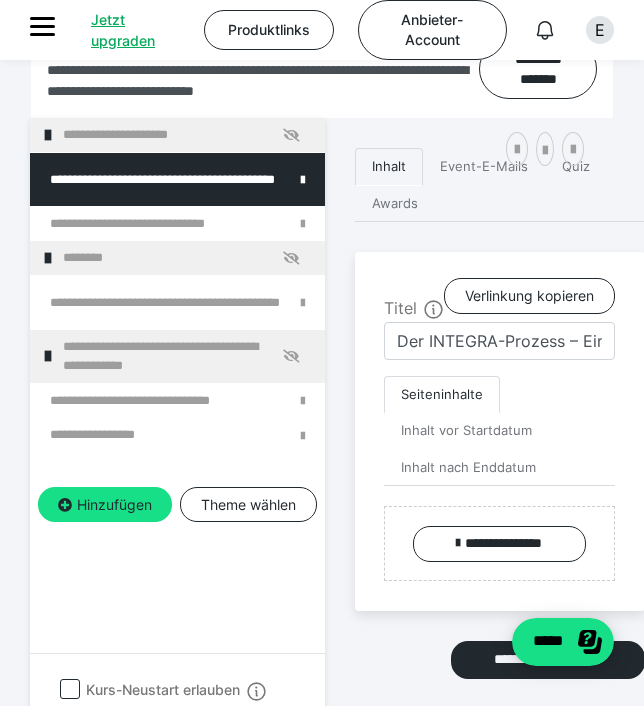 scroll, scrollTop: 589, scrollLeft: 0, axis: vertical 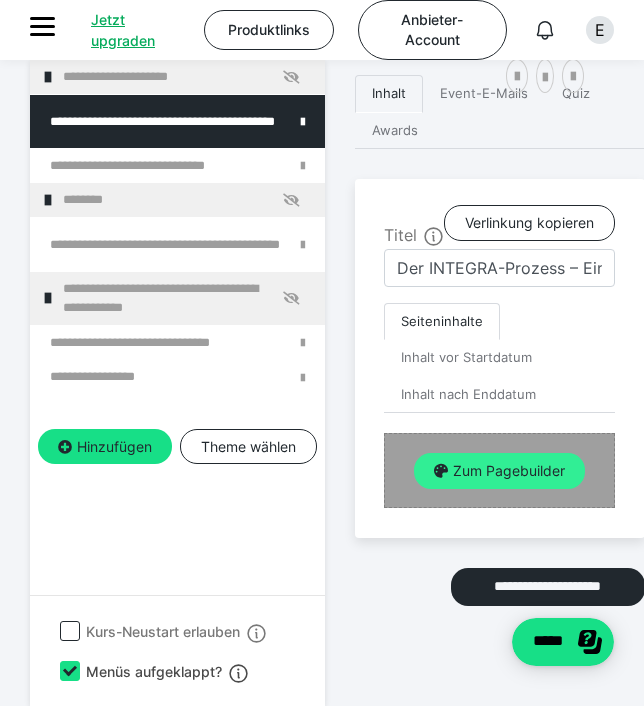 click on "Zum Pagebuilder" at bounding box center (499, 471) 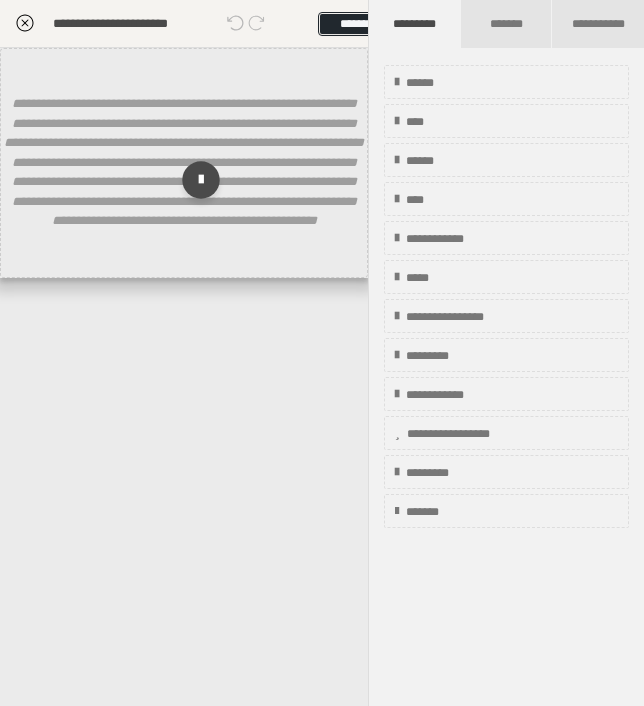 scroll, scrollTop: 374, scrollLeft: 0, axis: vertical 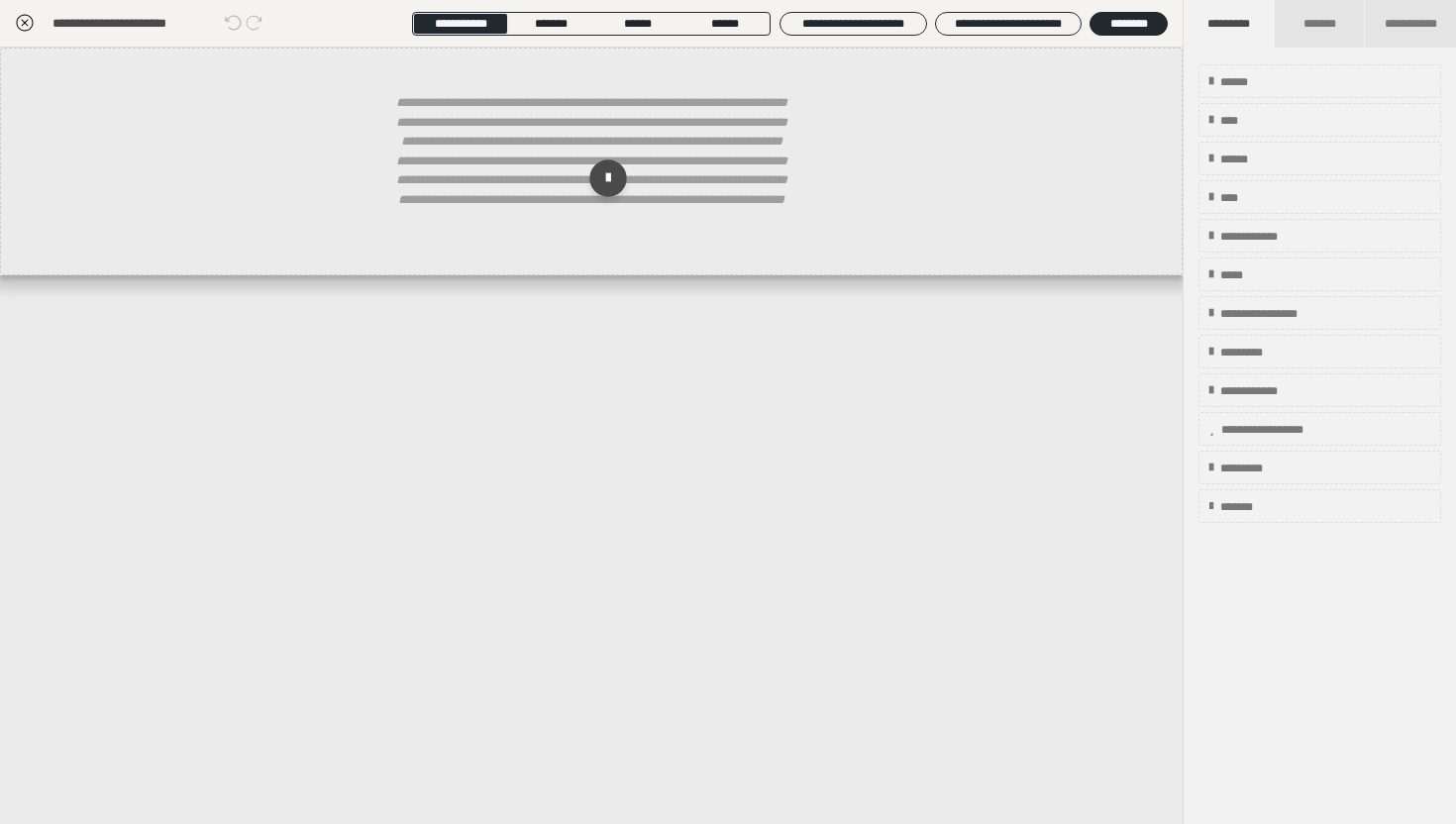 click on "**********" at bounding box center (129, 24) 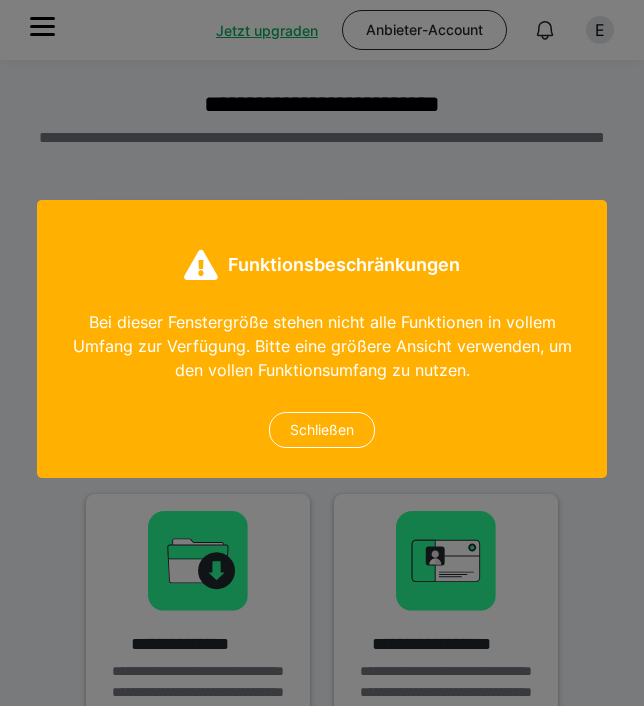 scroll, scrollTop: 126, scrollLeft: 0, axis: vertical 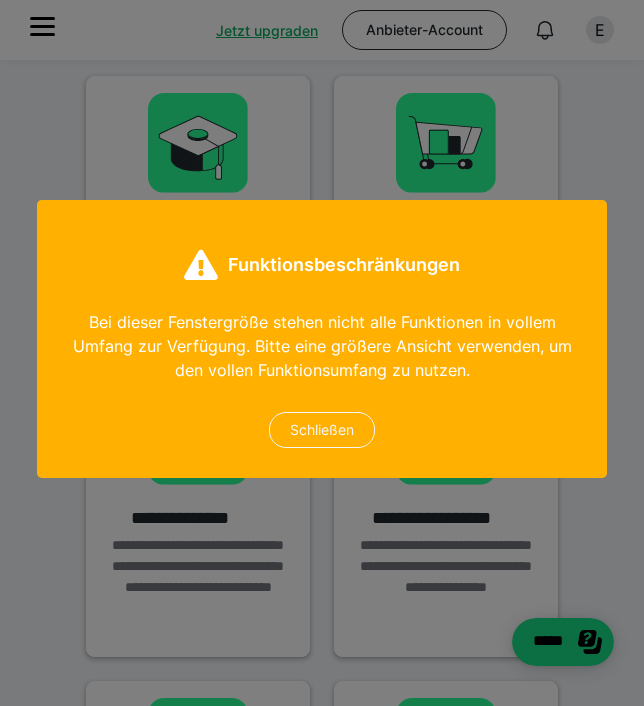 click on "Schließen" at bounding box center [322, 430] 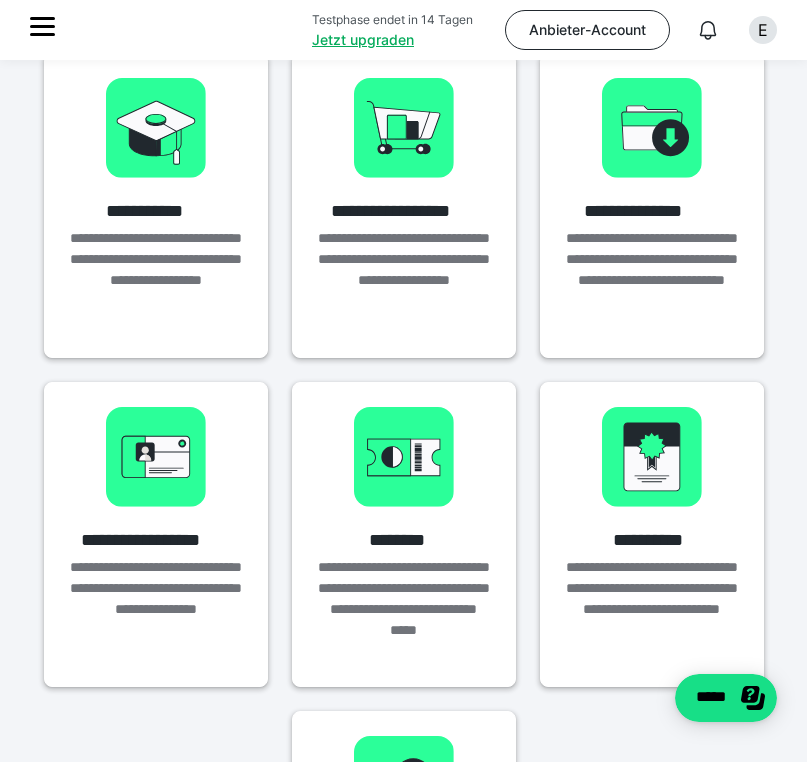 click 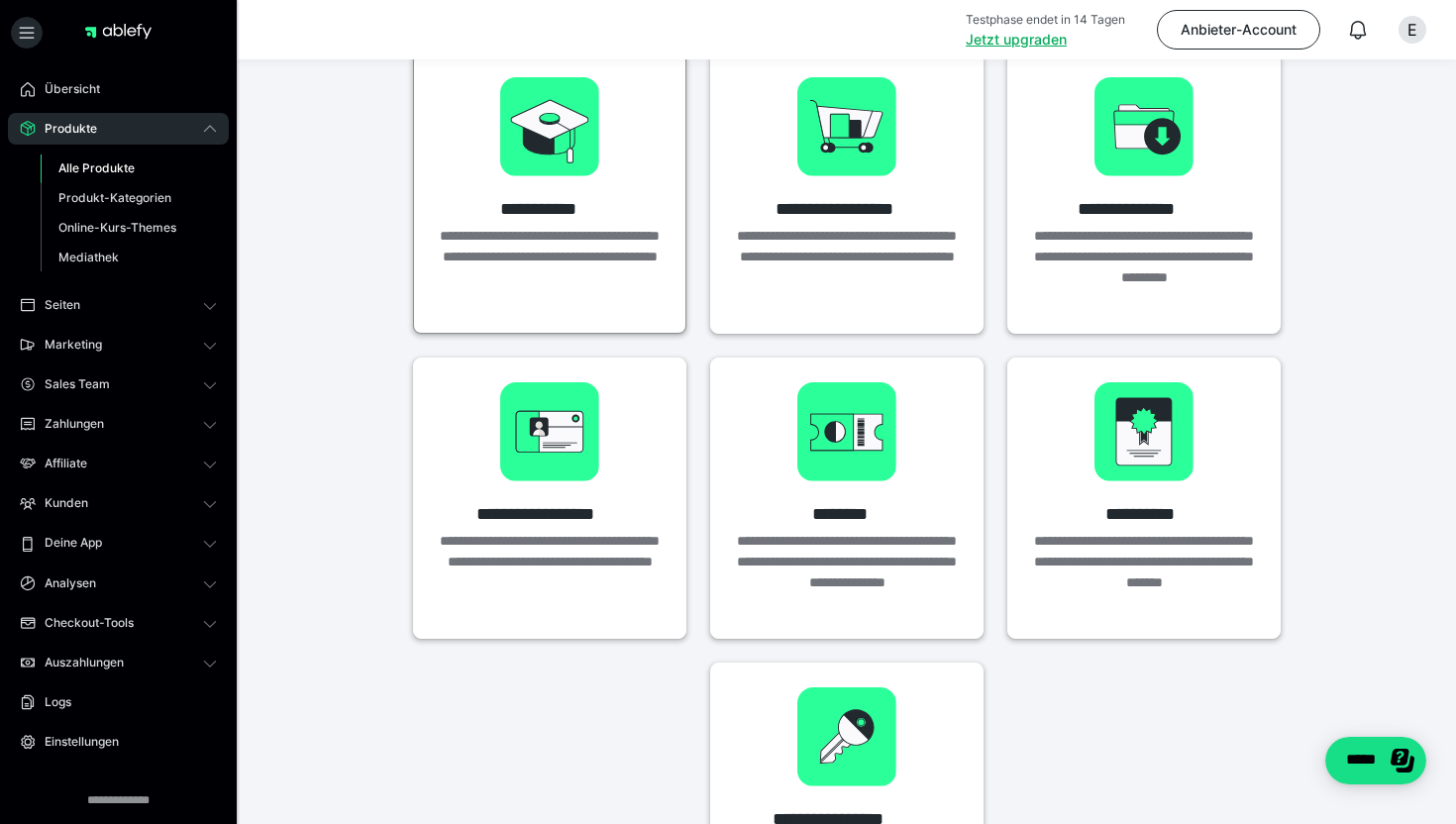 scroll, scrollTop: 0, scrollLeft: 0, axis: both 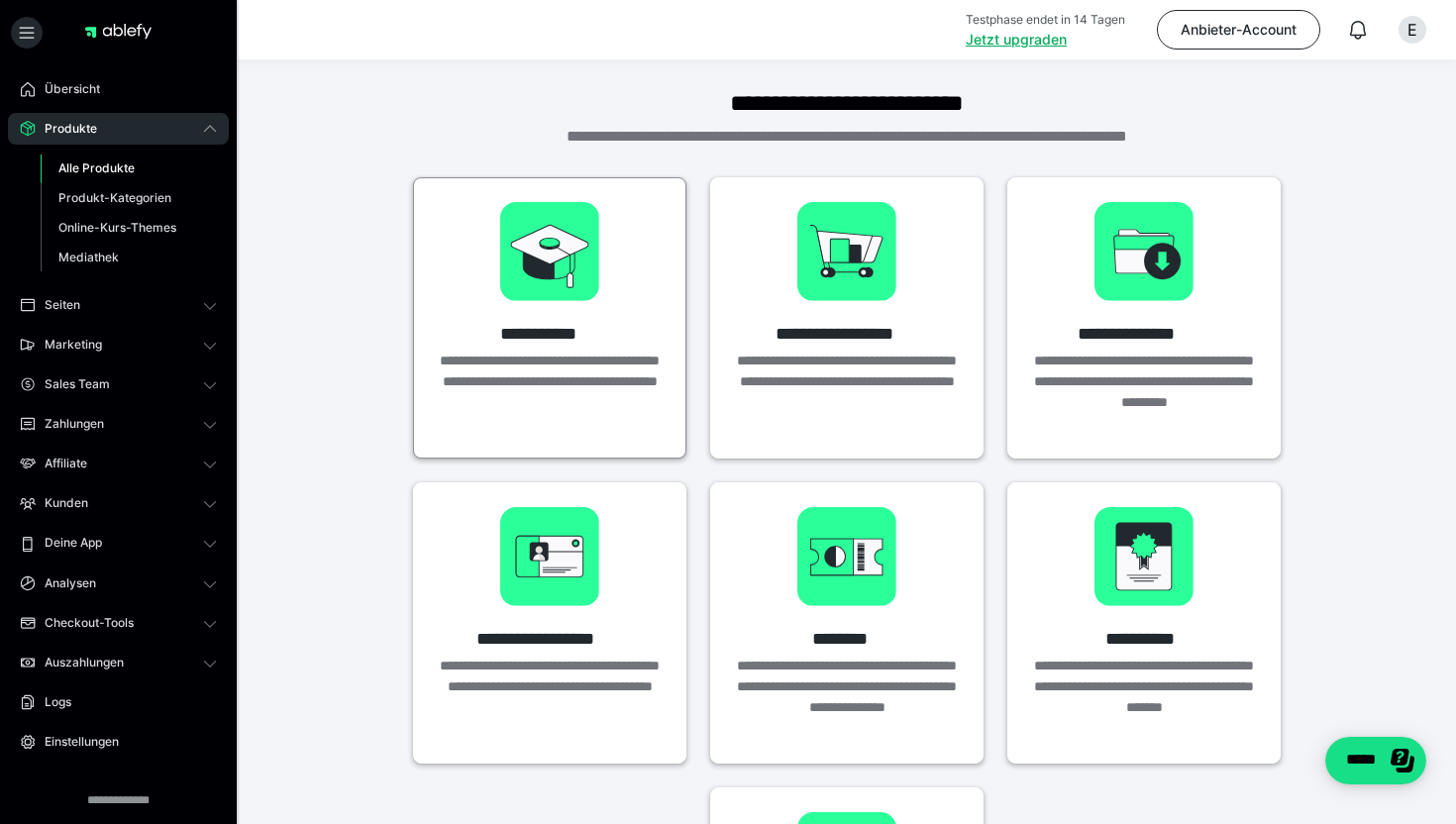 click on "**********" at bounding box center (550, 307) 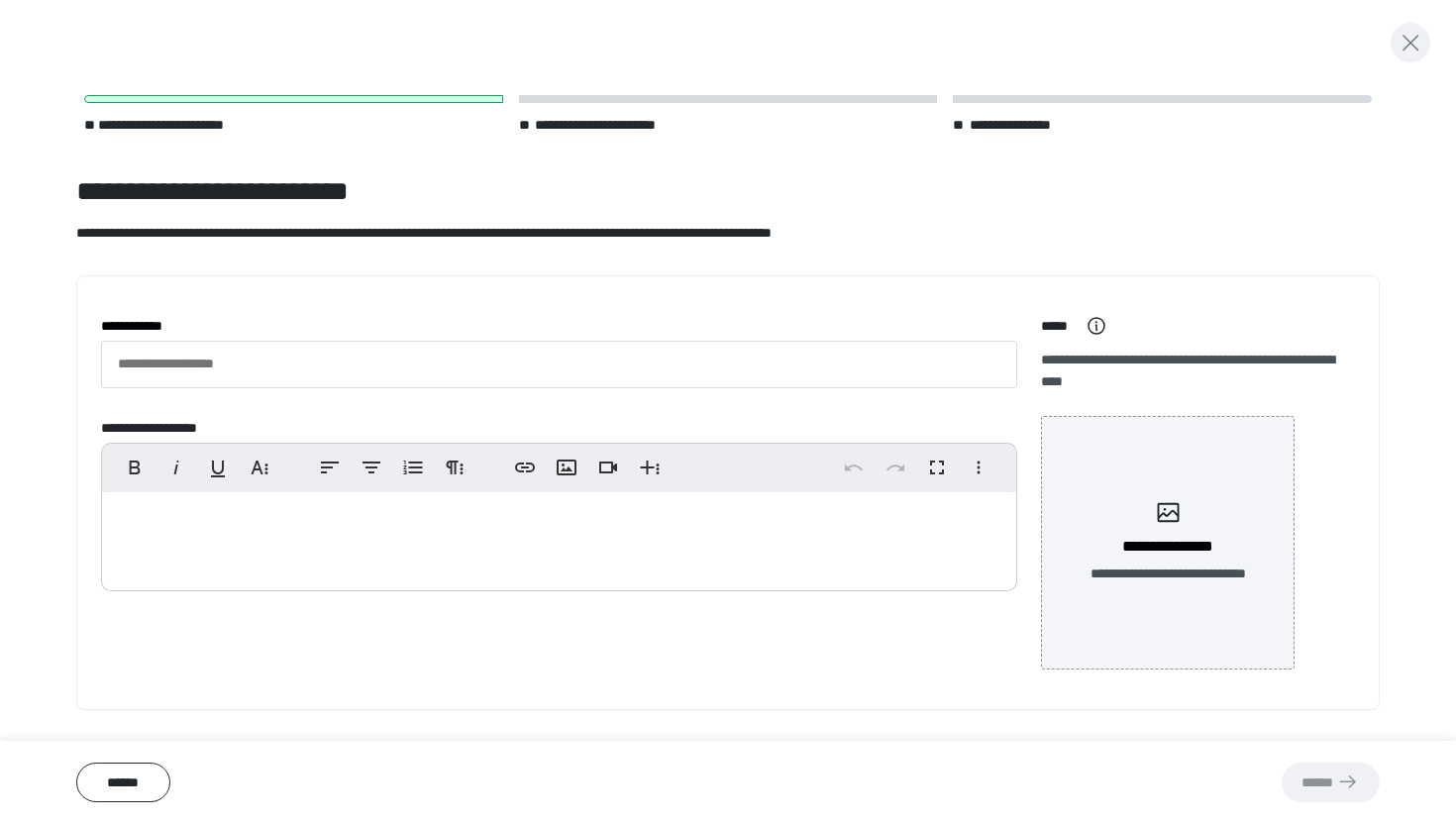 click 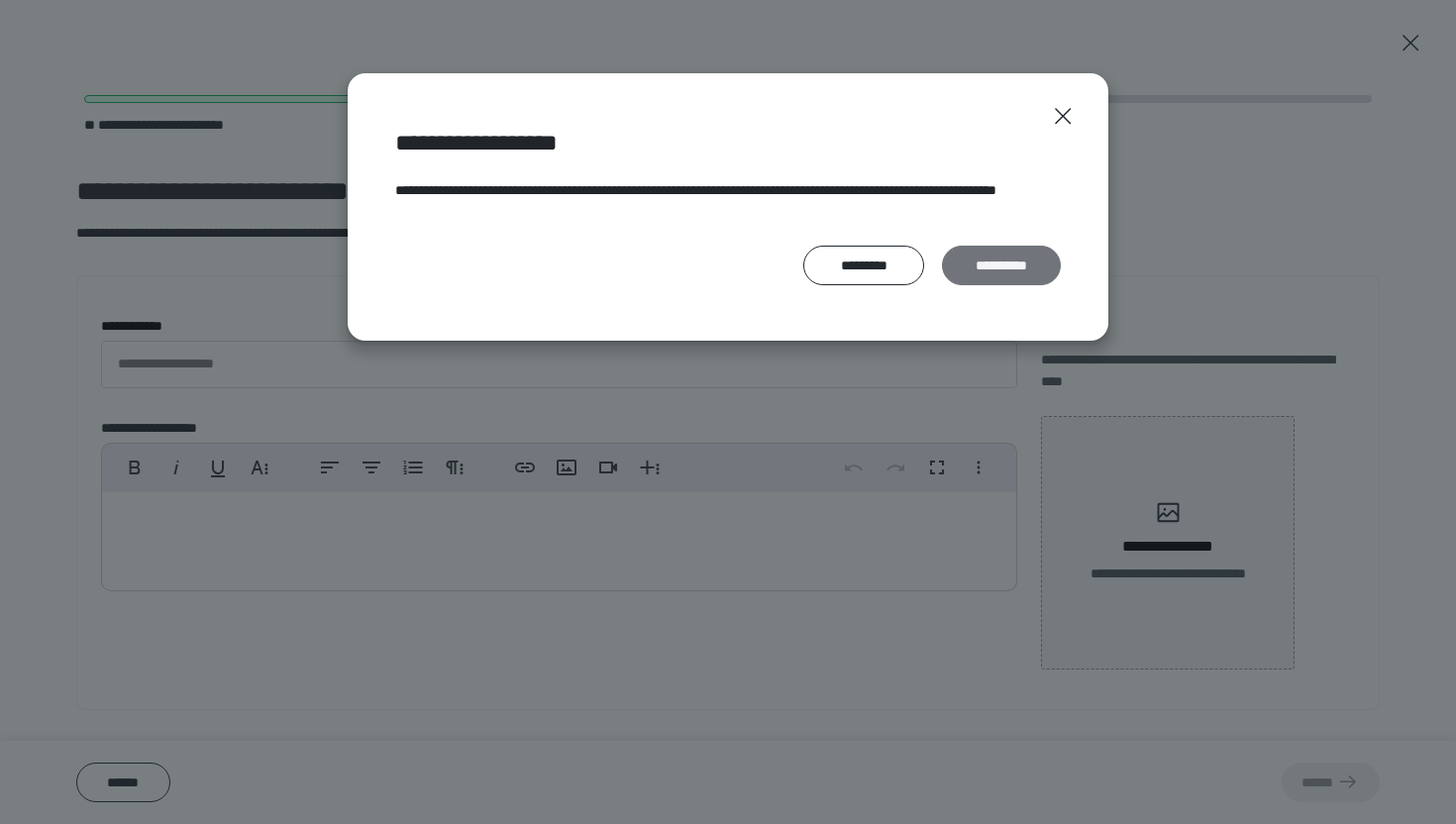 click on "**********" at bounding box center (1001, 265) 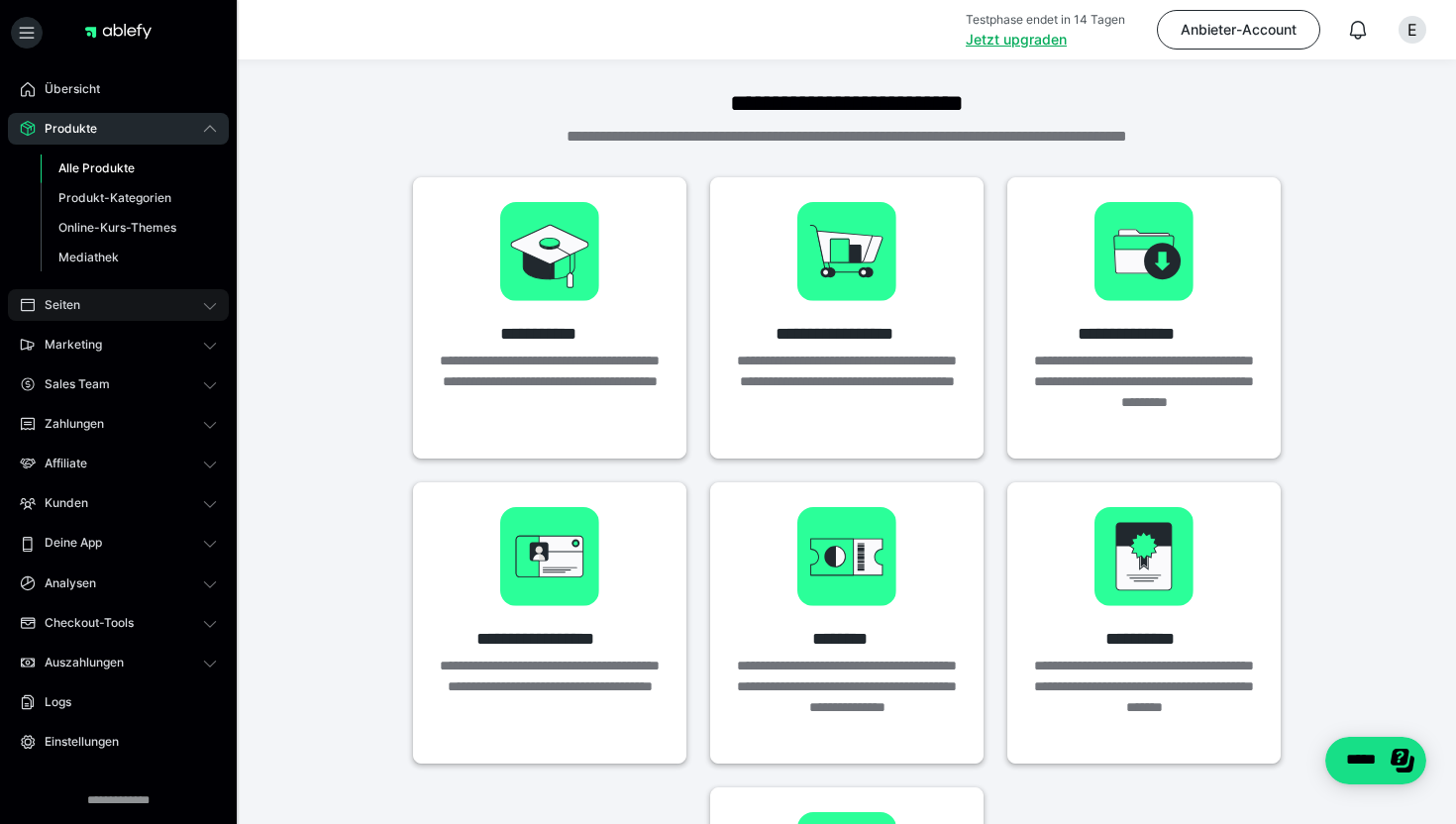 click on "Seiten" at bounding box center (118, 305) 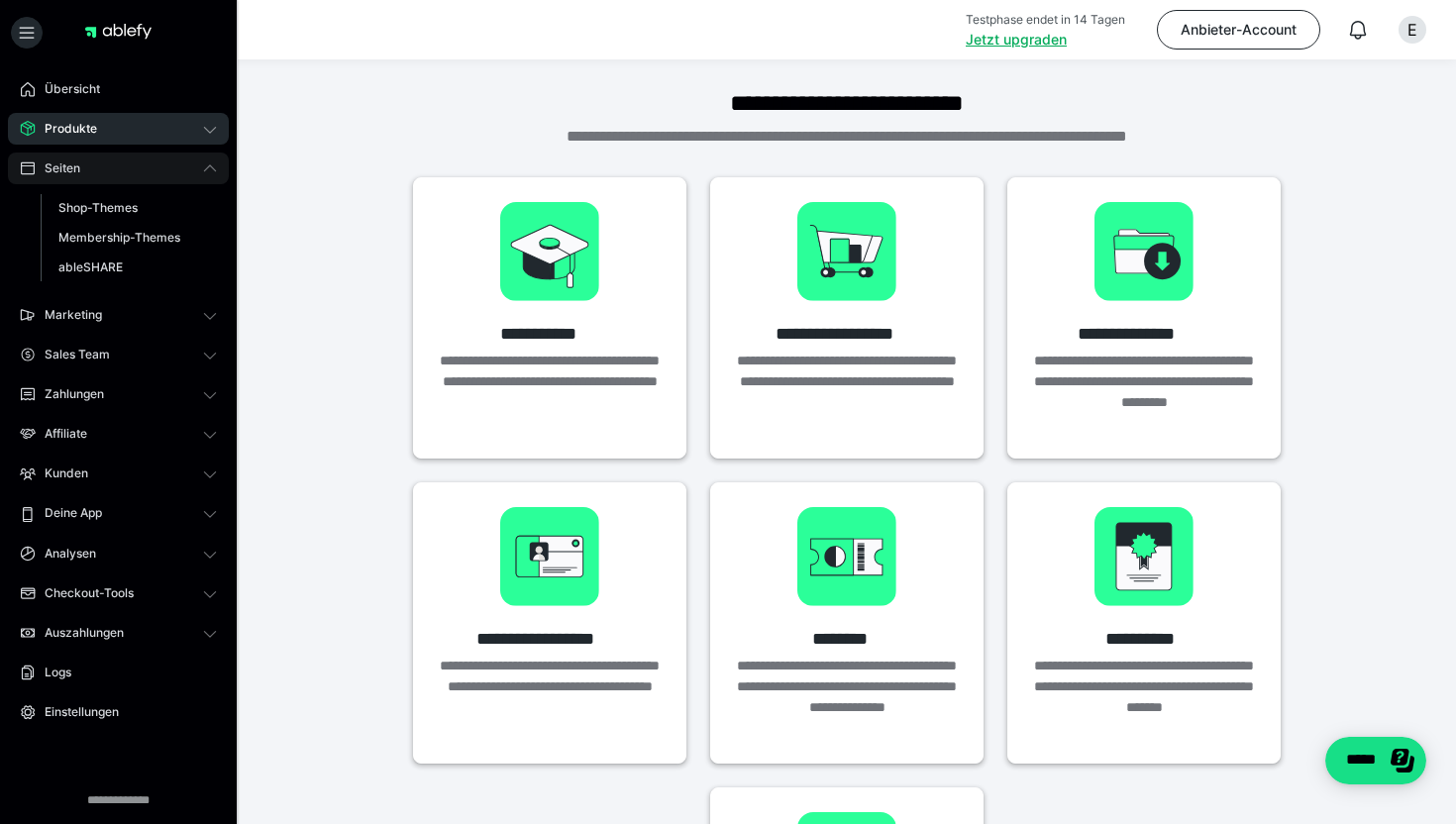 click on "Seiten" at bounding box center [118, 168] 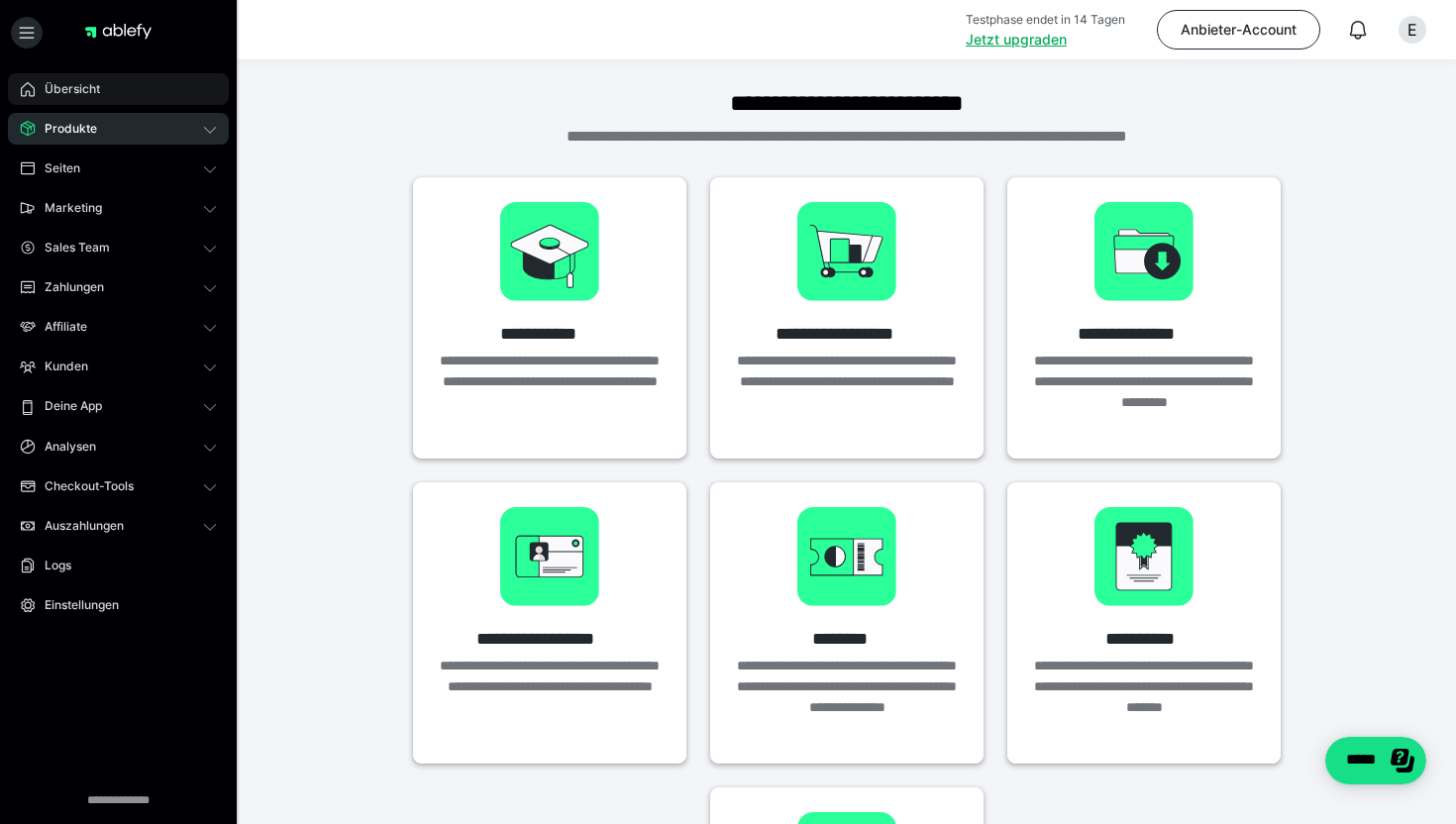 click on "Übersicht" at bounding box center (118, 89) 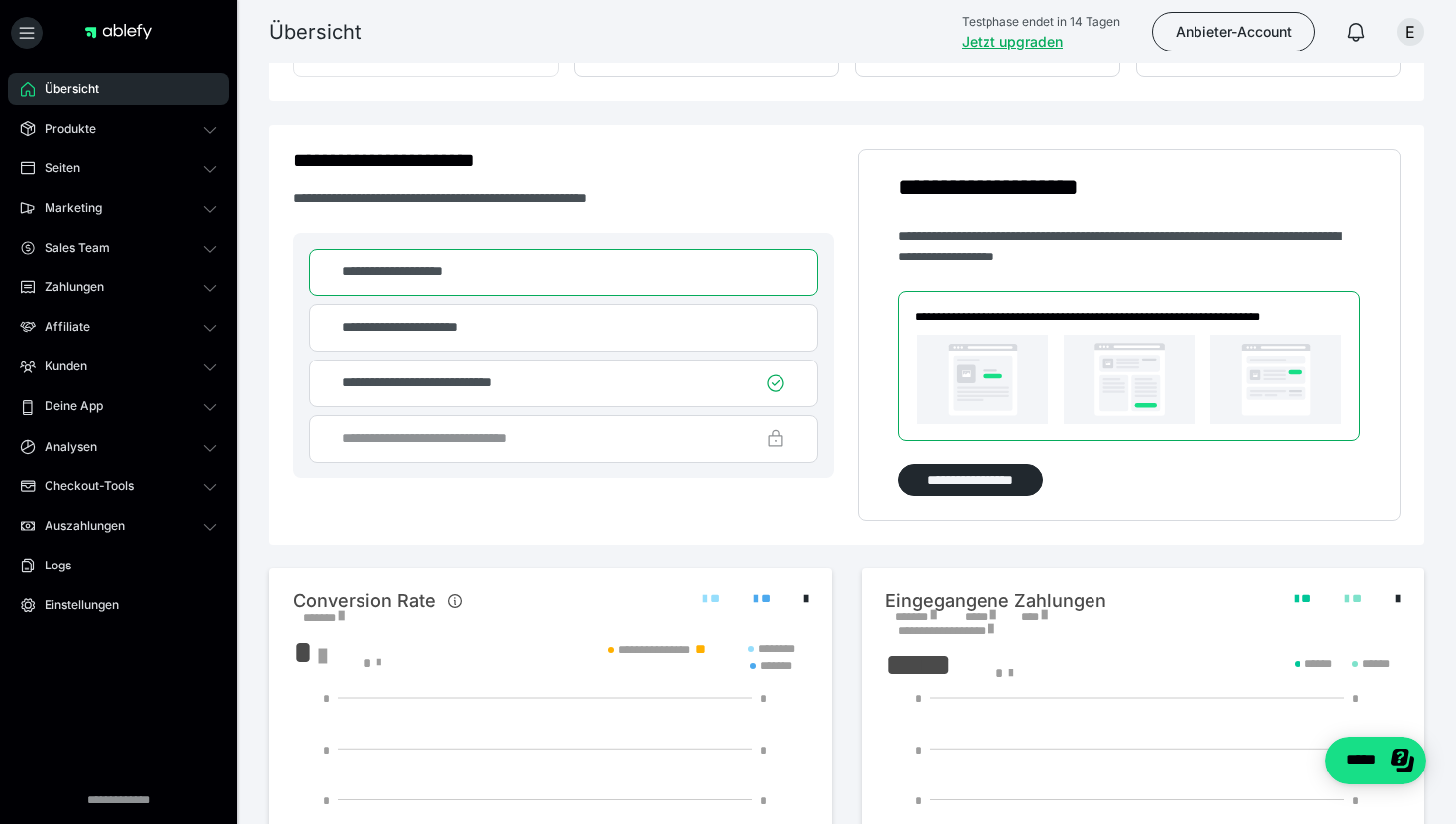 scroll, scrollTop: 581, scrollLeft: 0, axis: vertical 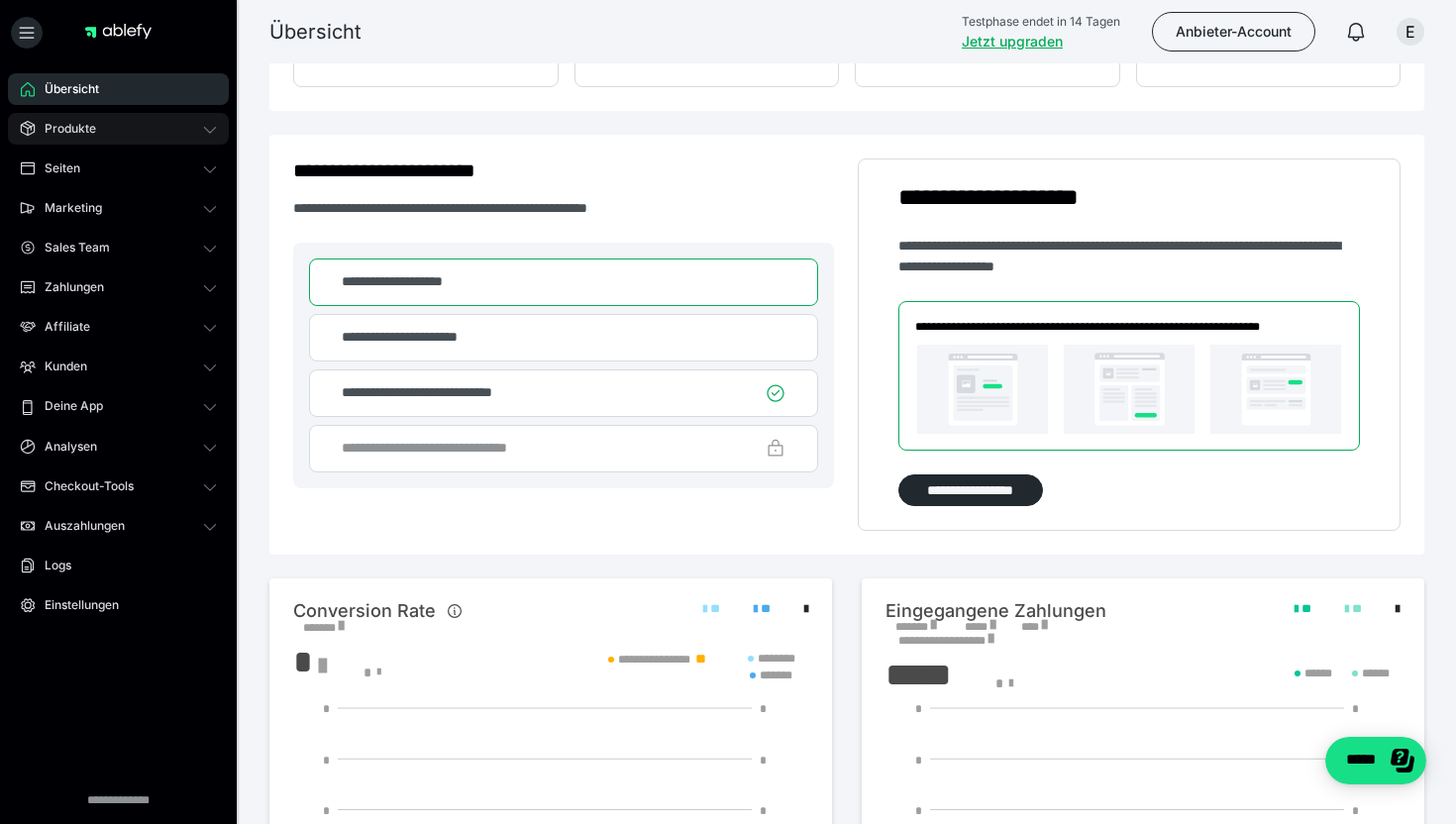 click on "Produkte" at bounding box center [118, 129] 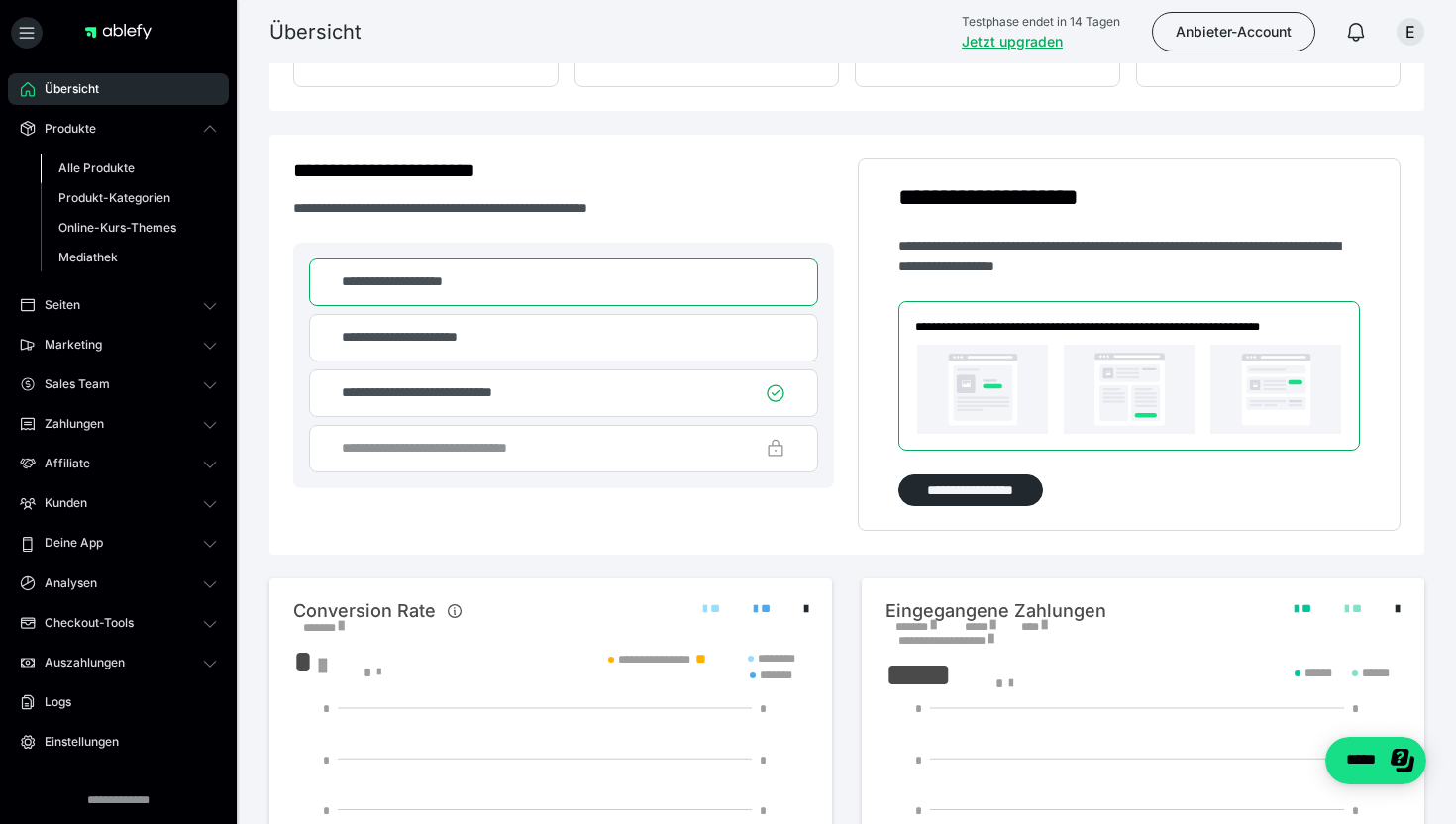 click on "Alle Produkte" at bounding box center (96, 167) 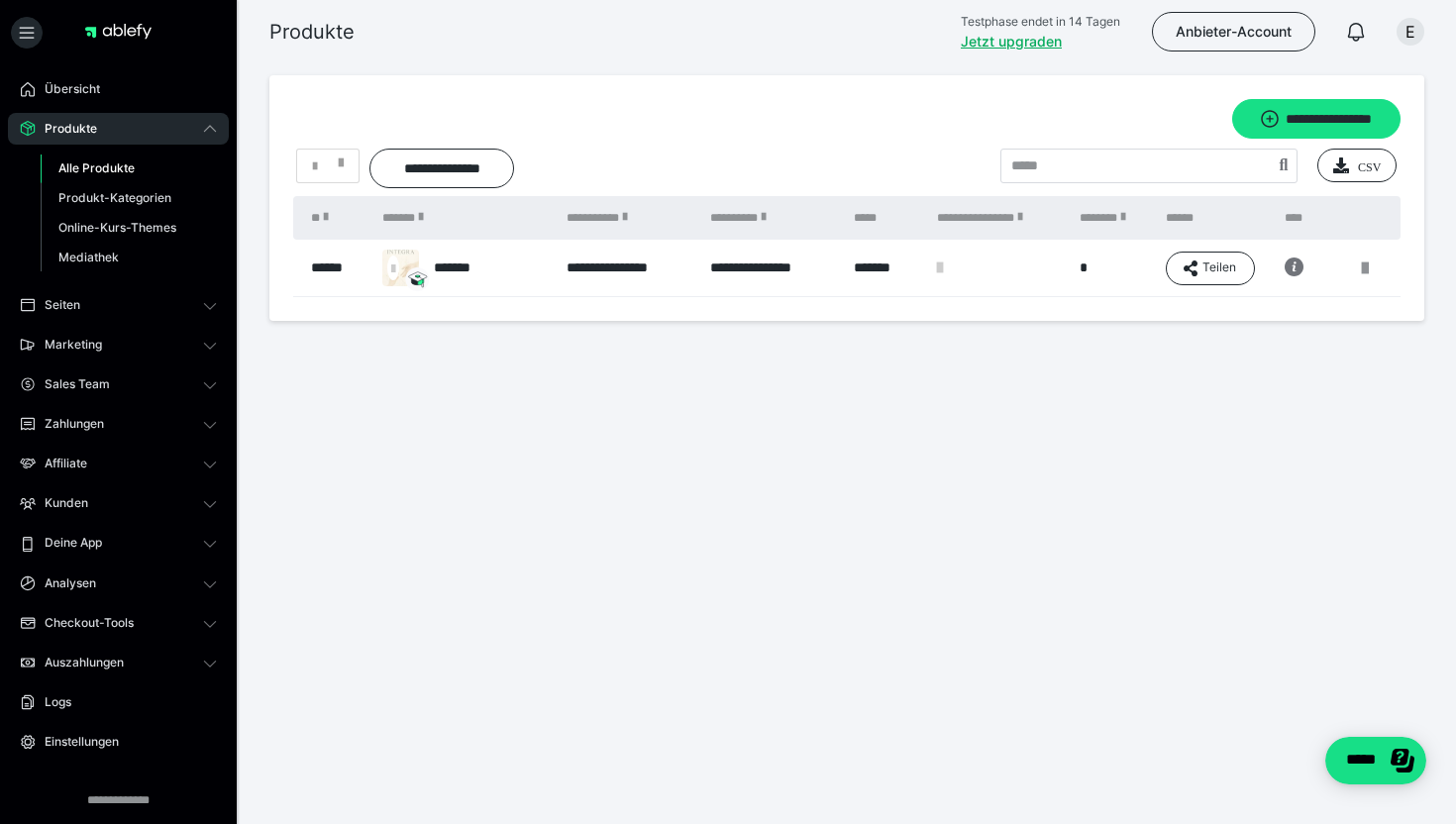 click on "**********" at bounding box center [772, 268] 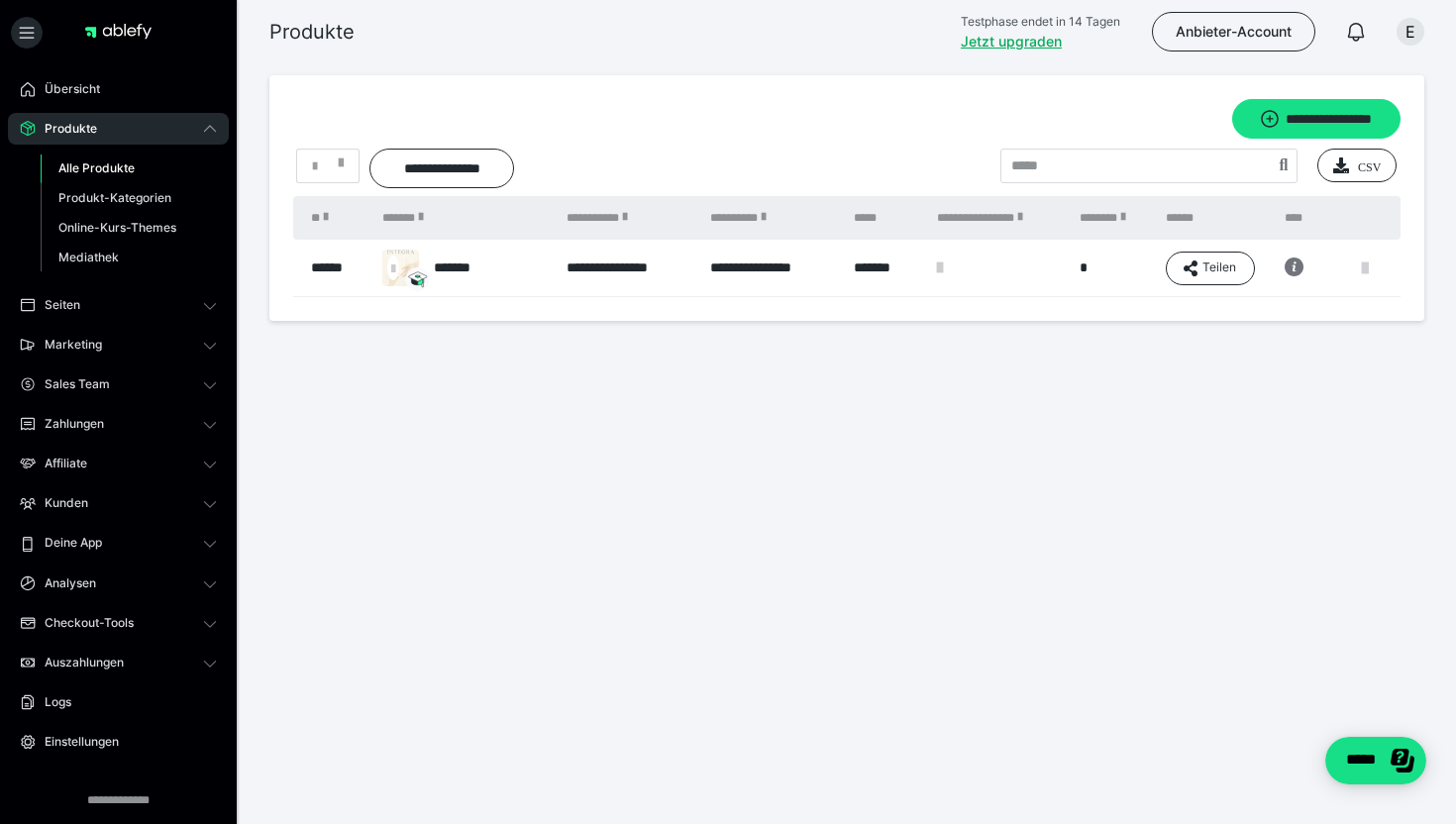 click at bounding box center [1365, 268] 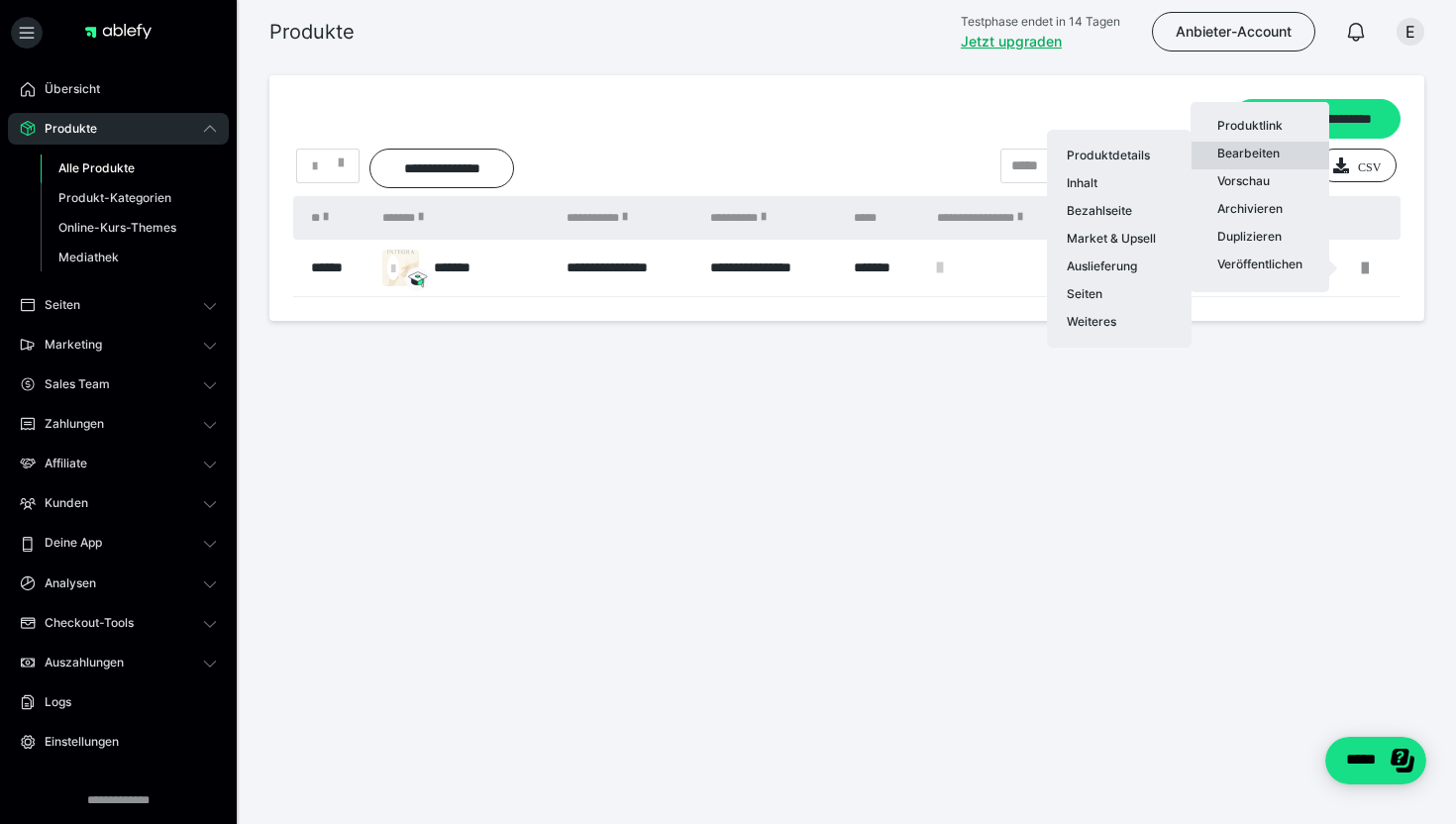 click on "Bearbeiten Produktdetails Inhalt Bezahlseite Market & Upsell Auslieferung Seiten Weiteres" at bounding box center (1260, 155) 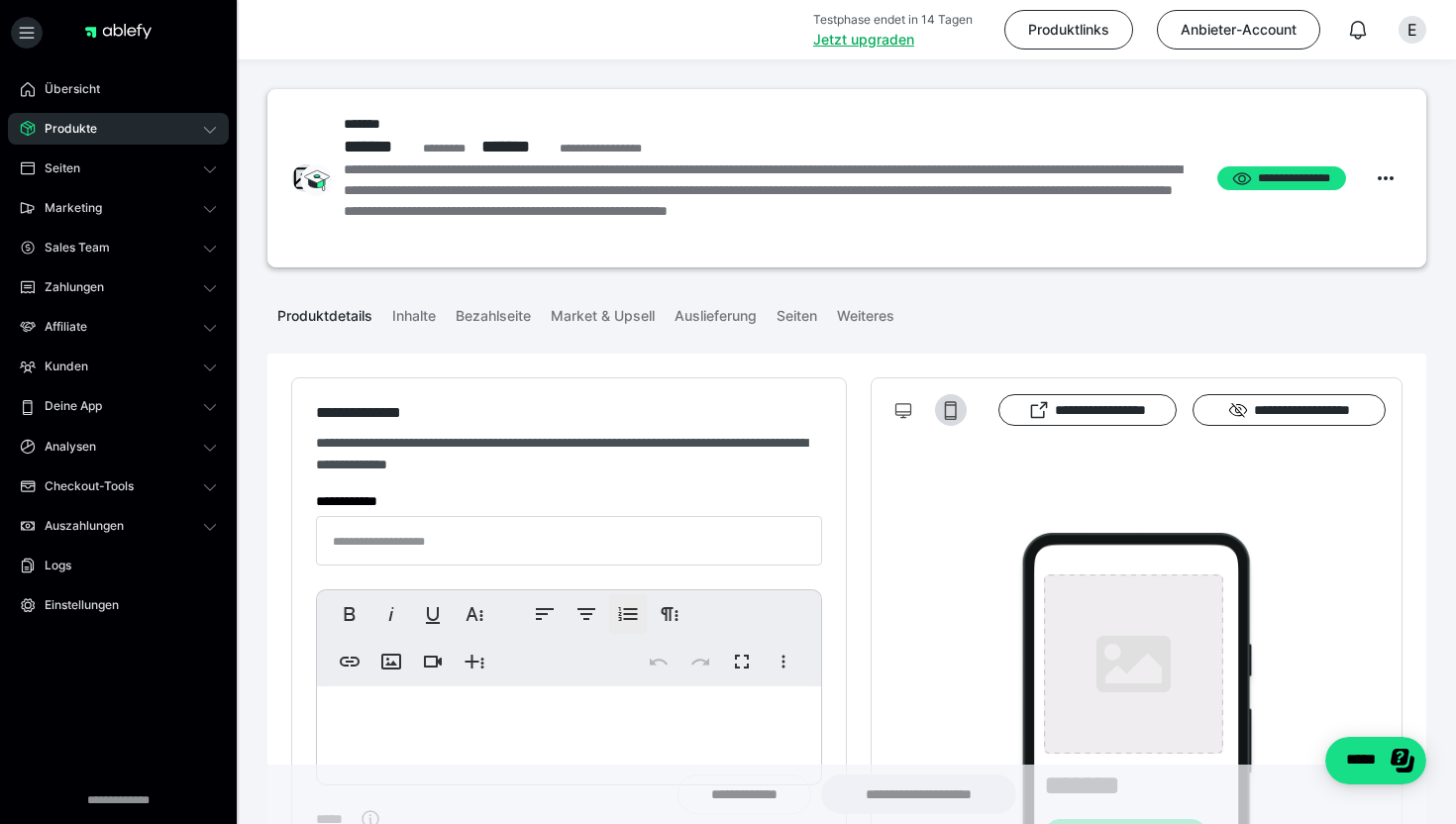 type on "*******" 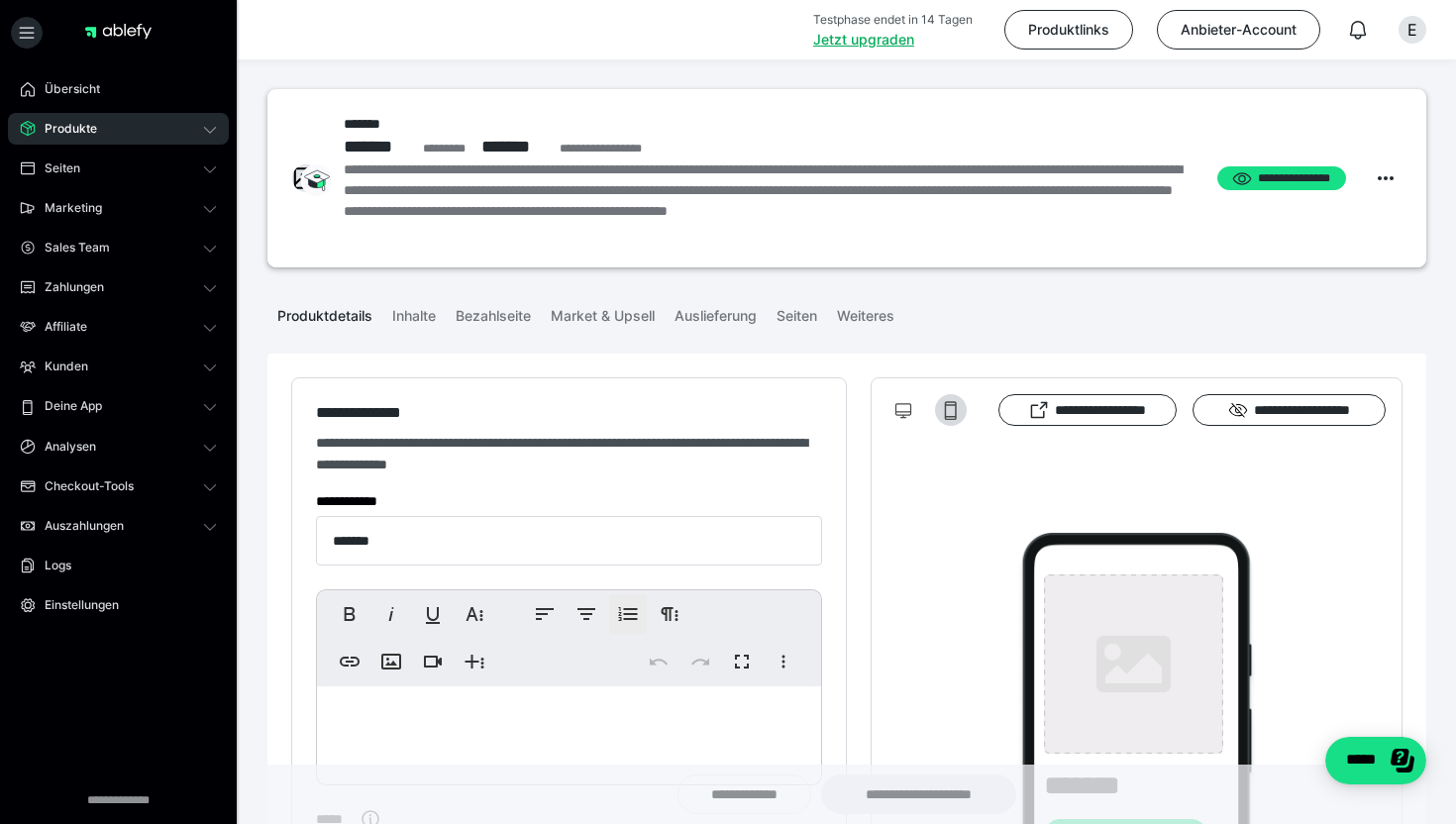 type on "**********" 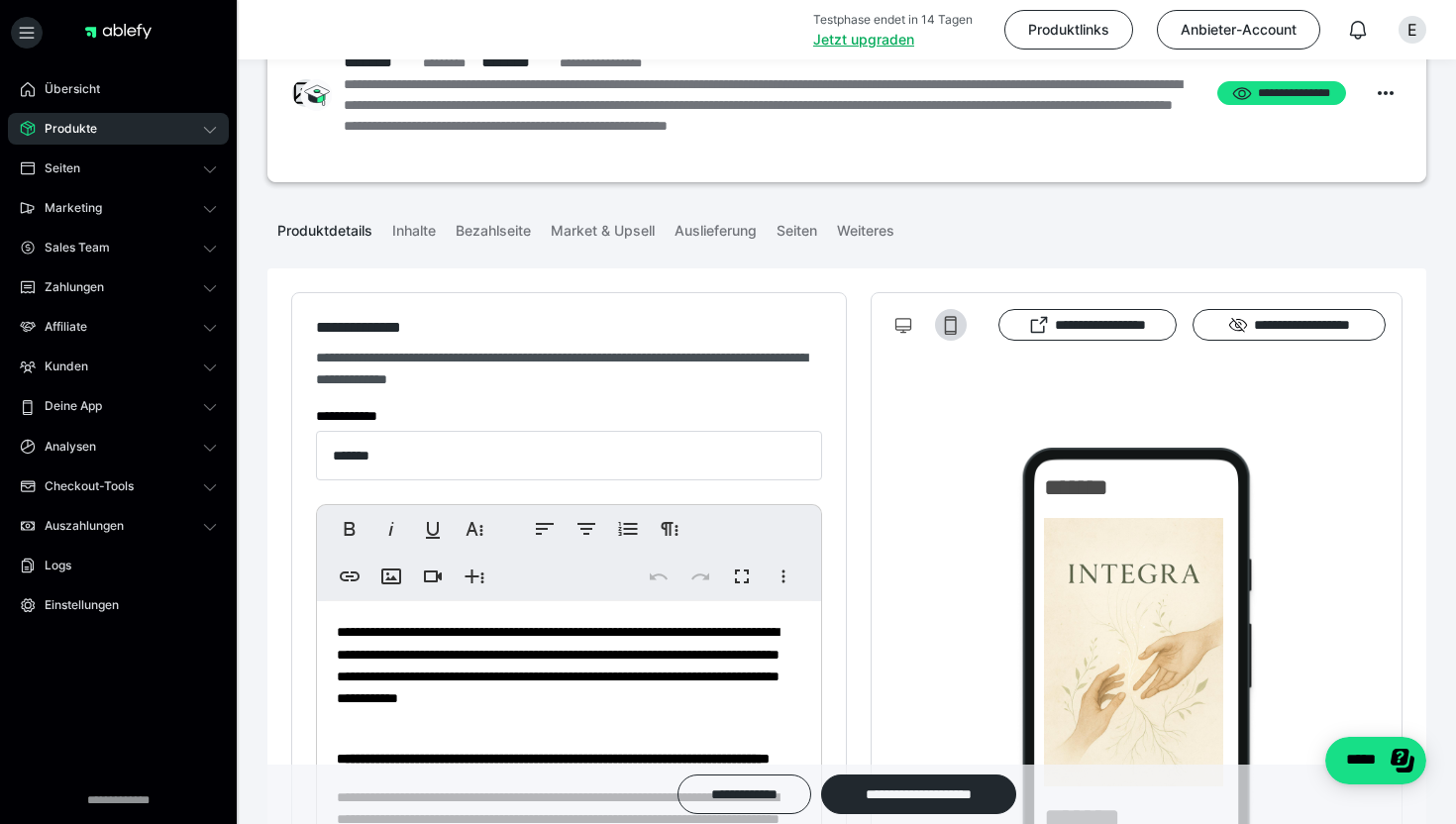 scroll, scrollTop: 0, scrollLeft: 0, axis: both 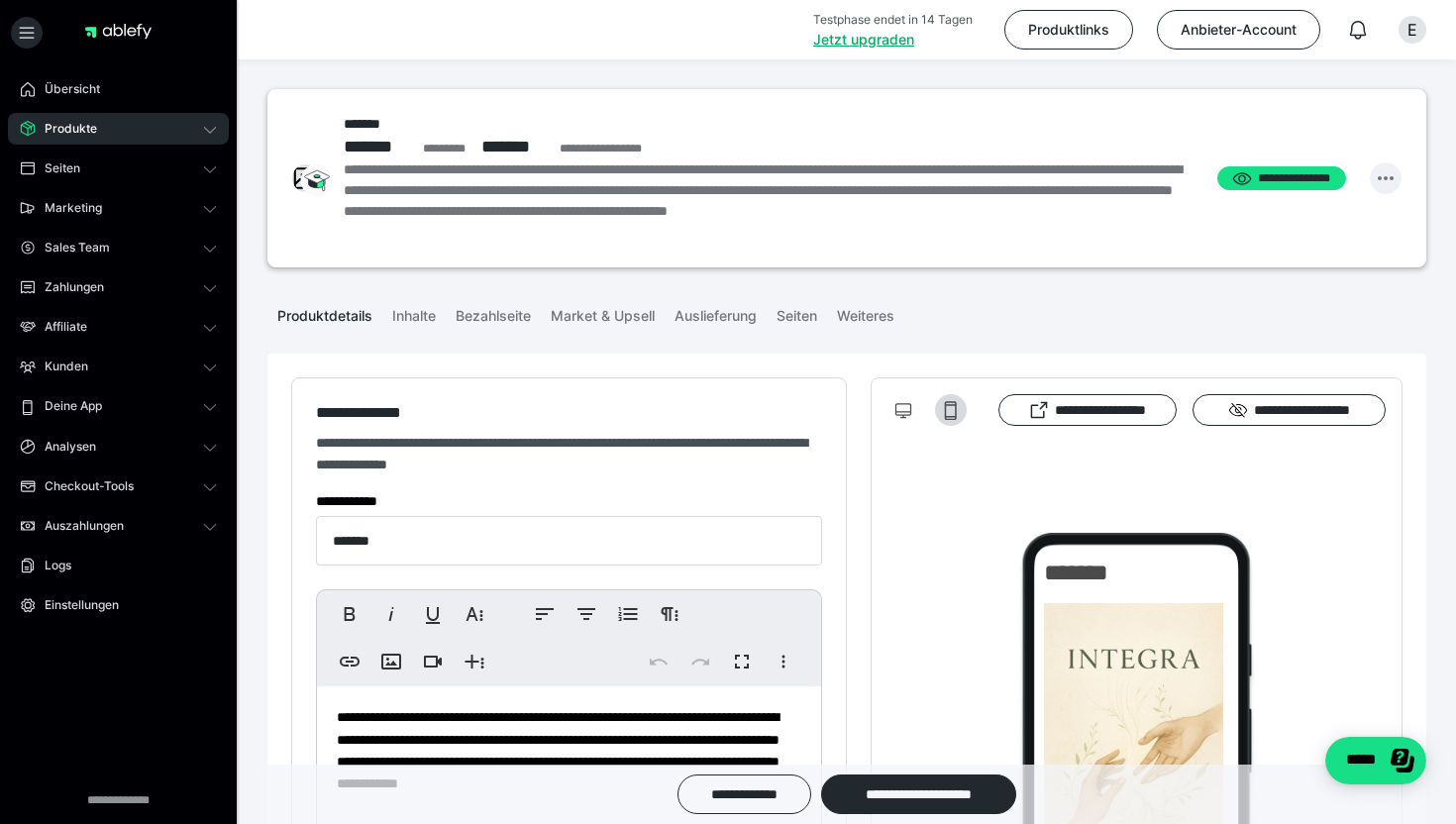 click 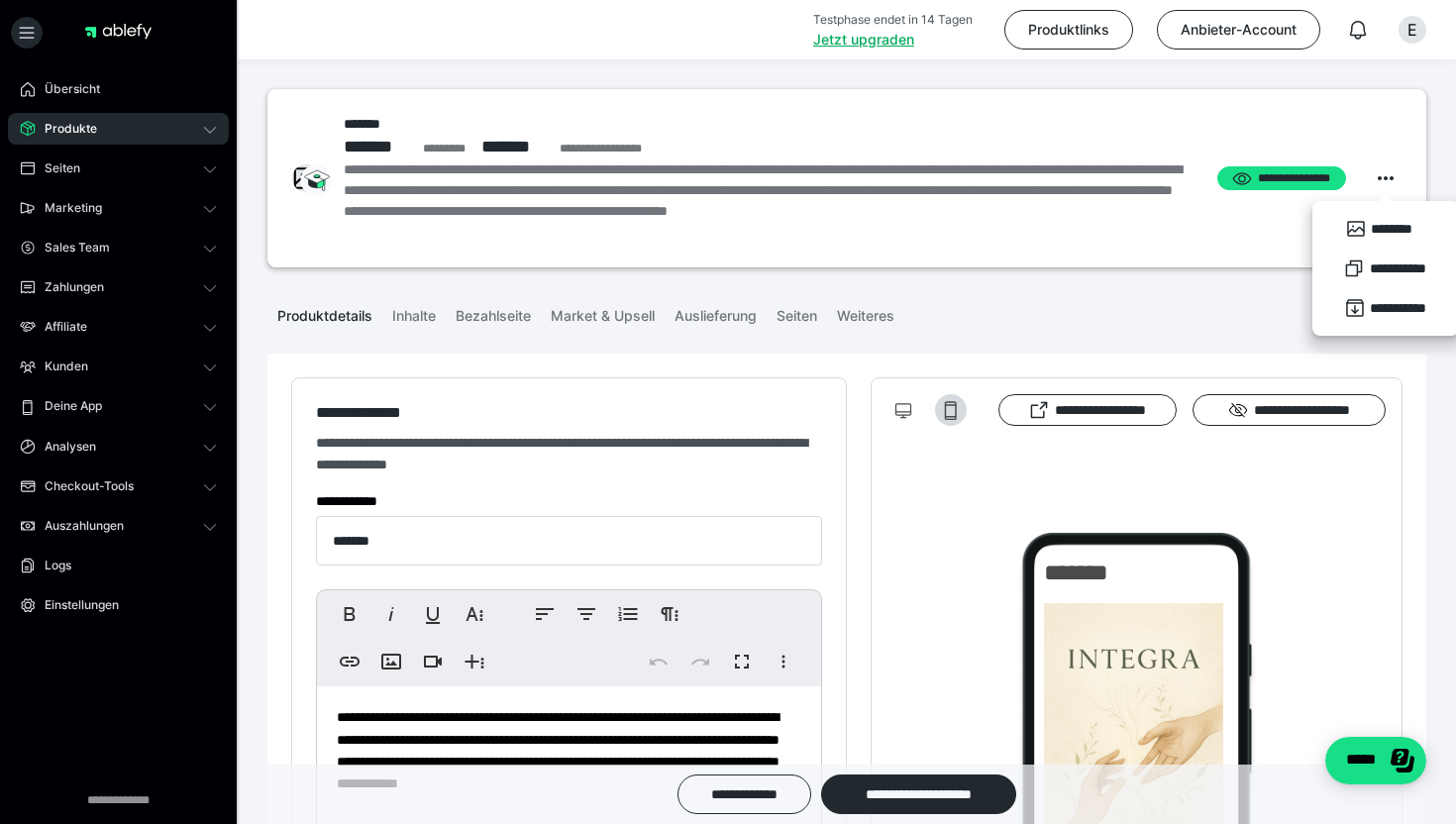 click on "**********" at bounding box center (847, 175) 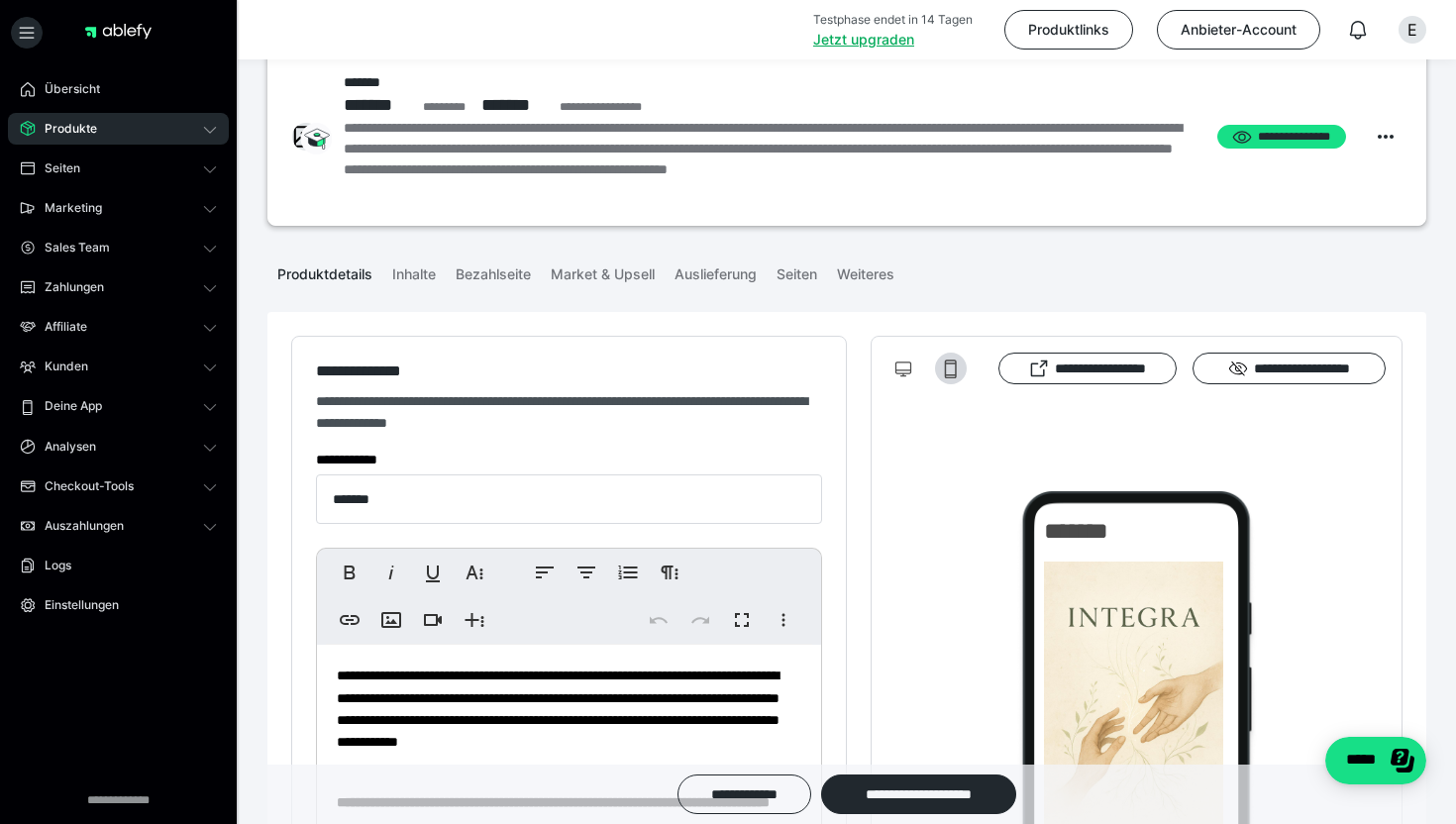 scroll, scrollTop: 0, scrollLeft: 0, axis: both 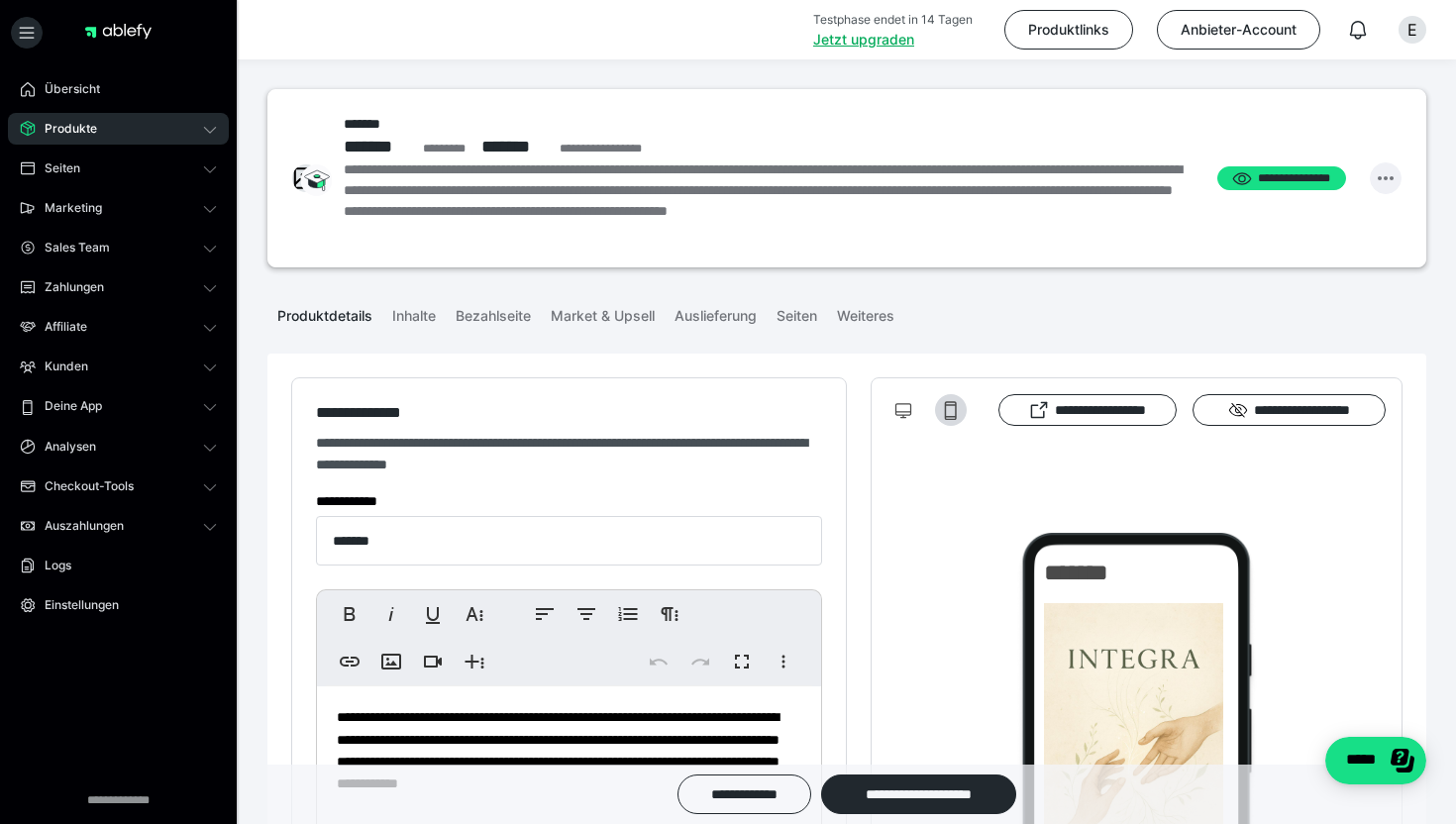 click 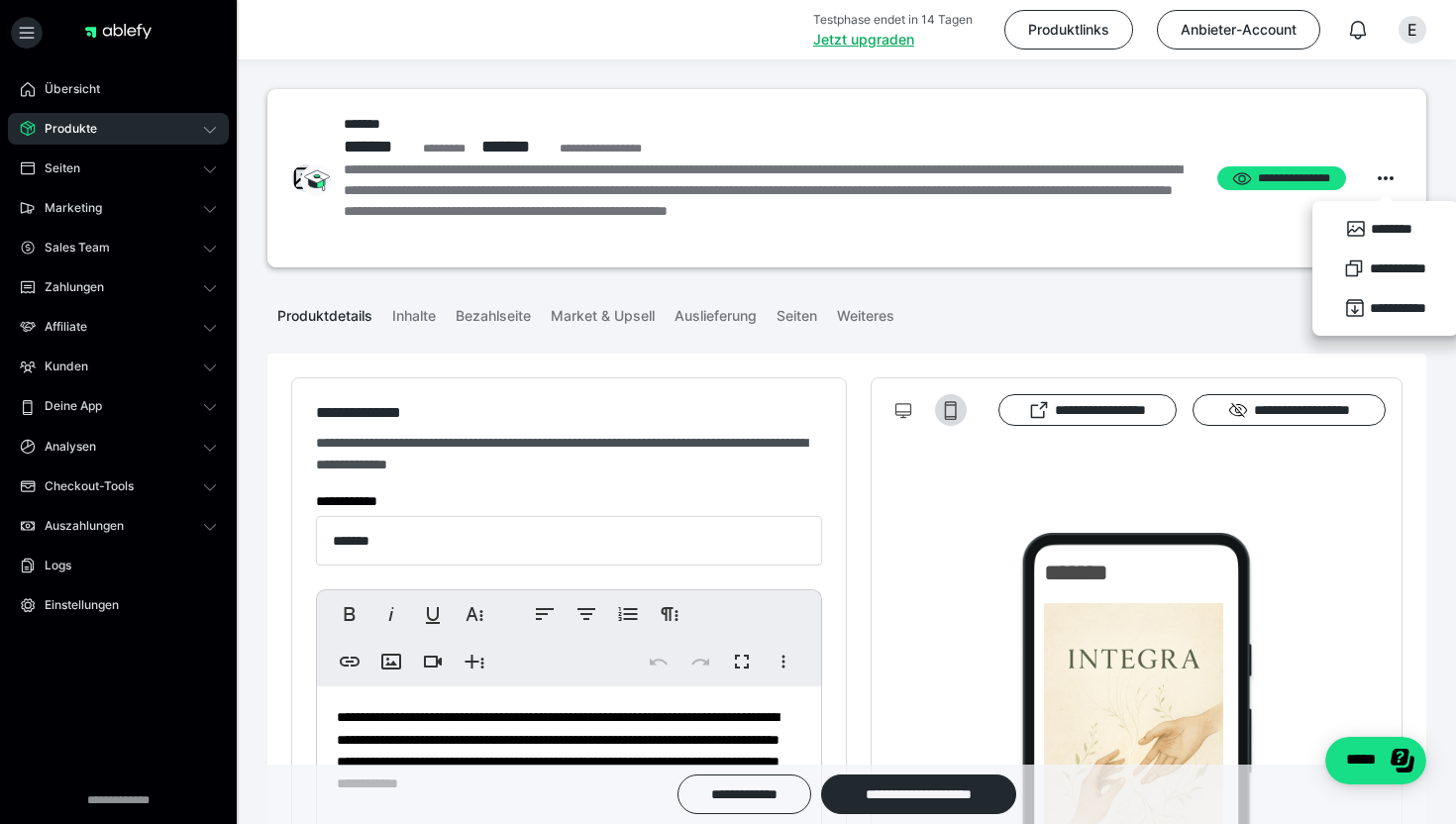 click on "**********" at bounding box center (767, 201) 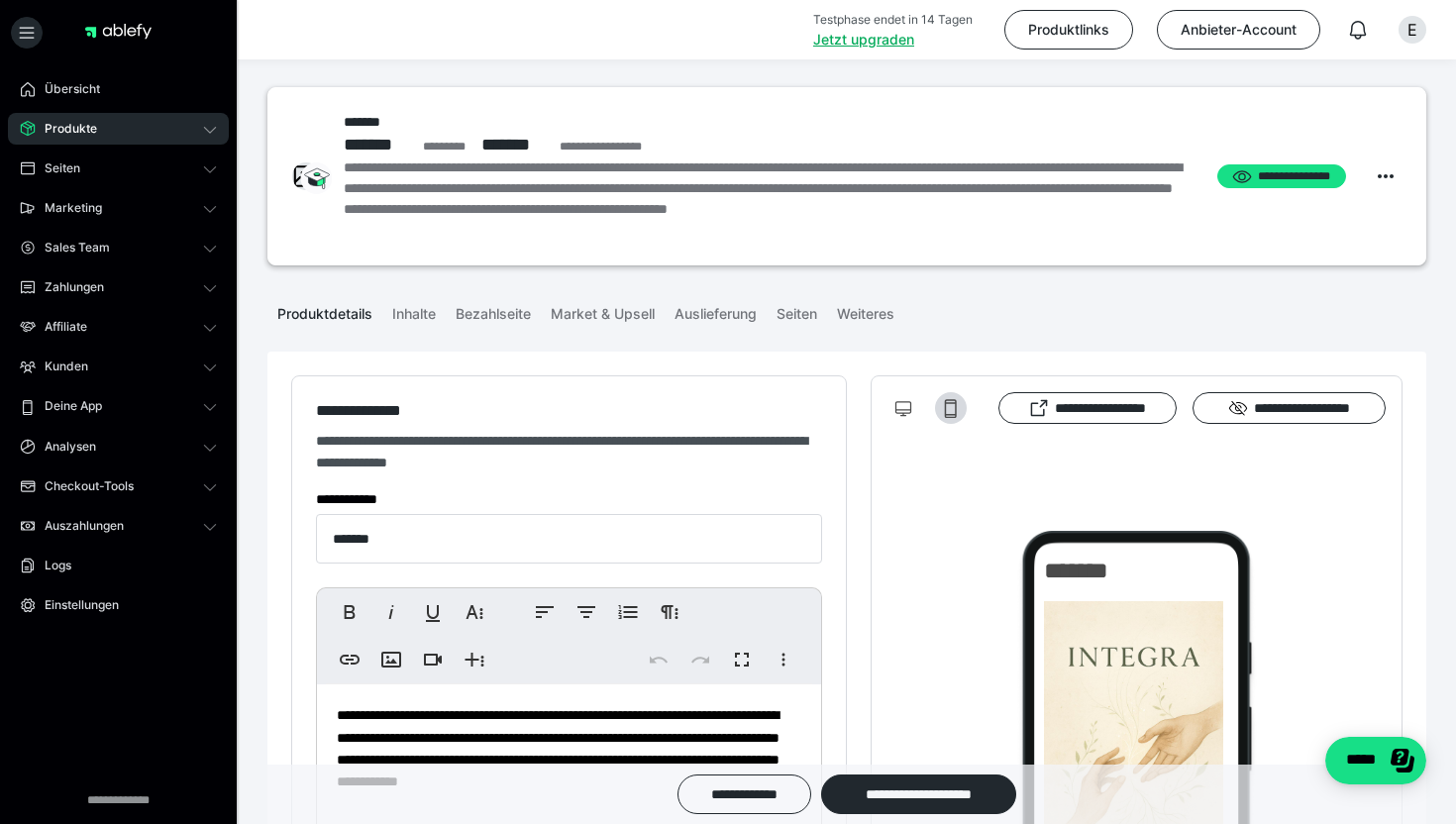 scroll, scrollTop: 0, scrollLeft: 0, axis: both 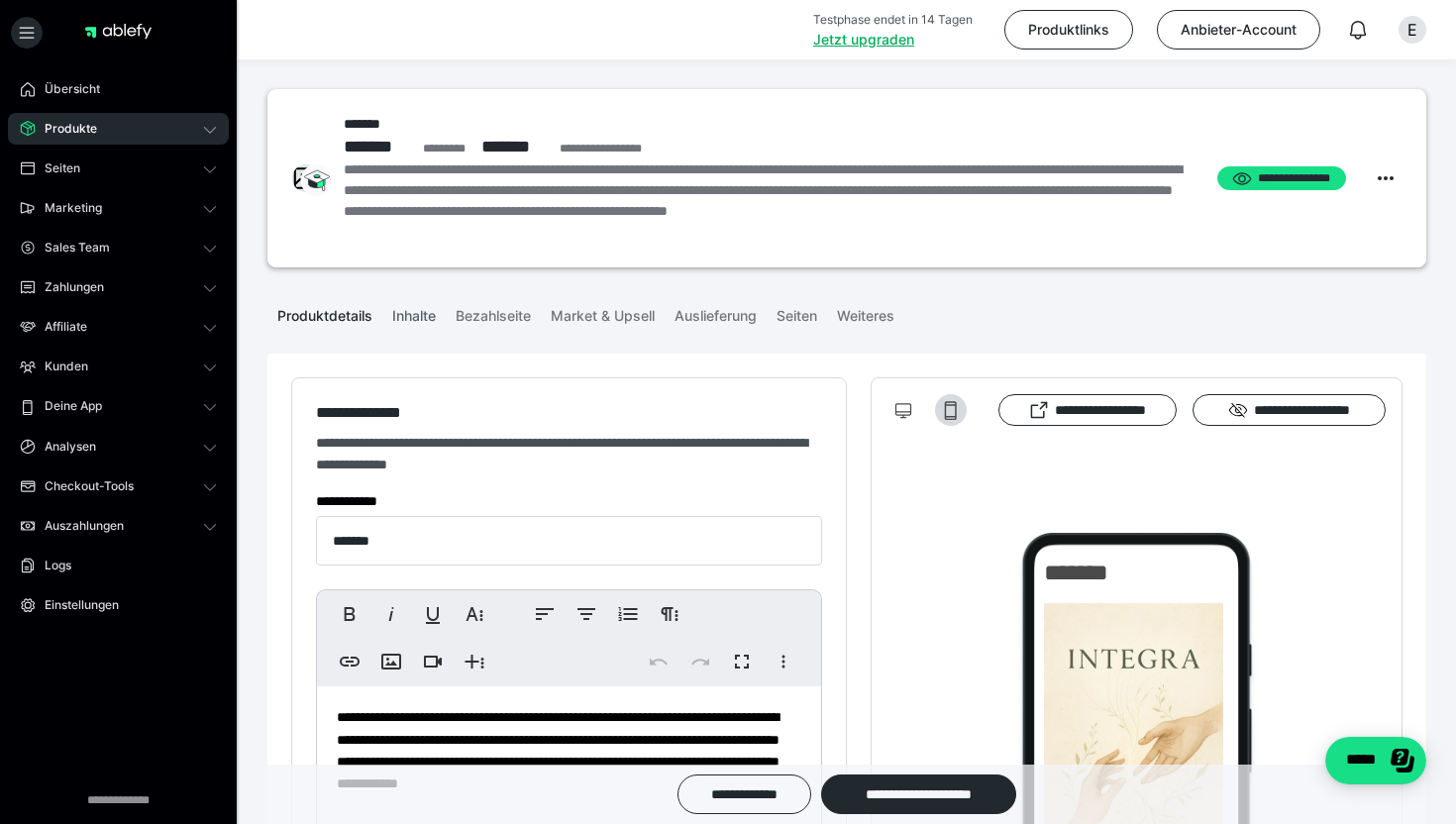 click on "Inhalte" at bounding box center [414, 312] 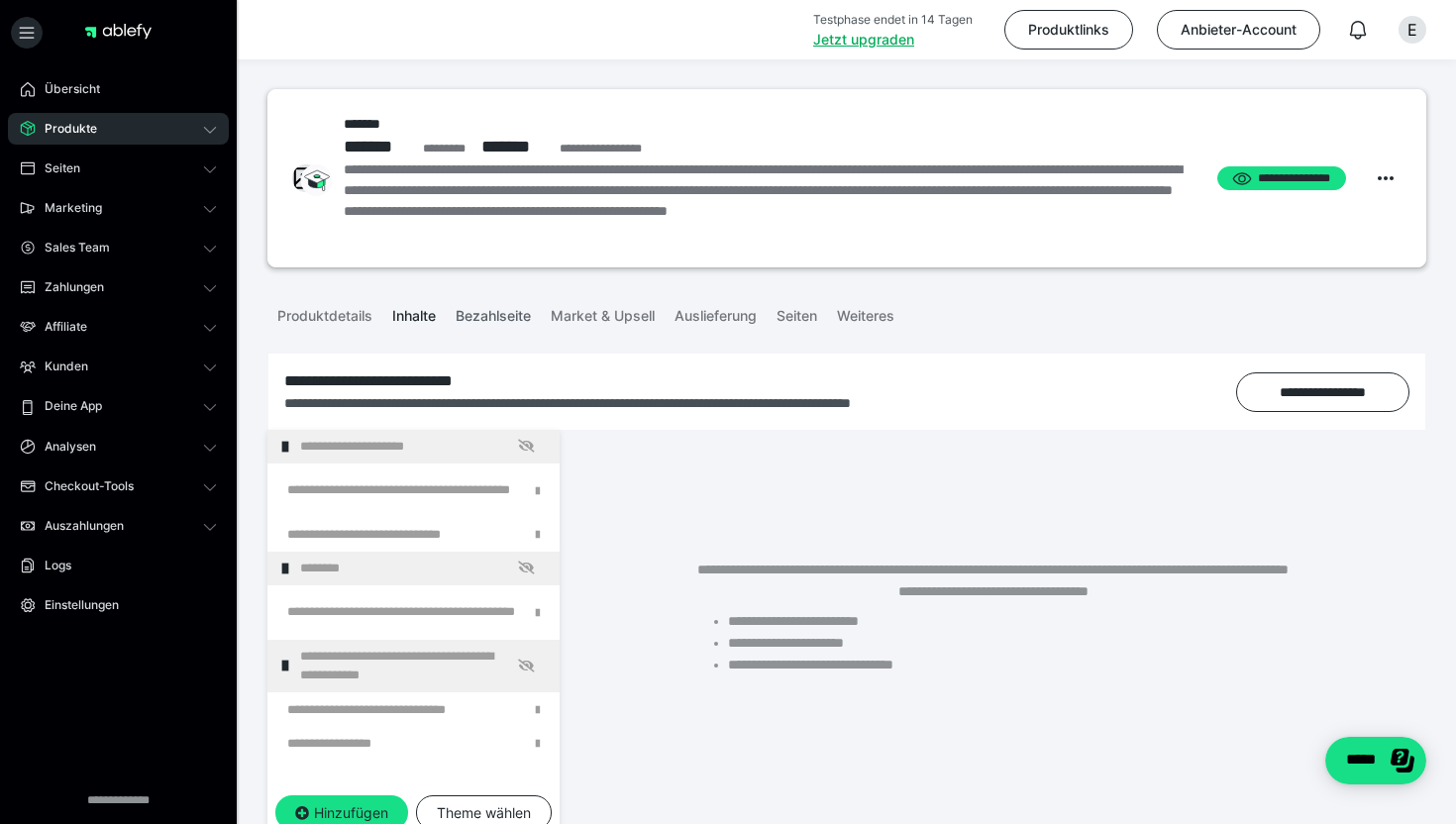 click on "Bezahlseite" at bounding box center [493, 312] 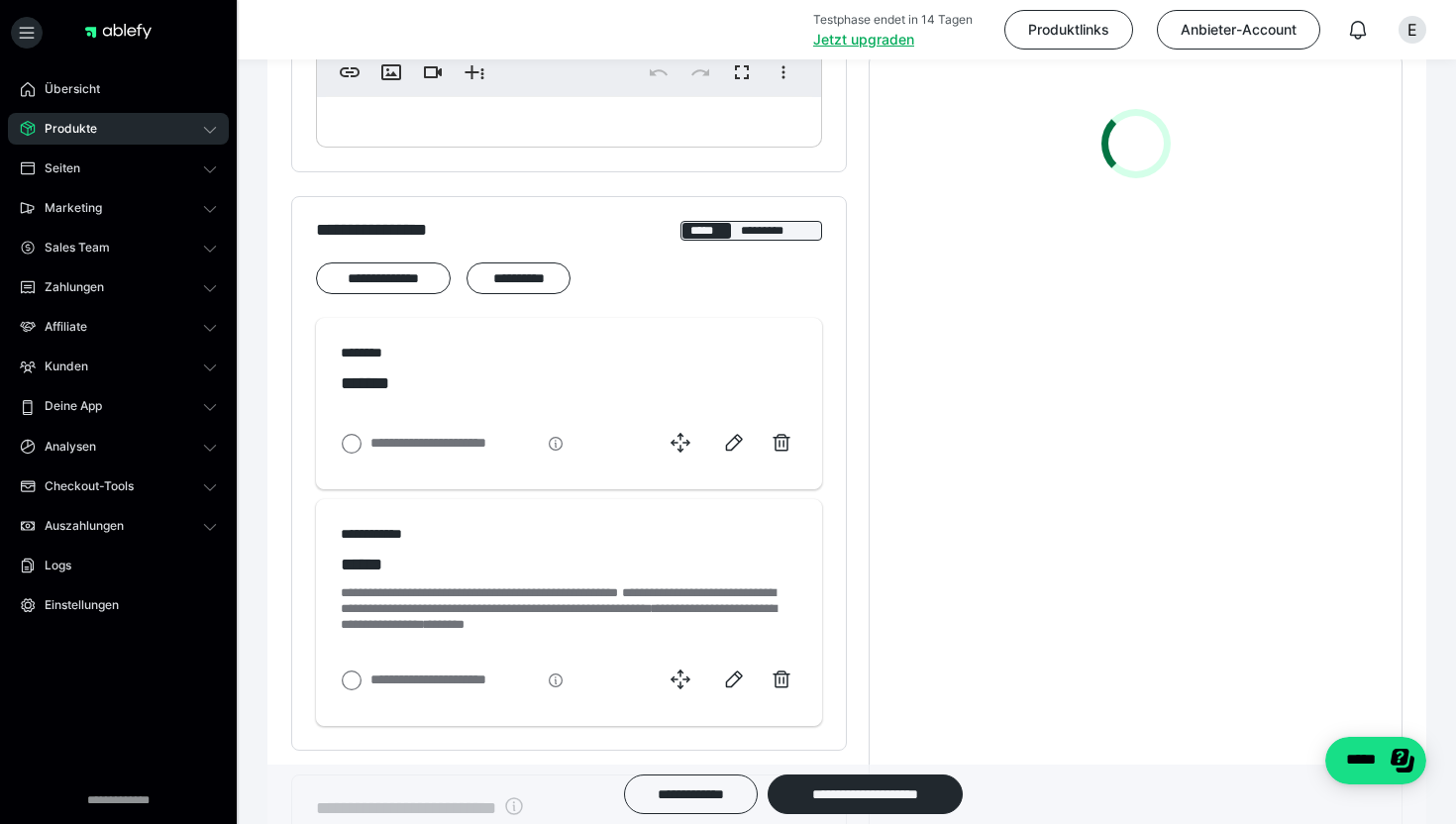 scroll, scrollTop: 921, scrollLeft: 0, axis: vertical 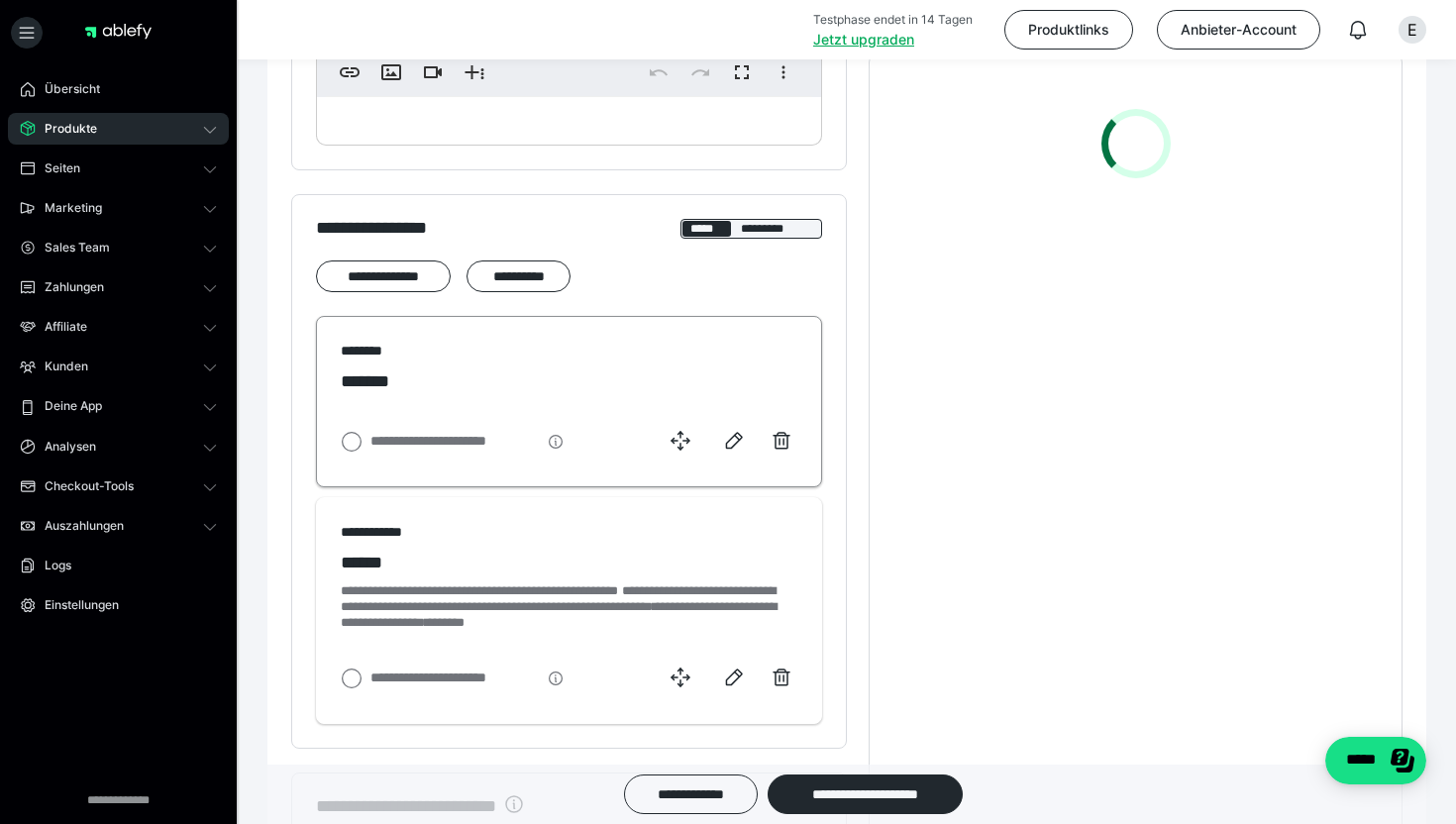 click on "*******" at bounding box center (376, 381) 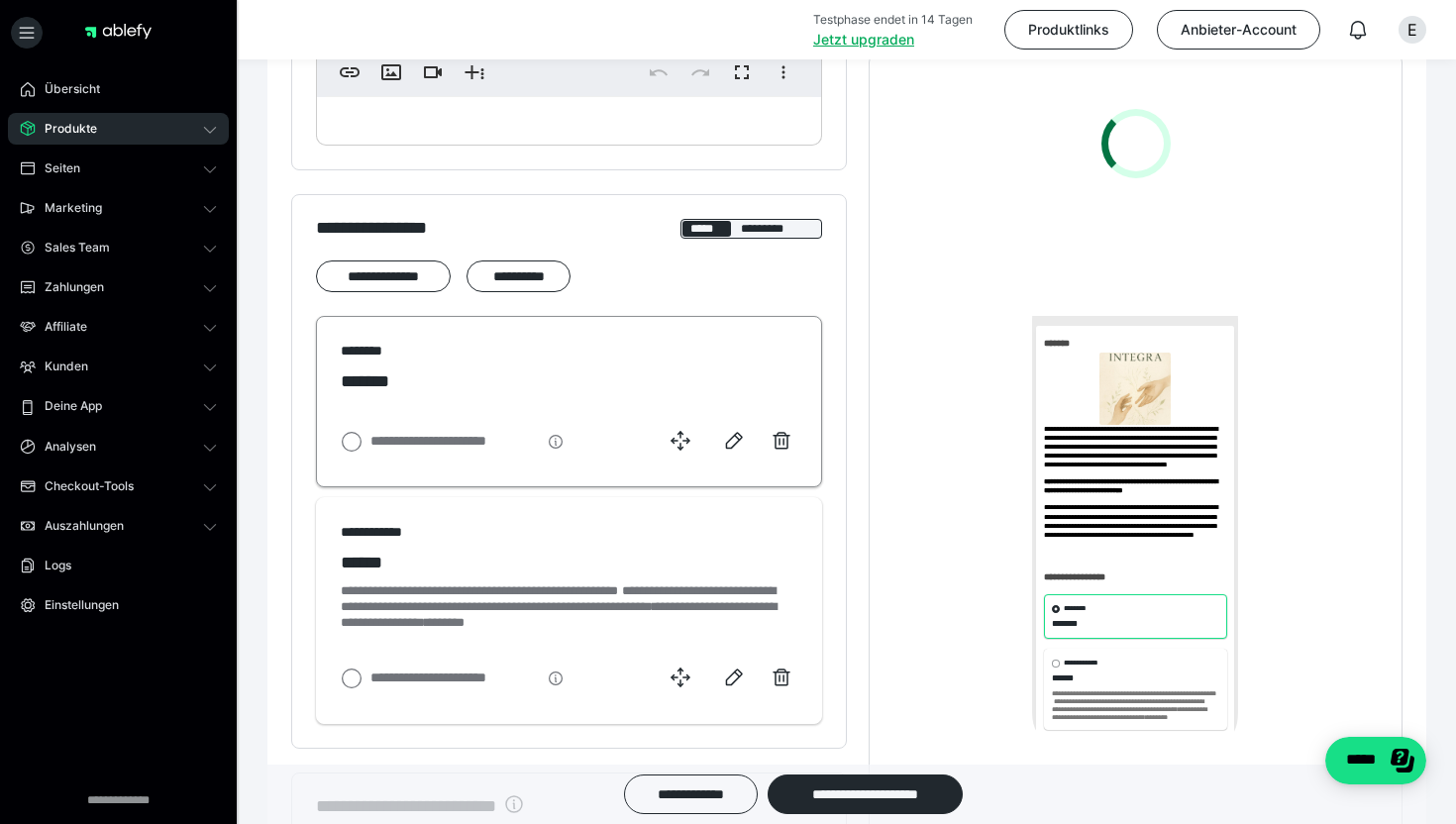 scroll, scrollTop: 0, scrollLeft: 0, axis: both 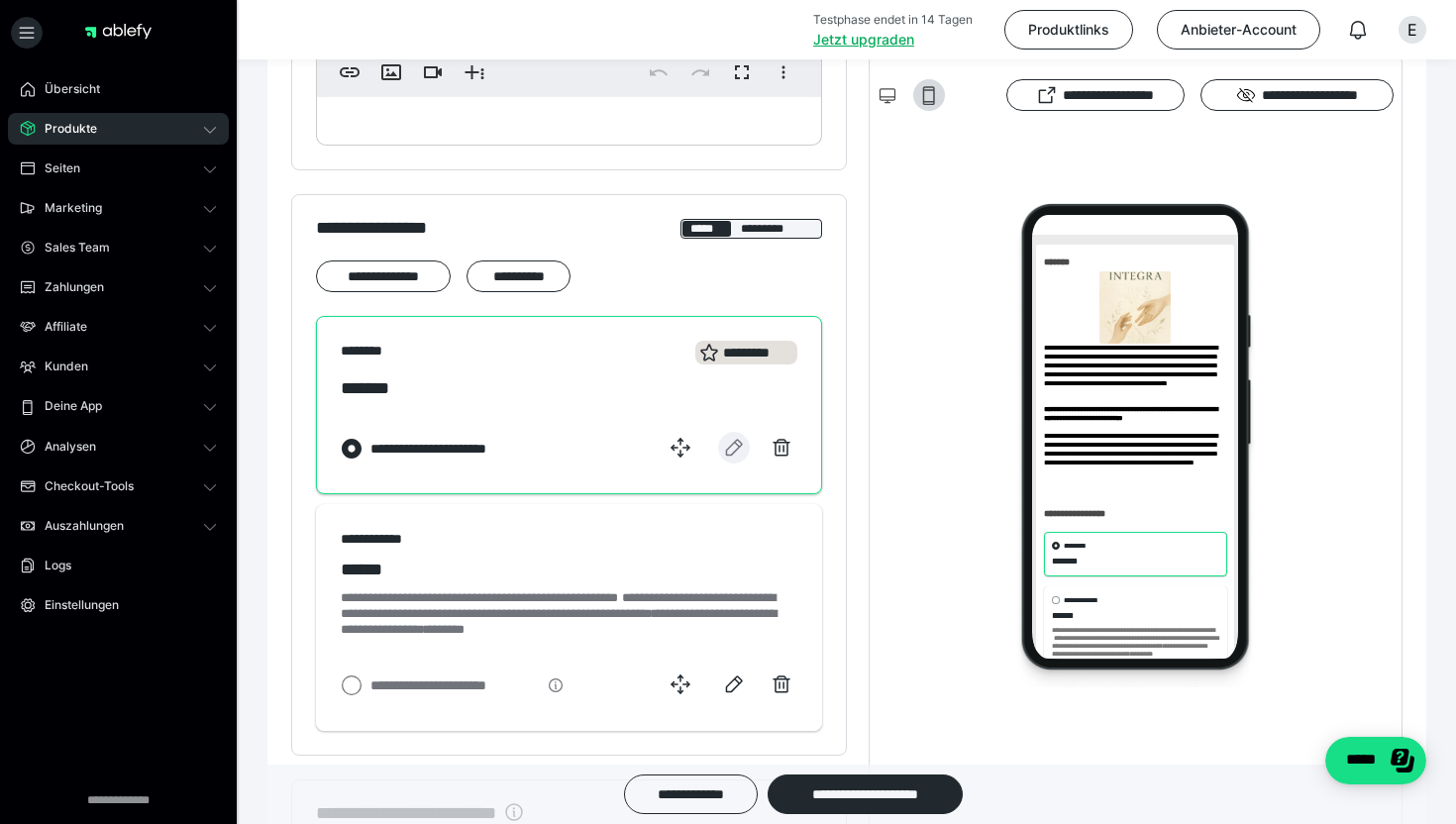 click 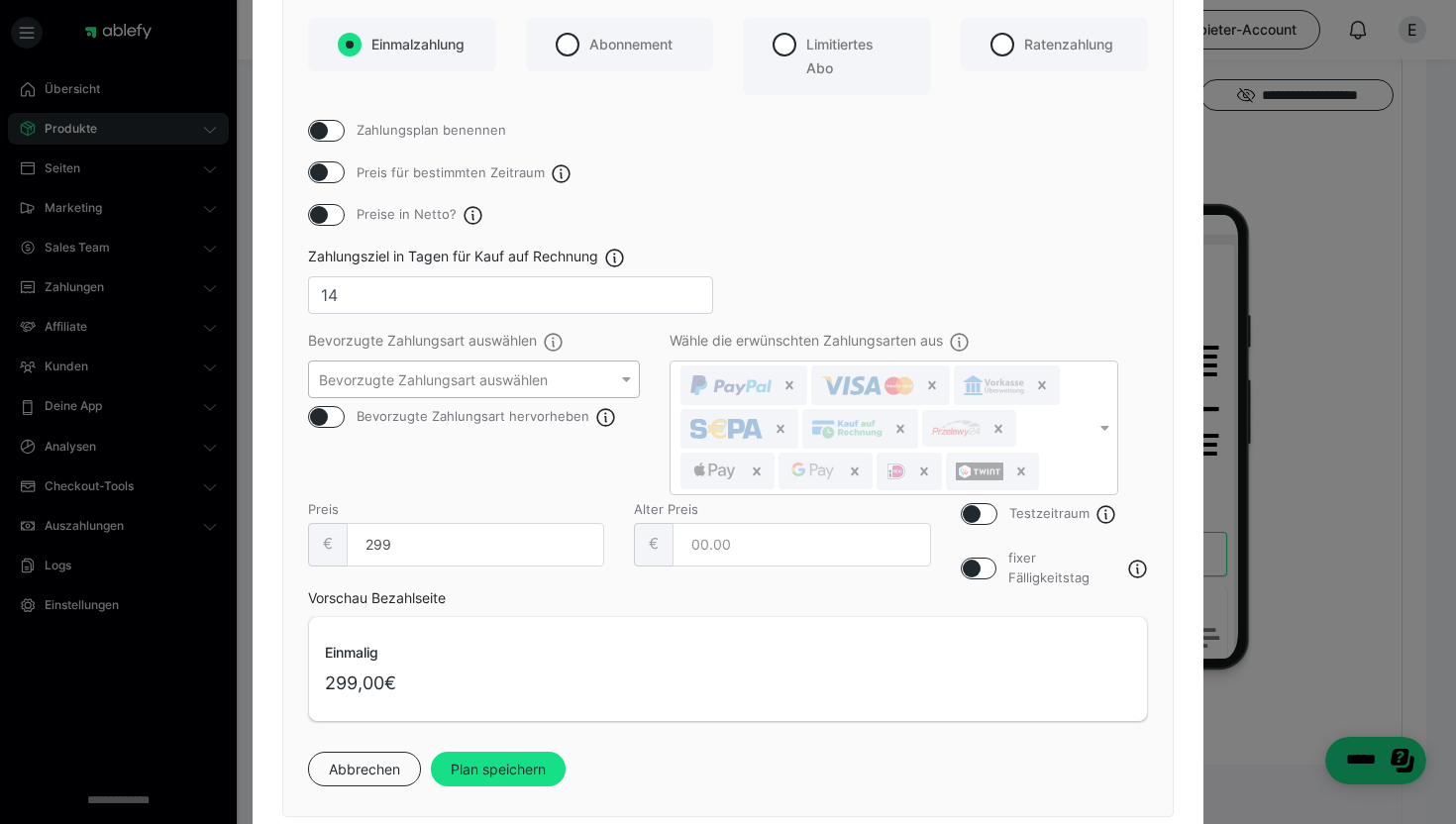 scroll, scrollTop: 184, scrollLeft: 0, axis: vertical 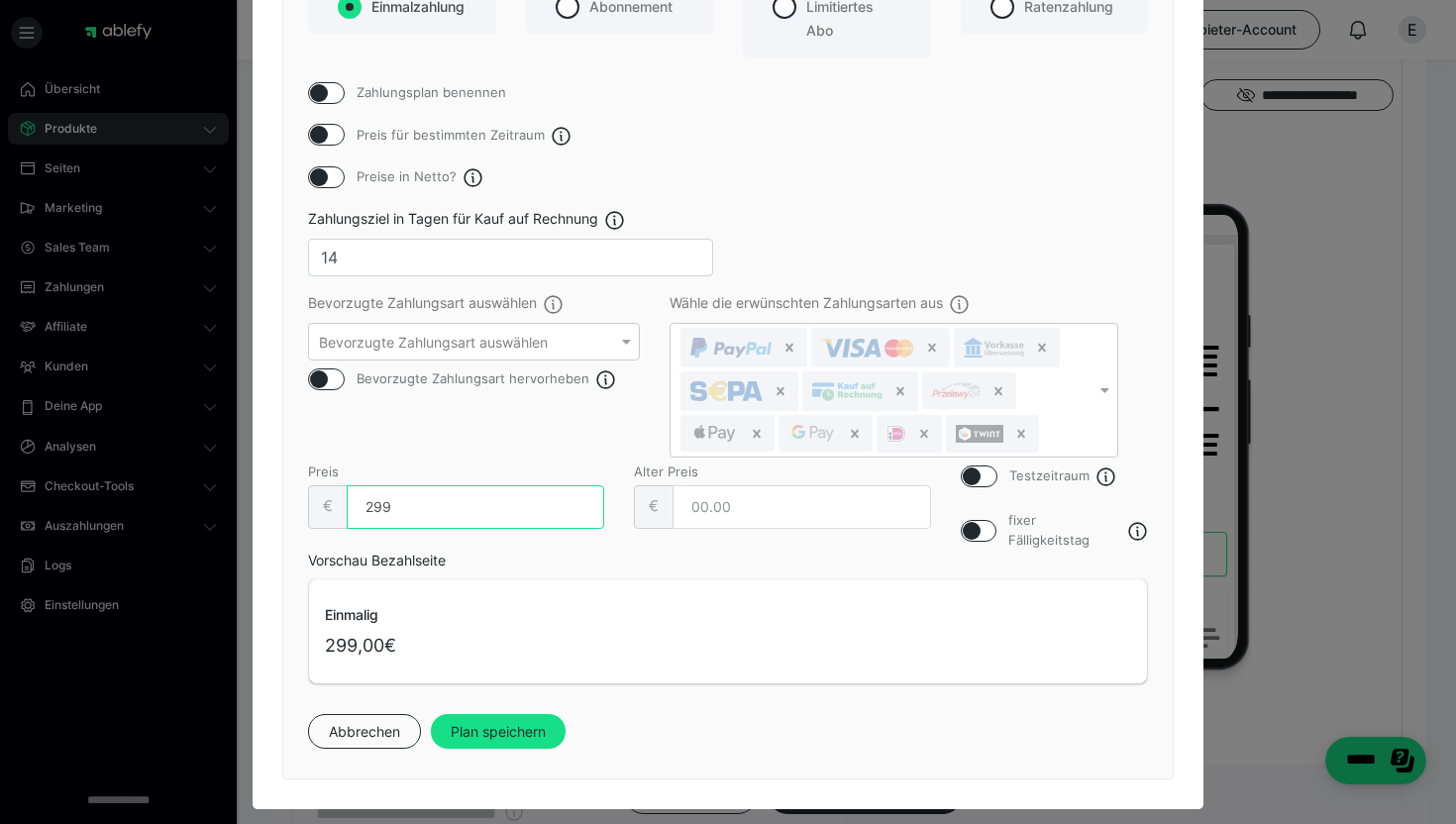click on "299" at bounding box center (475, 507) 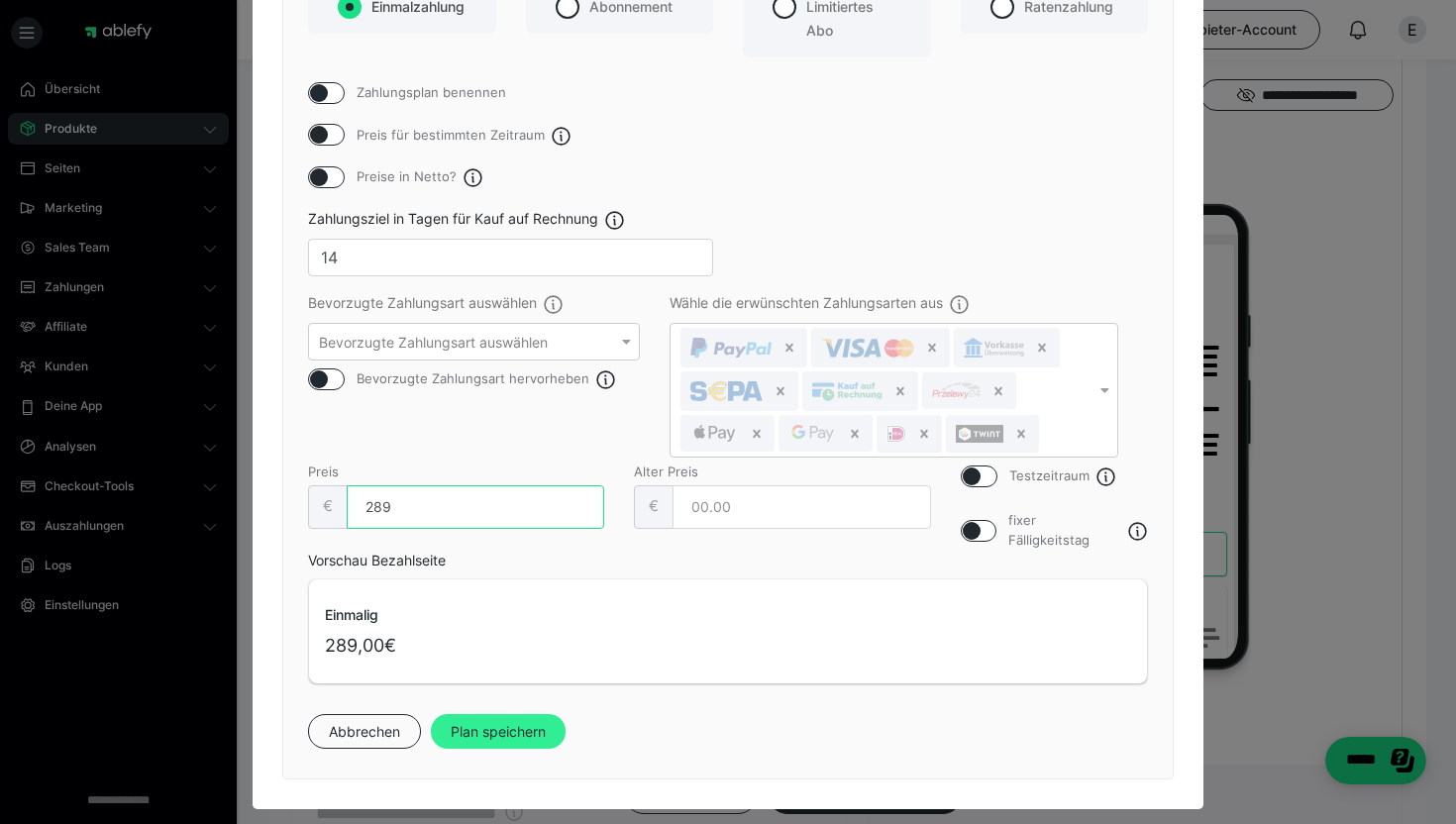 type on "289" 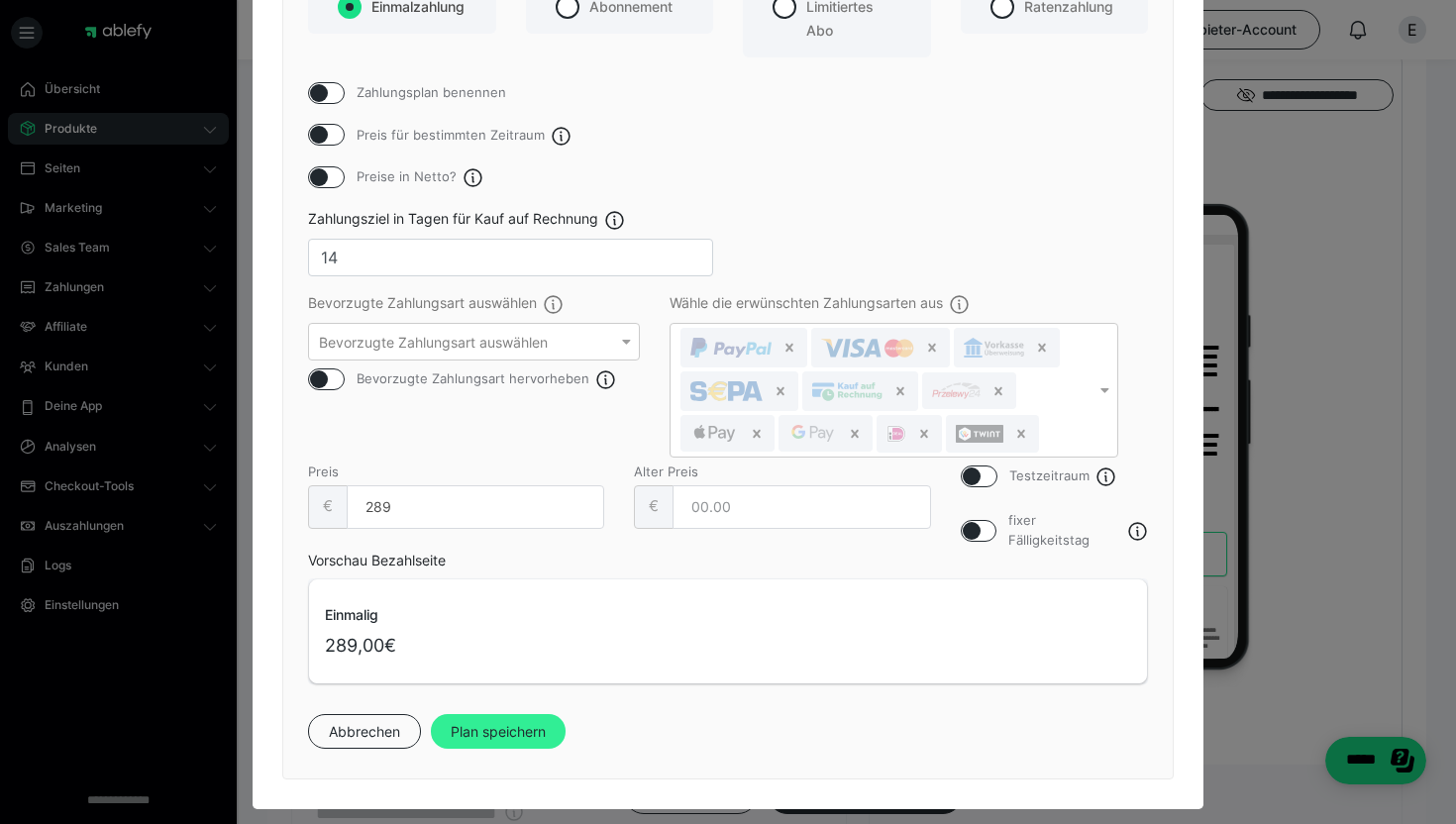 click on "Plan speichern" at bounding box center [498, 732] 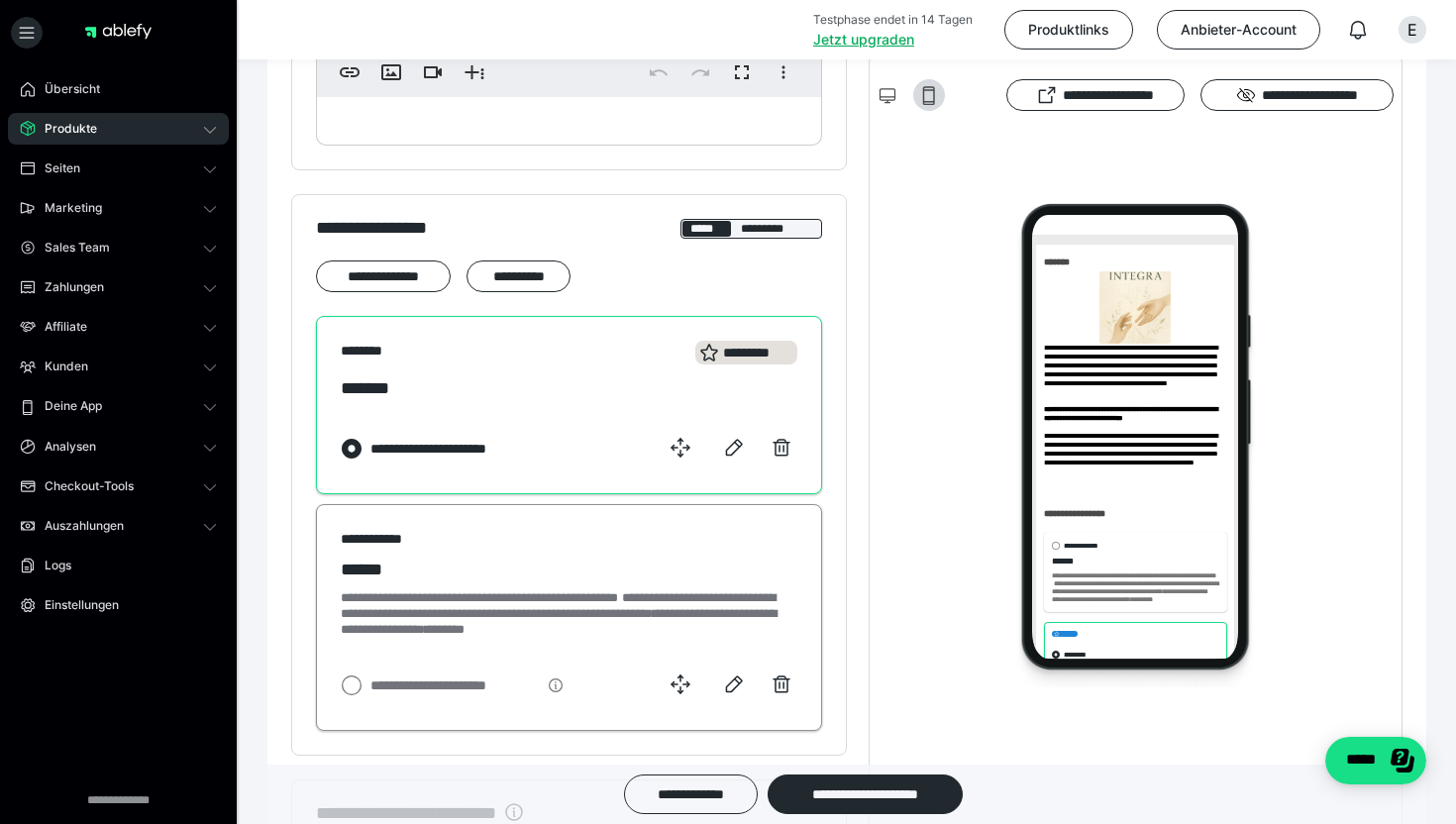 click on "**********" at bounding box center (569, 539) 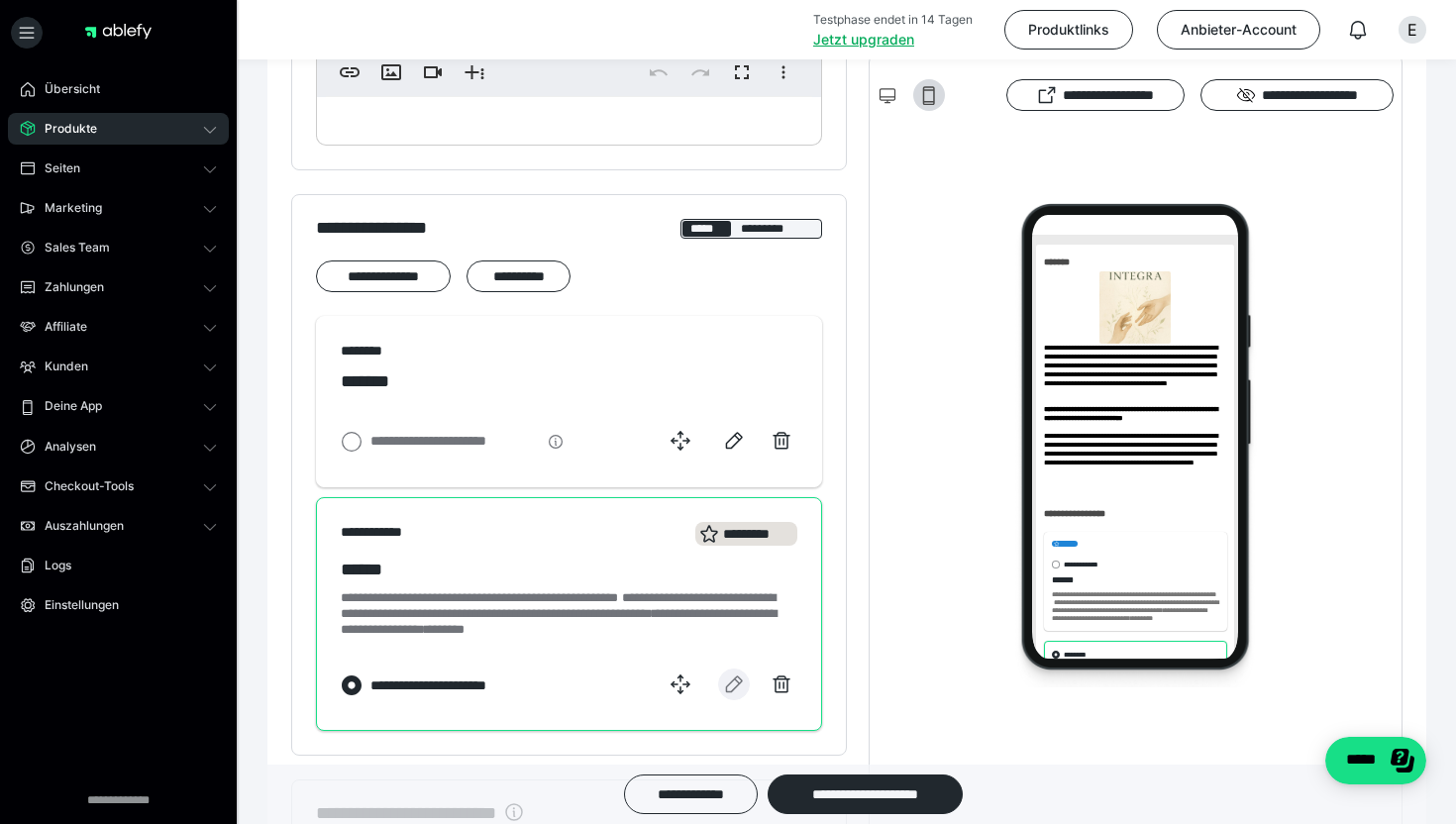 click 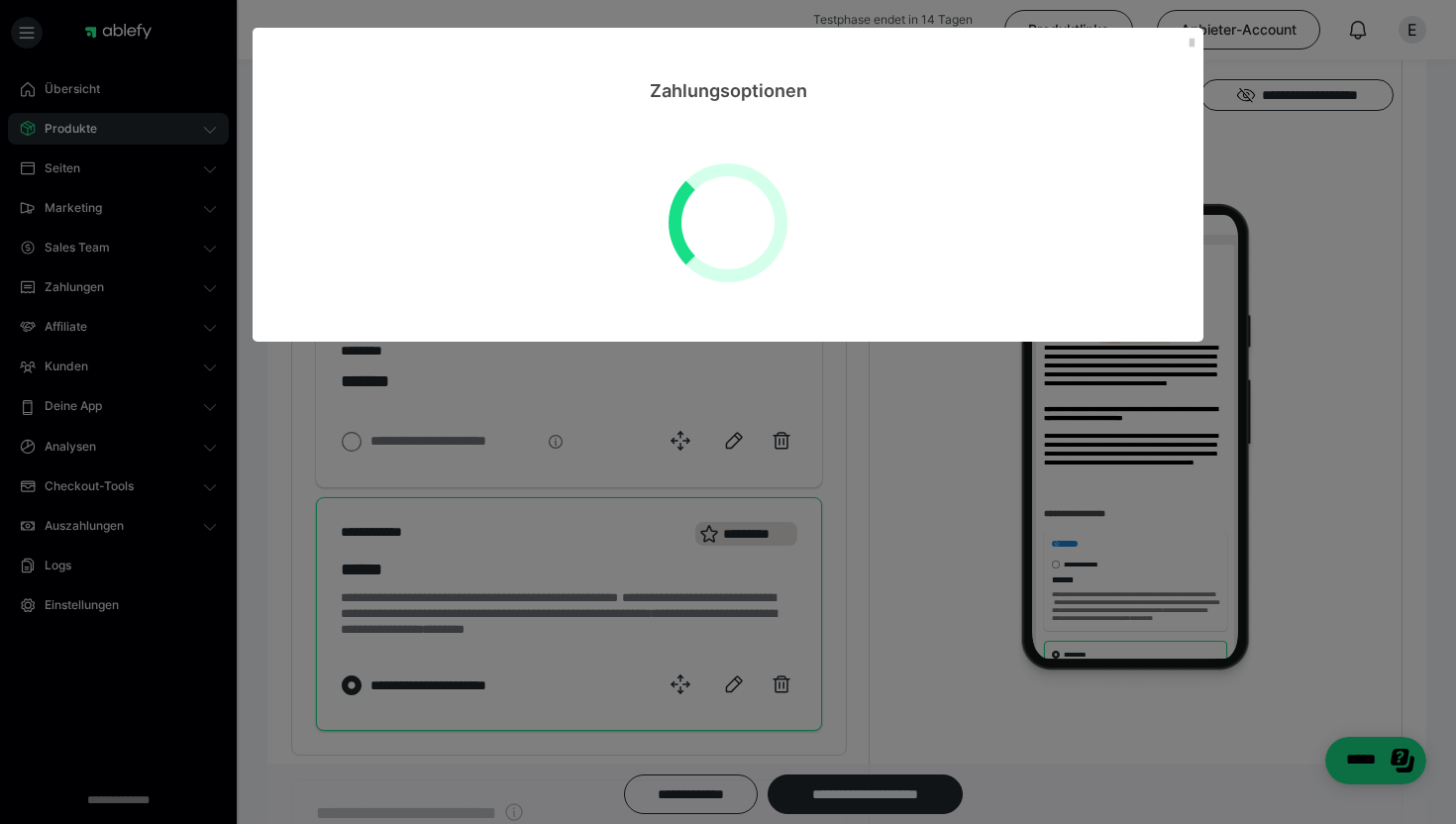 select on "1m" 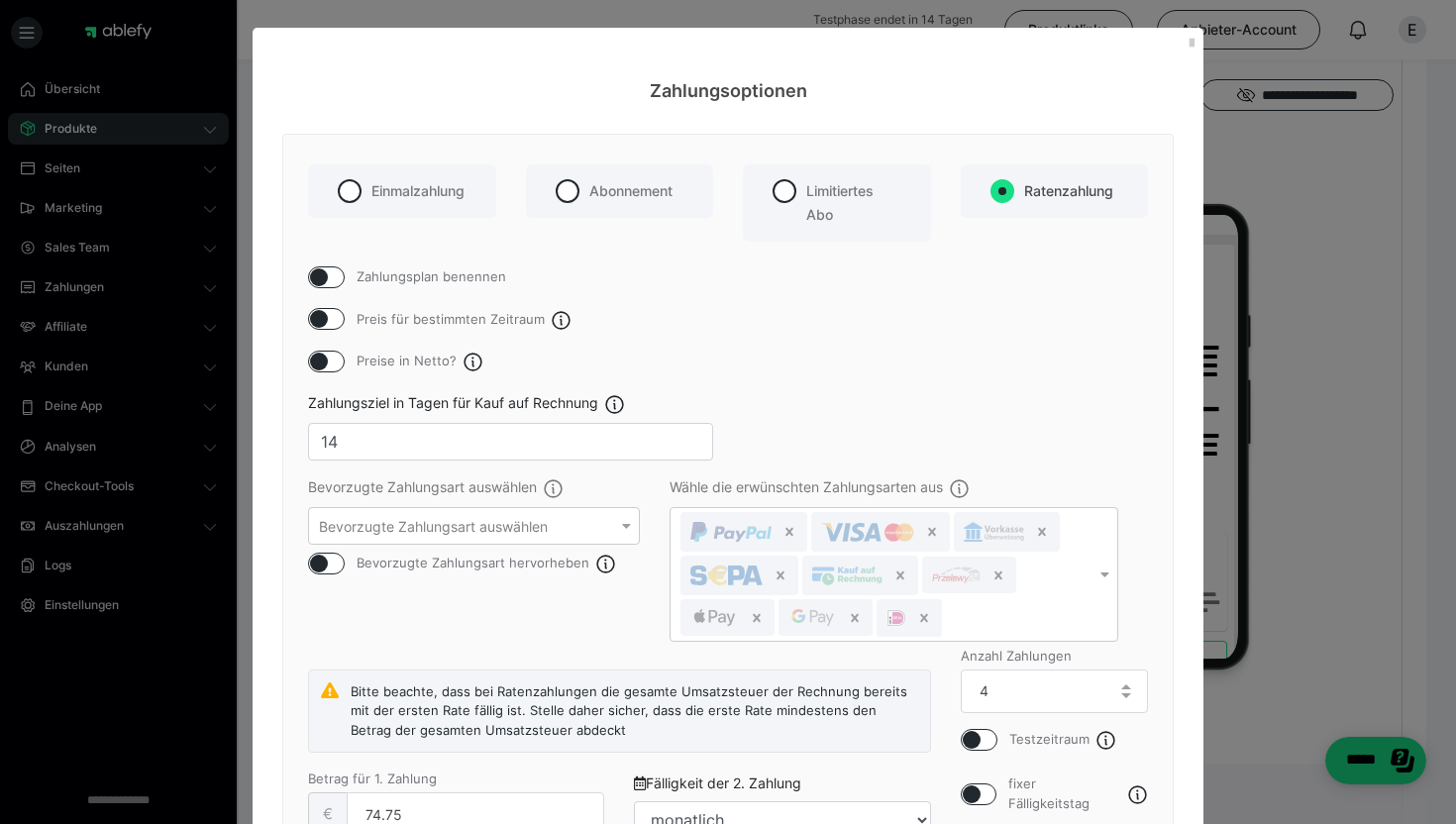scroll, scrollTop: 1, scrollLeft: 0, axis: vertical 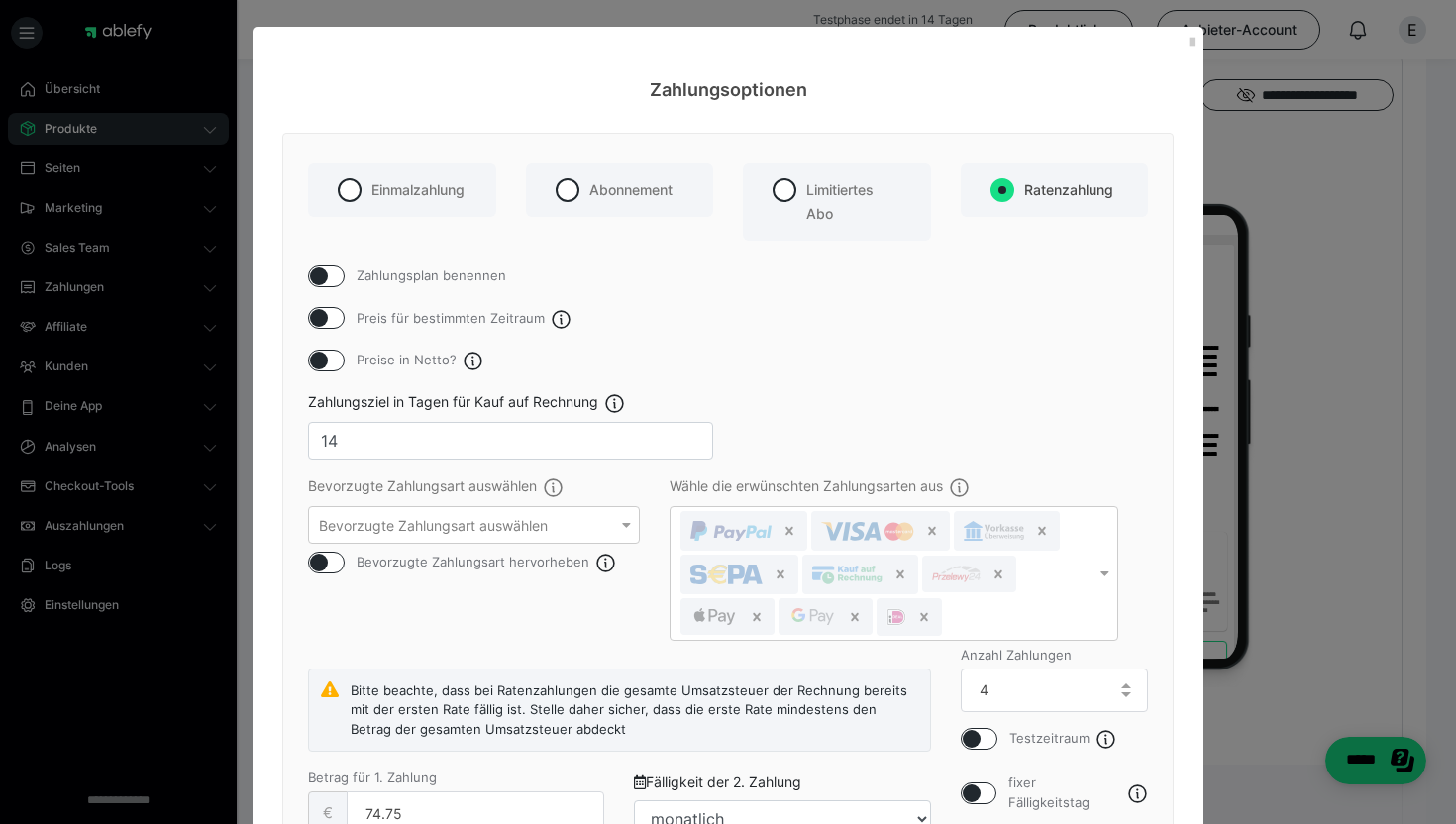 click on "Zahlungsoptionen" at bounding box center [728, 64] 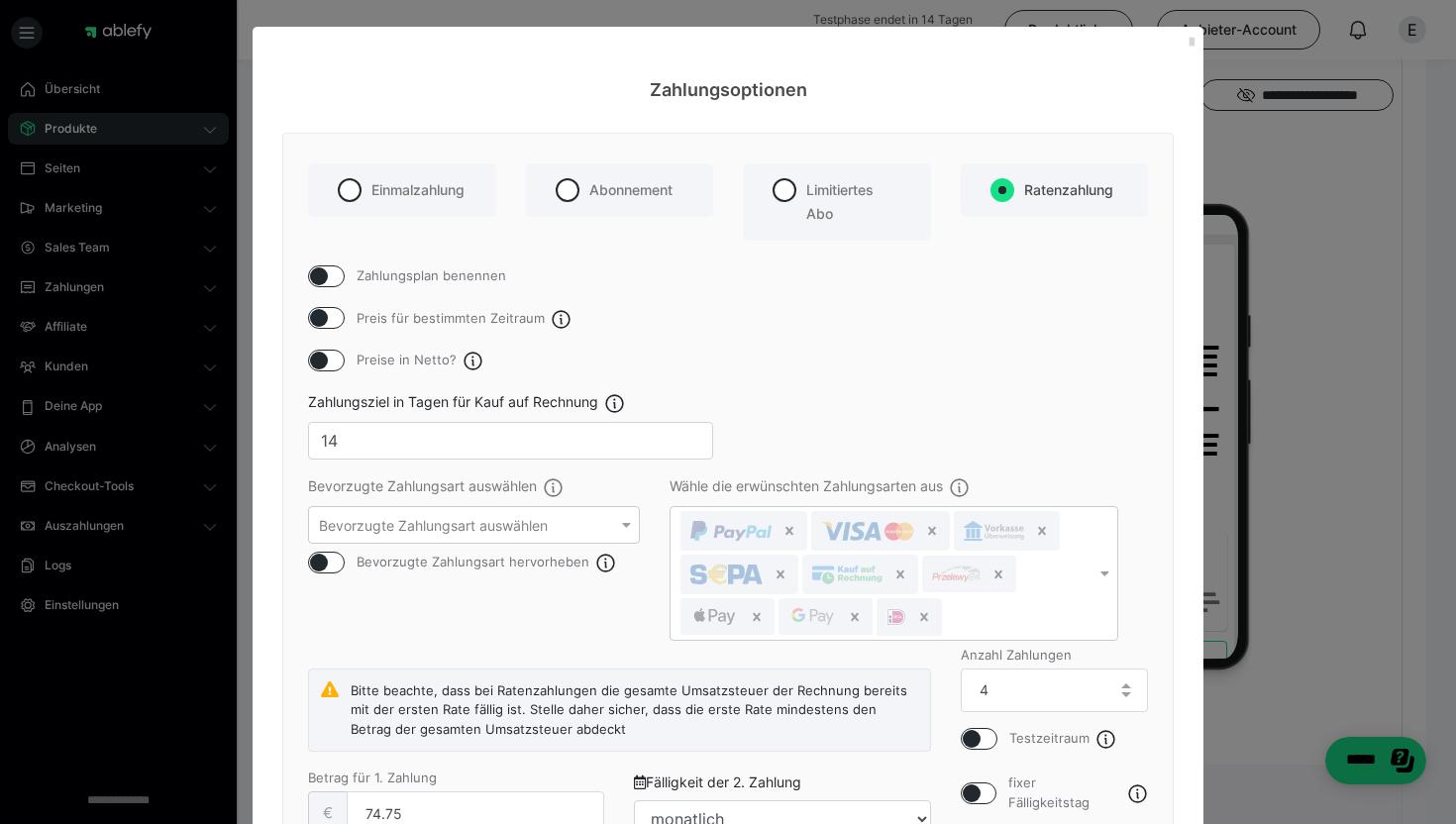click at bounding box center [1192, 43] 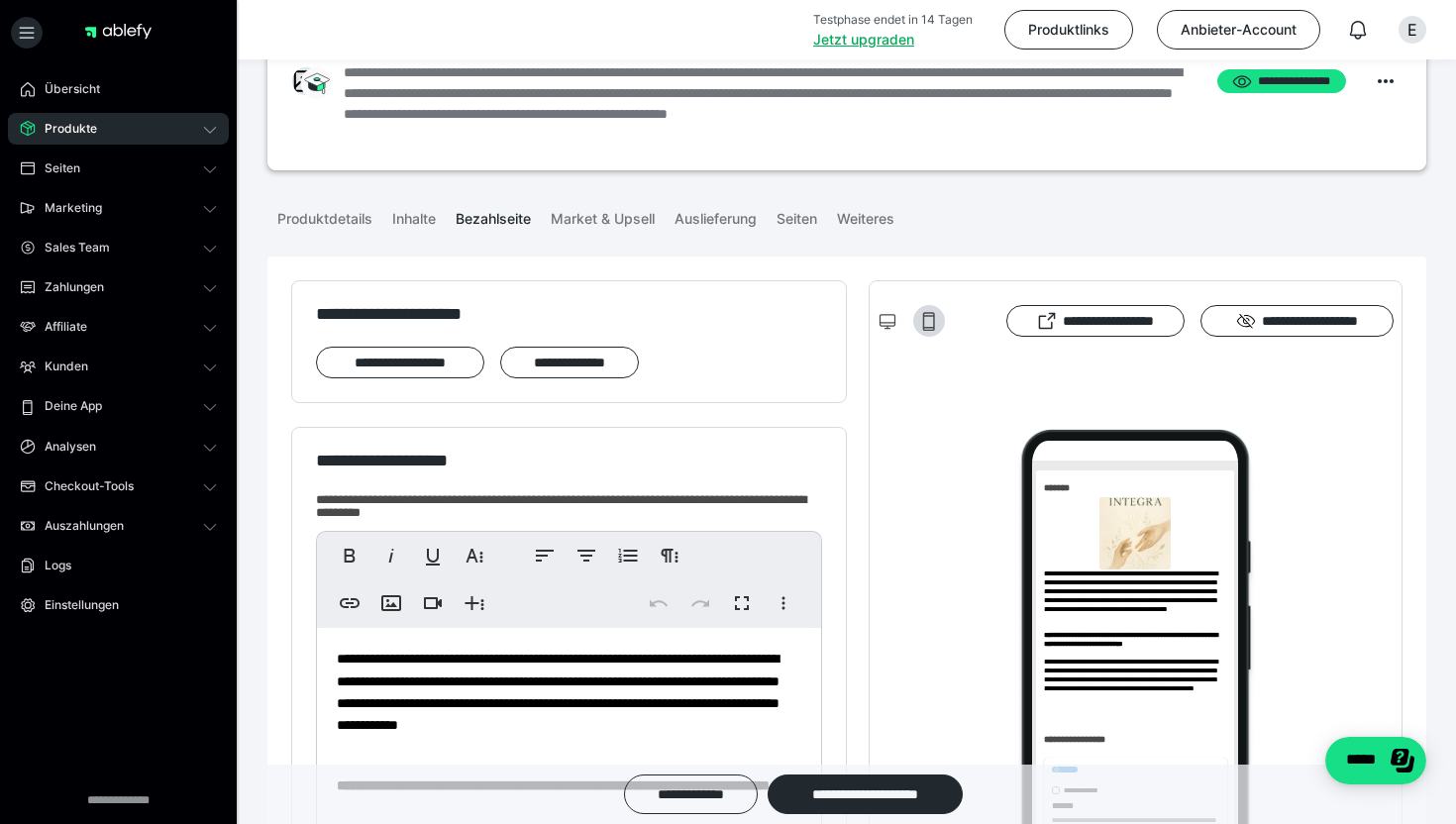scroll, scrollTop: 76, scrollLeft: 0, axis: vertical 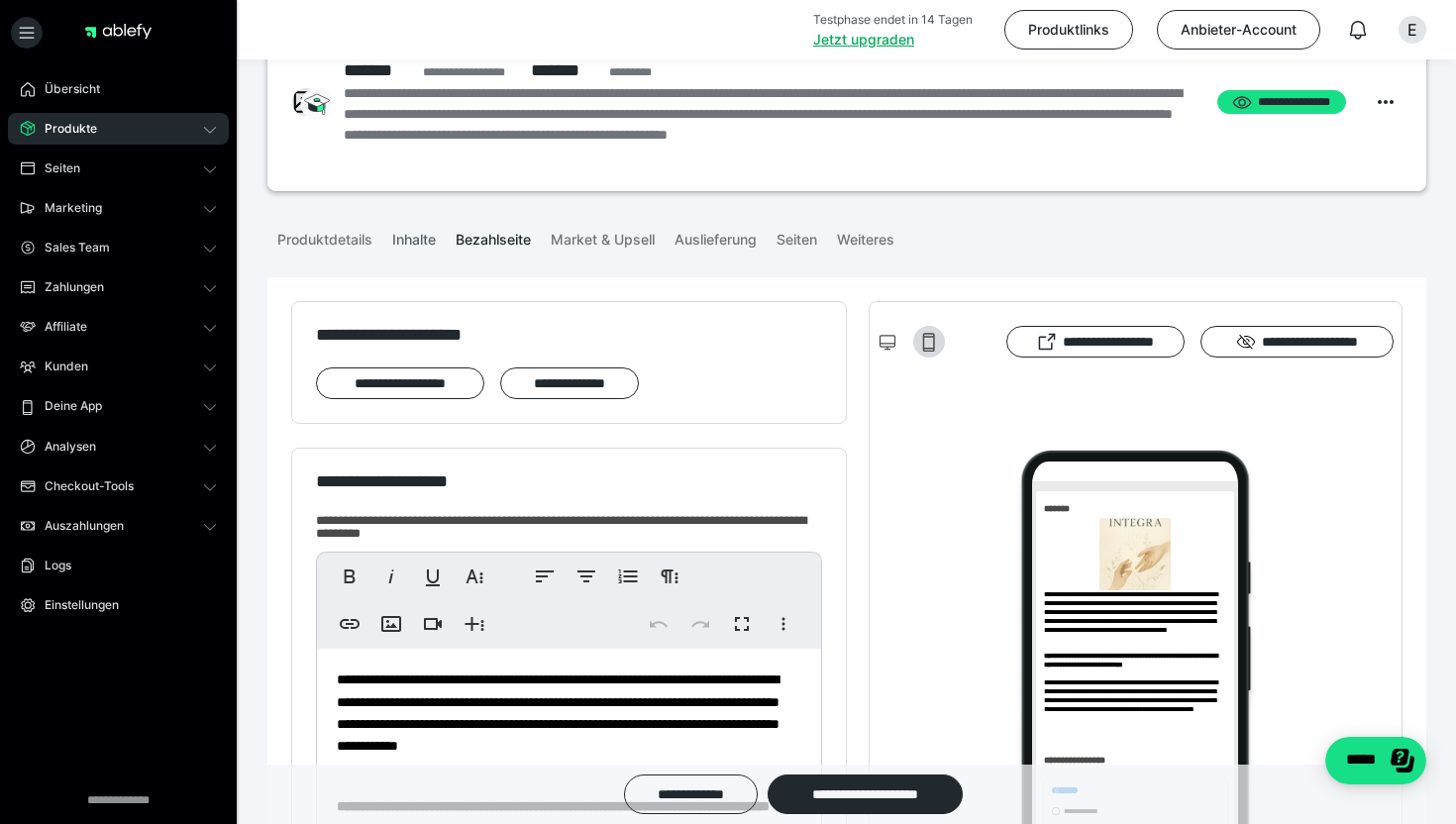 click on "Inhalte" at bounding box center (414, 236) 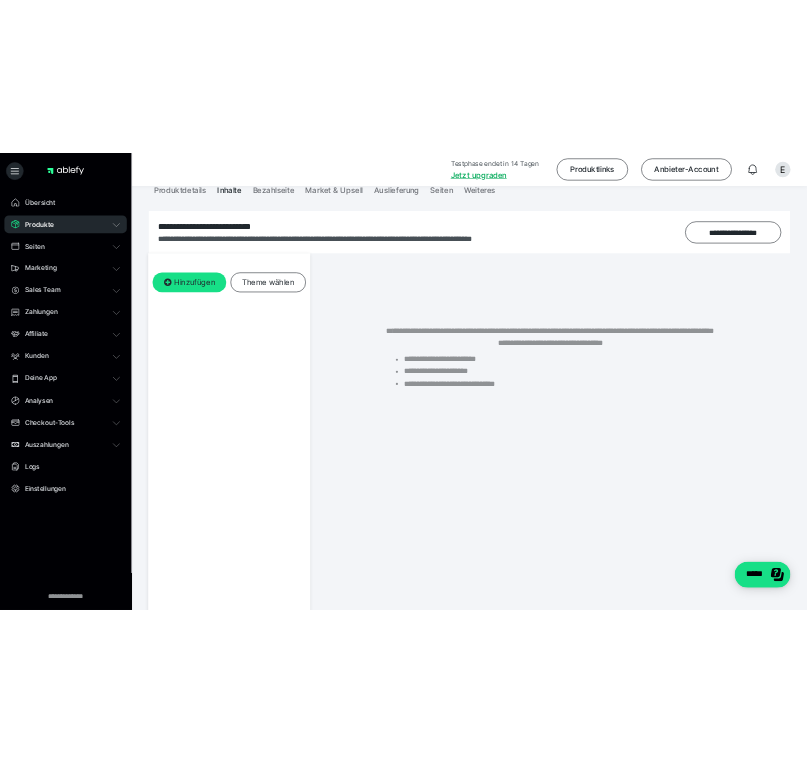 scroll, scrollTop: 253, scrollLeft: 0, axis: vertical 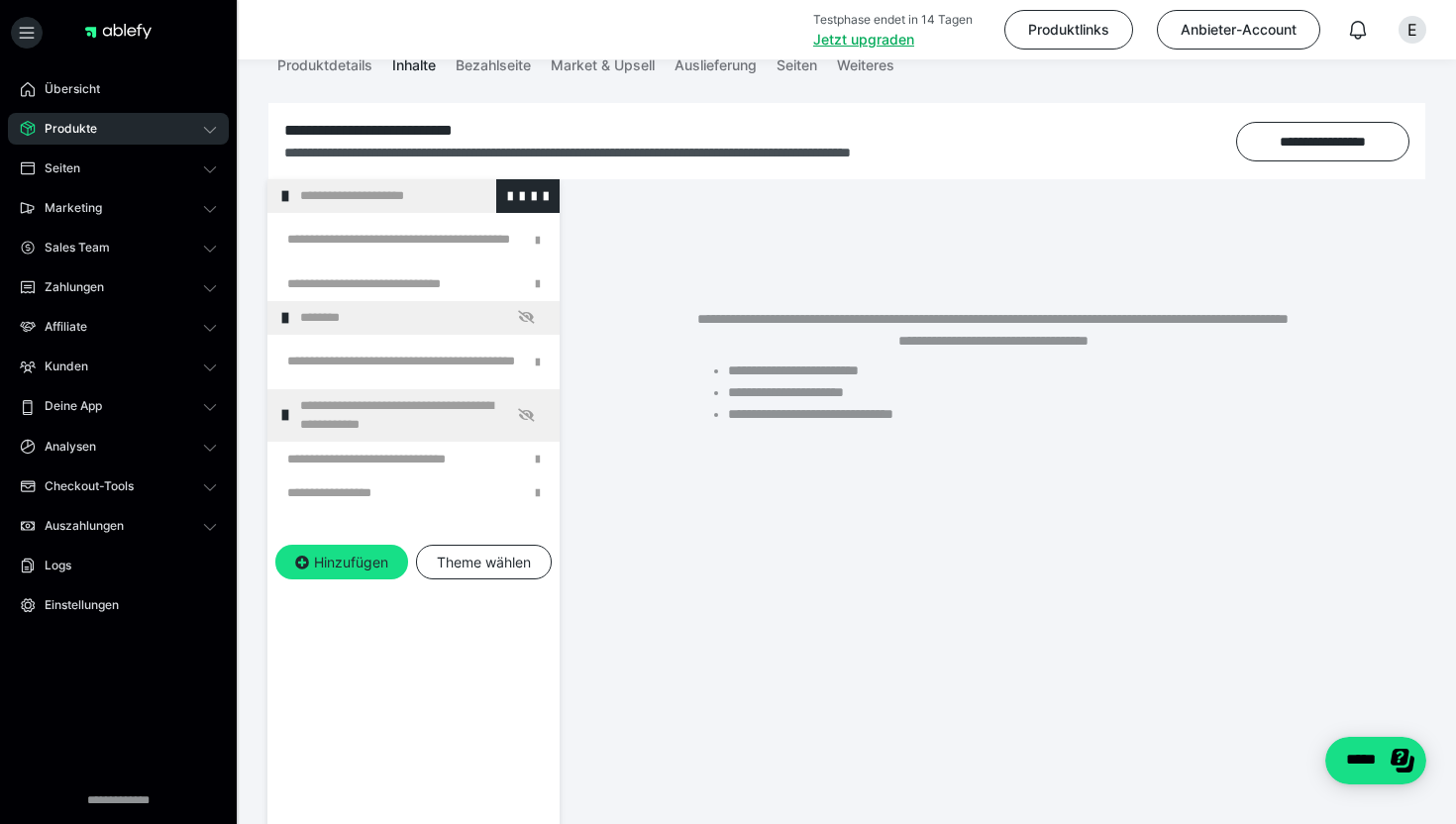 click on "**********" at bounding box center [422, 196] 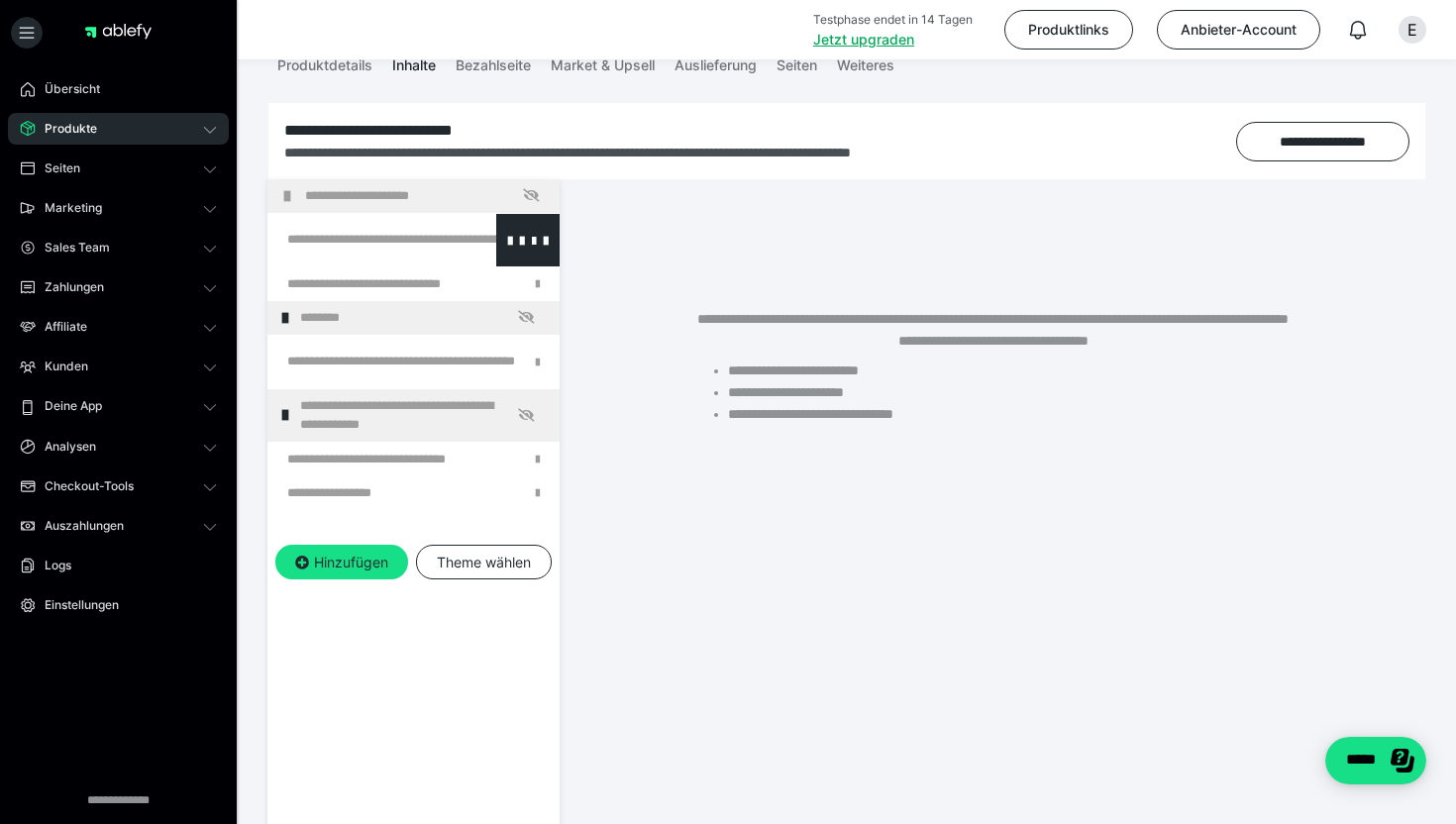 click at bounding box center [362, 240] 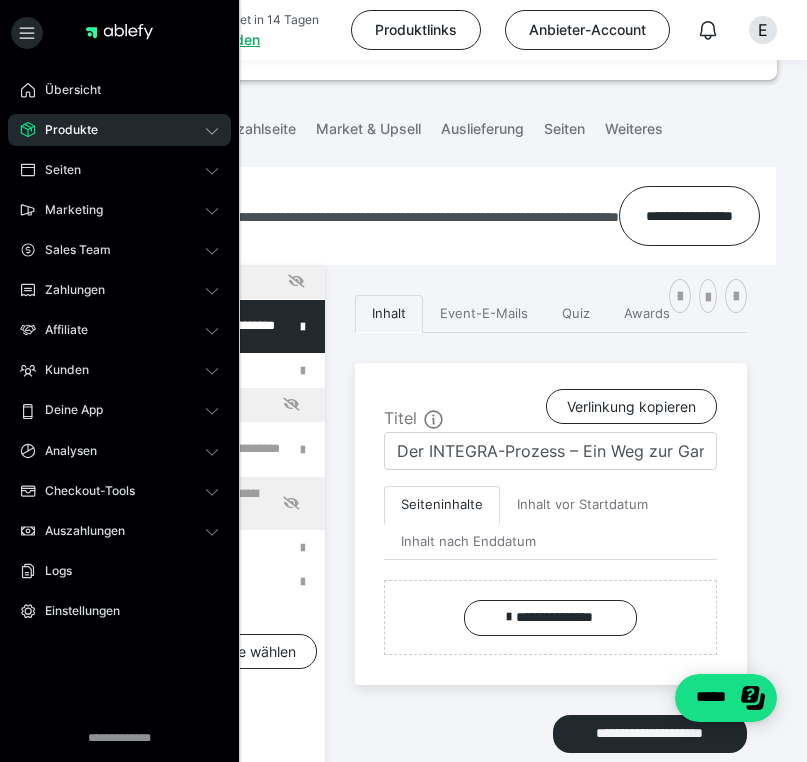 click on "**********" at bounding box center [551, 581] 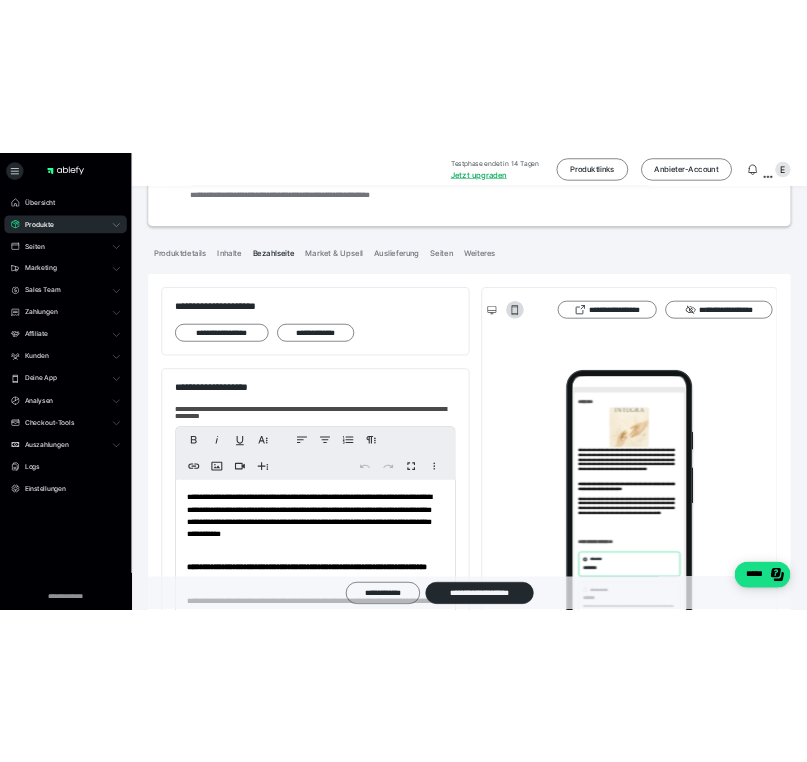 scroll, scrollTop: 80, scrollLeft: 0, axis: vertical 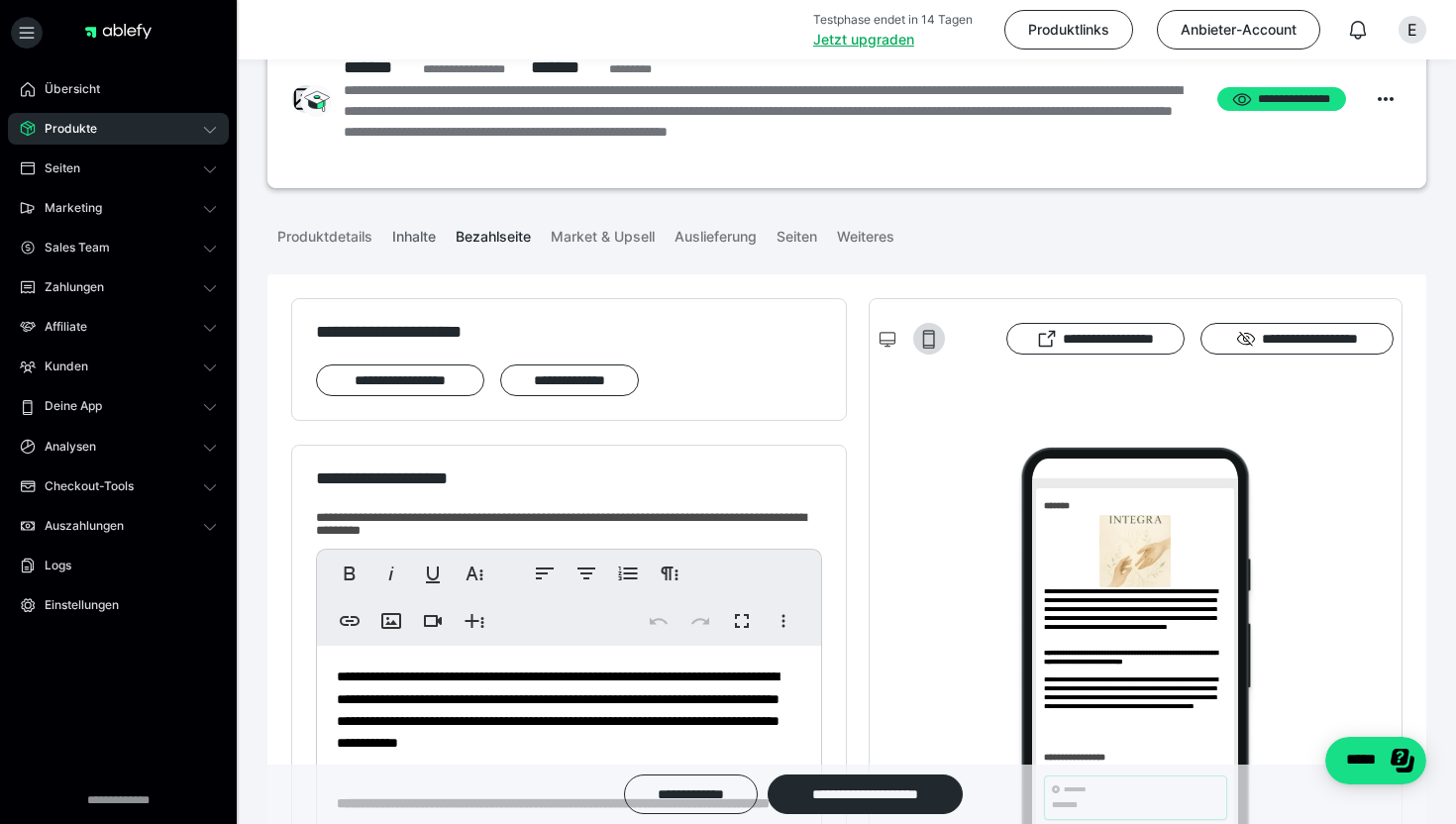 click on "Inhalte" at bounding box center [414, 233] 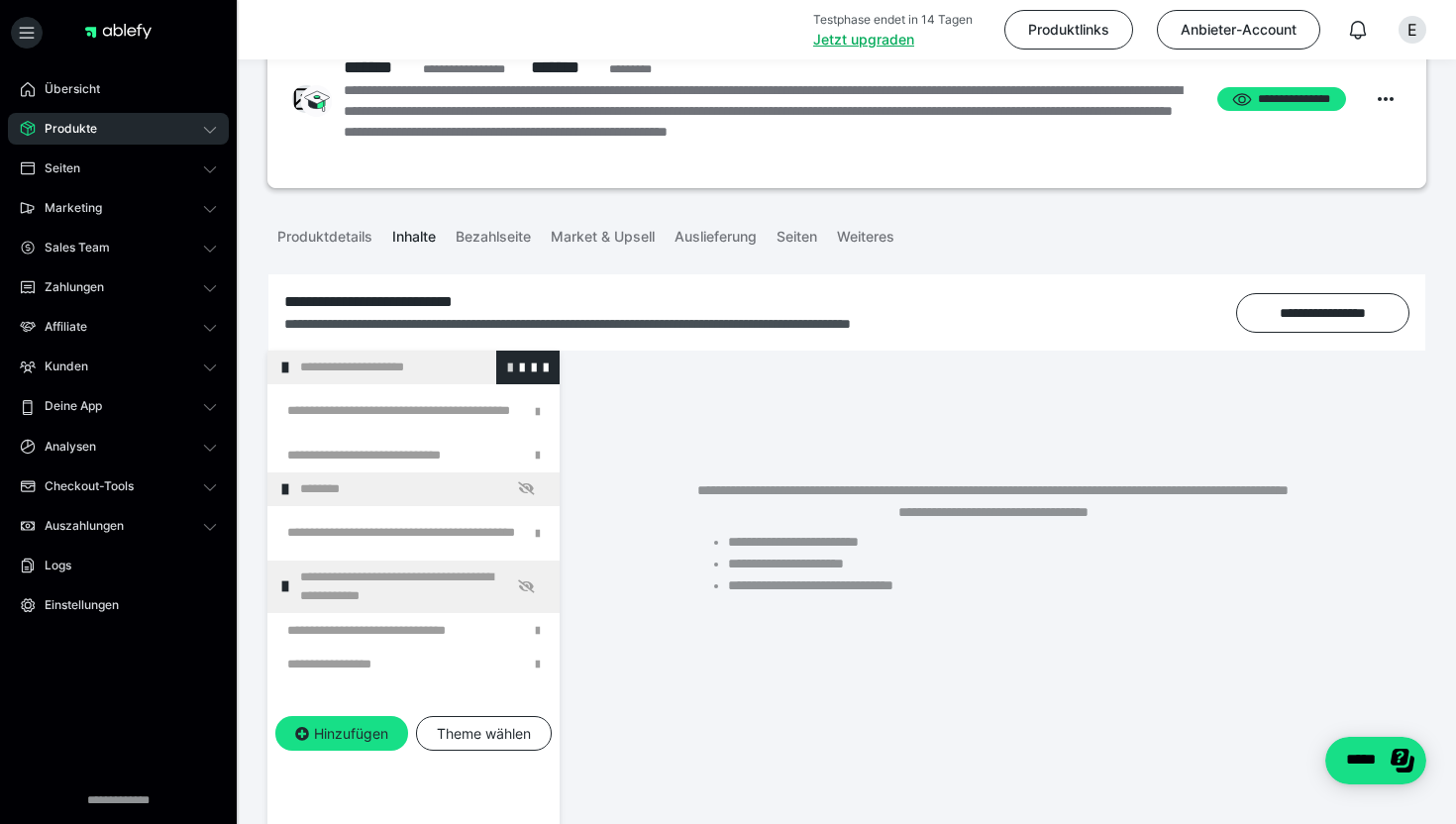 click at bounding box center [510, 366] 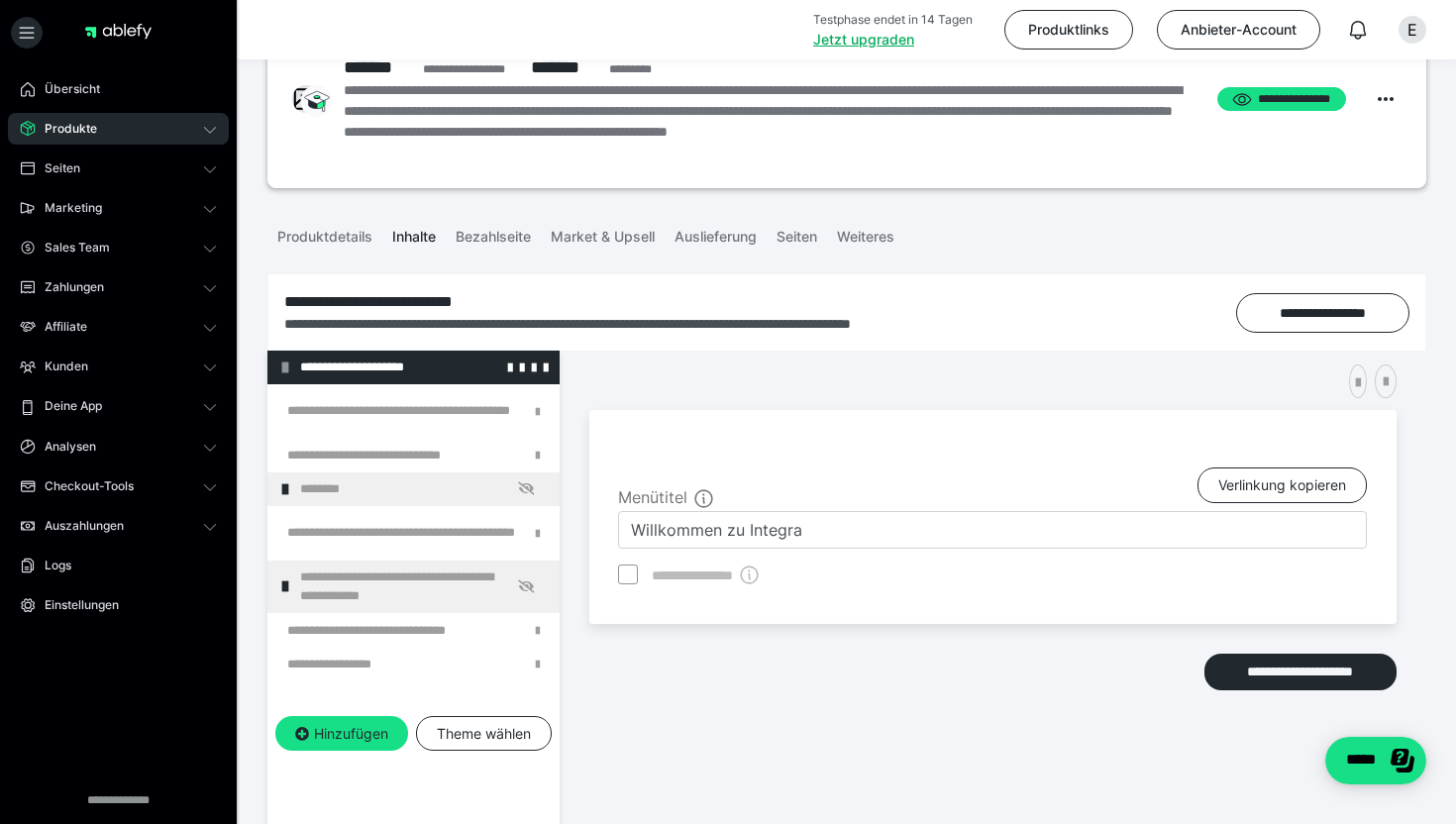 click on "**********" at bounding box center [422, 367] 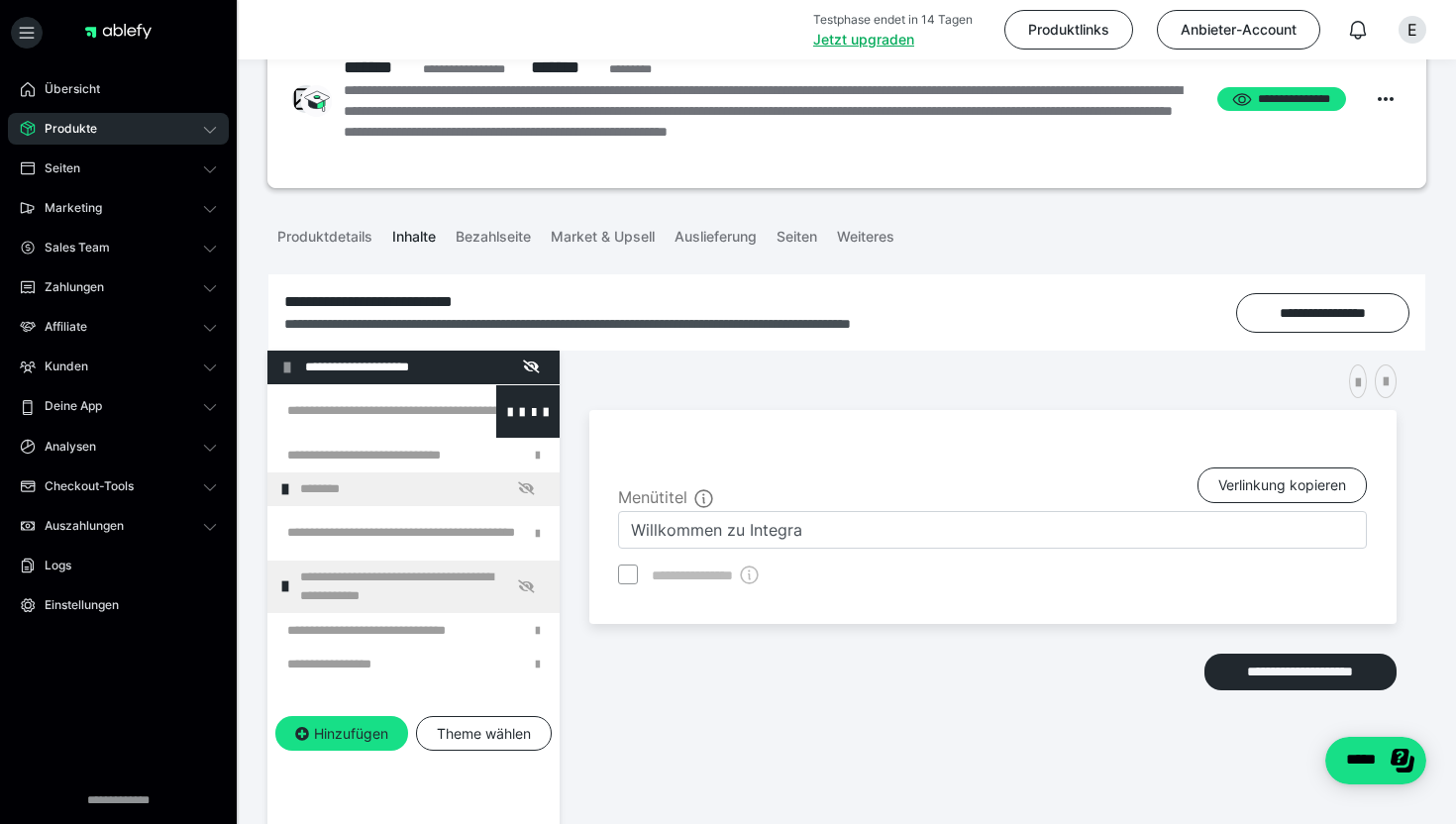 click at bounding box center (362, 411) 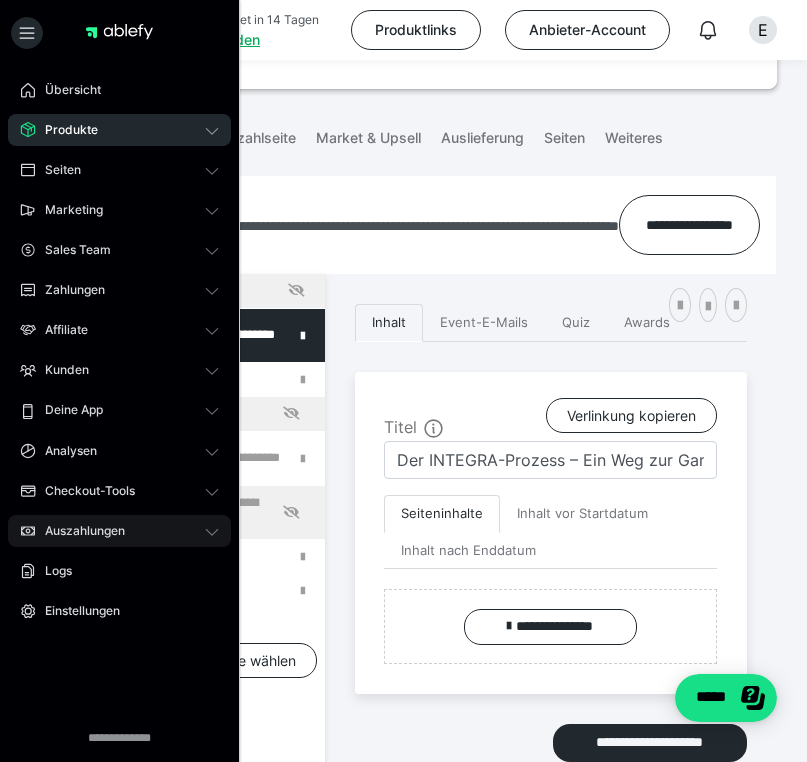 scroll, scrollTop: 278, scrollLeft: 0, axis: vertical 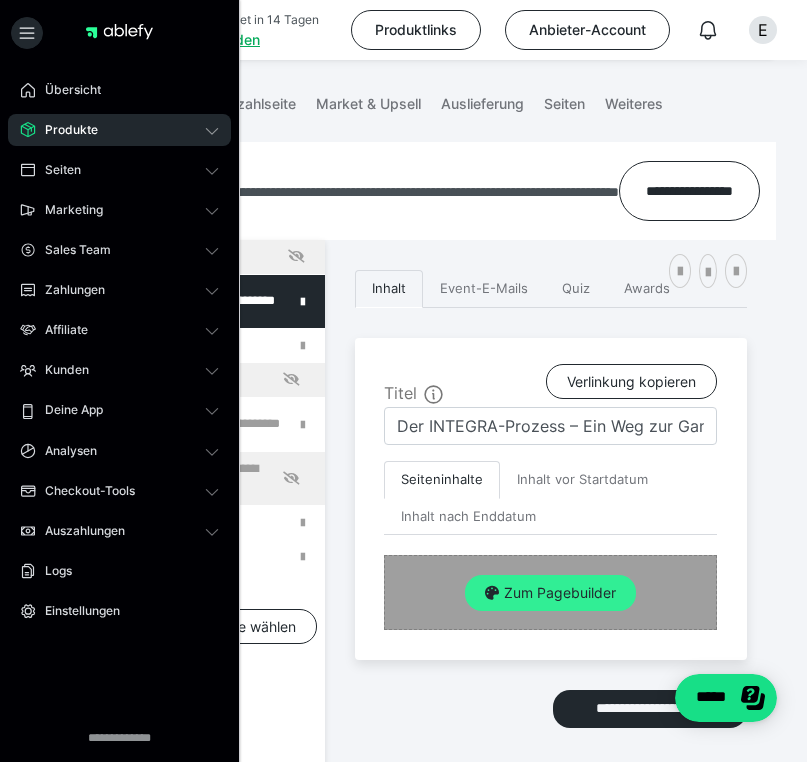 click on "Zum Pagebuilder" at bounding box center (550, 593) 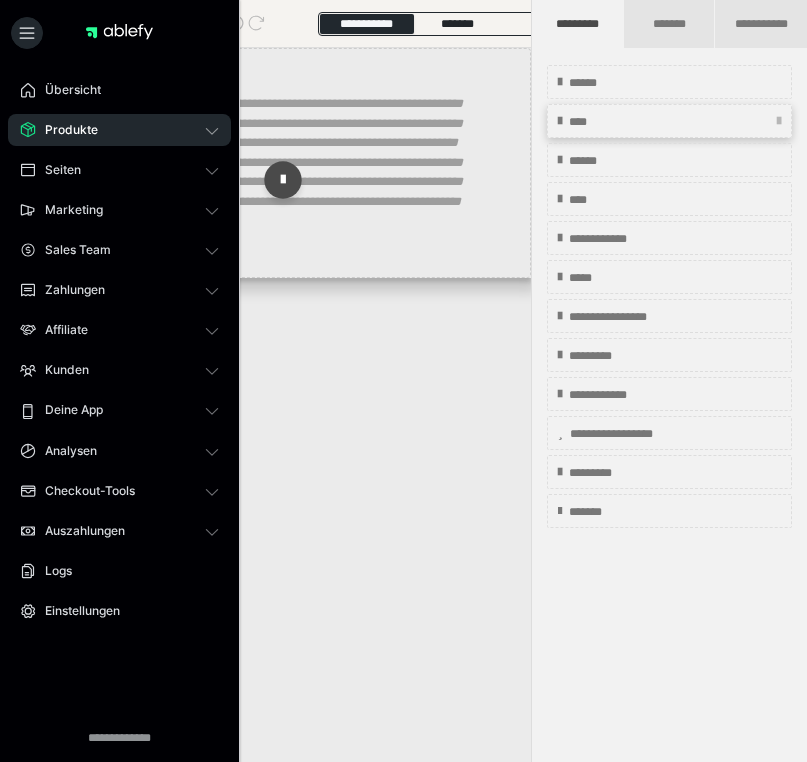 click on "****" at bounding box center [669, 121] 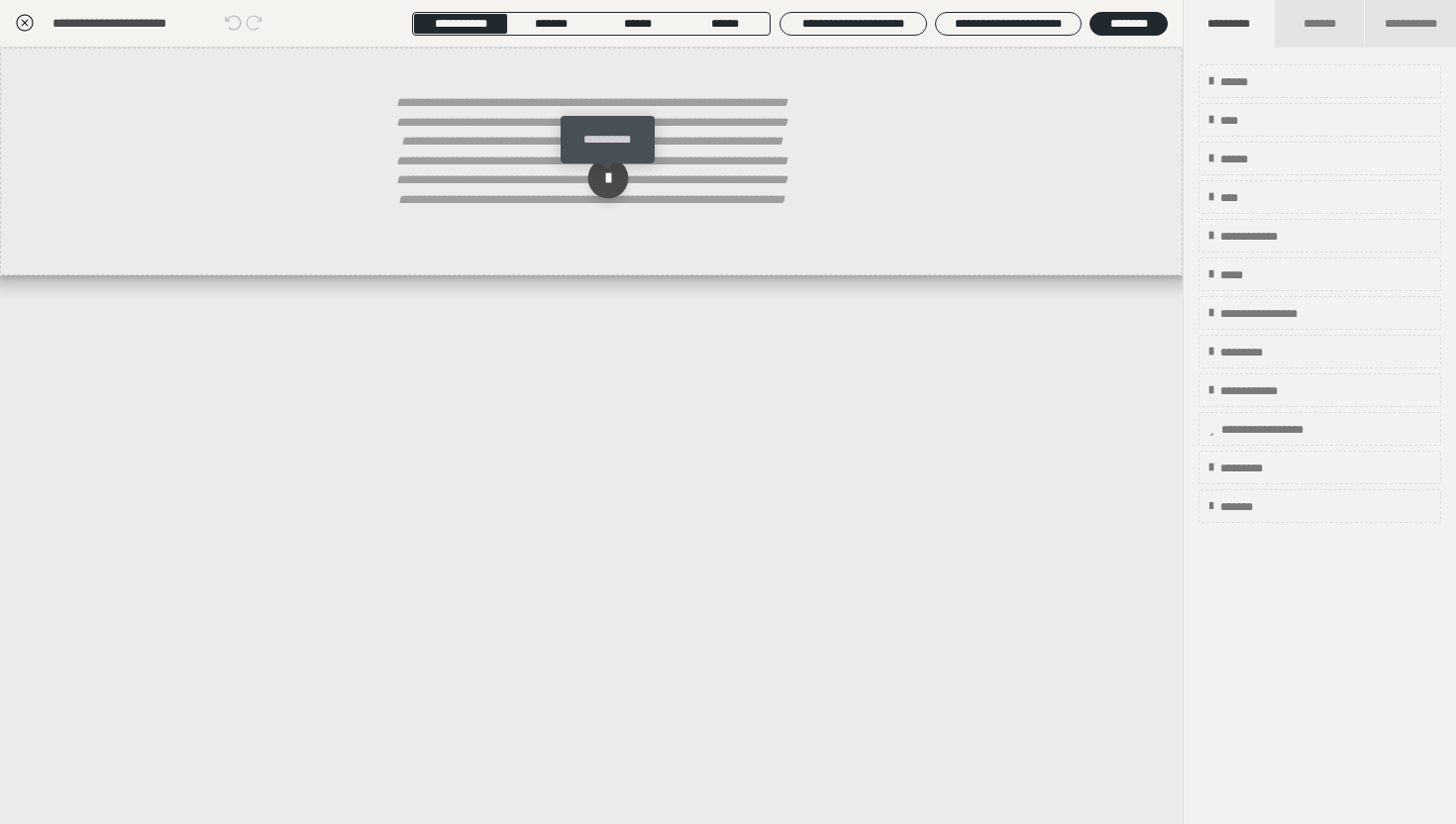 click at bounding box center (608, 178) 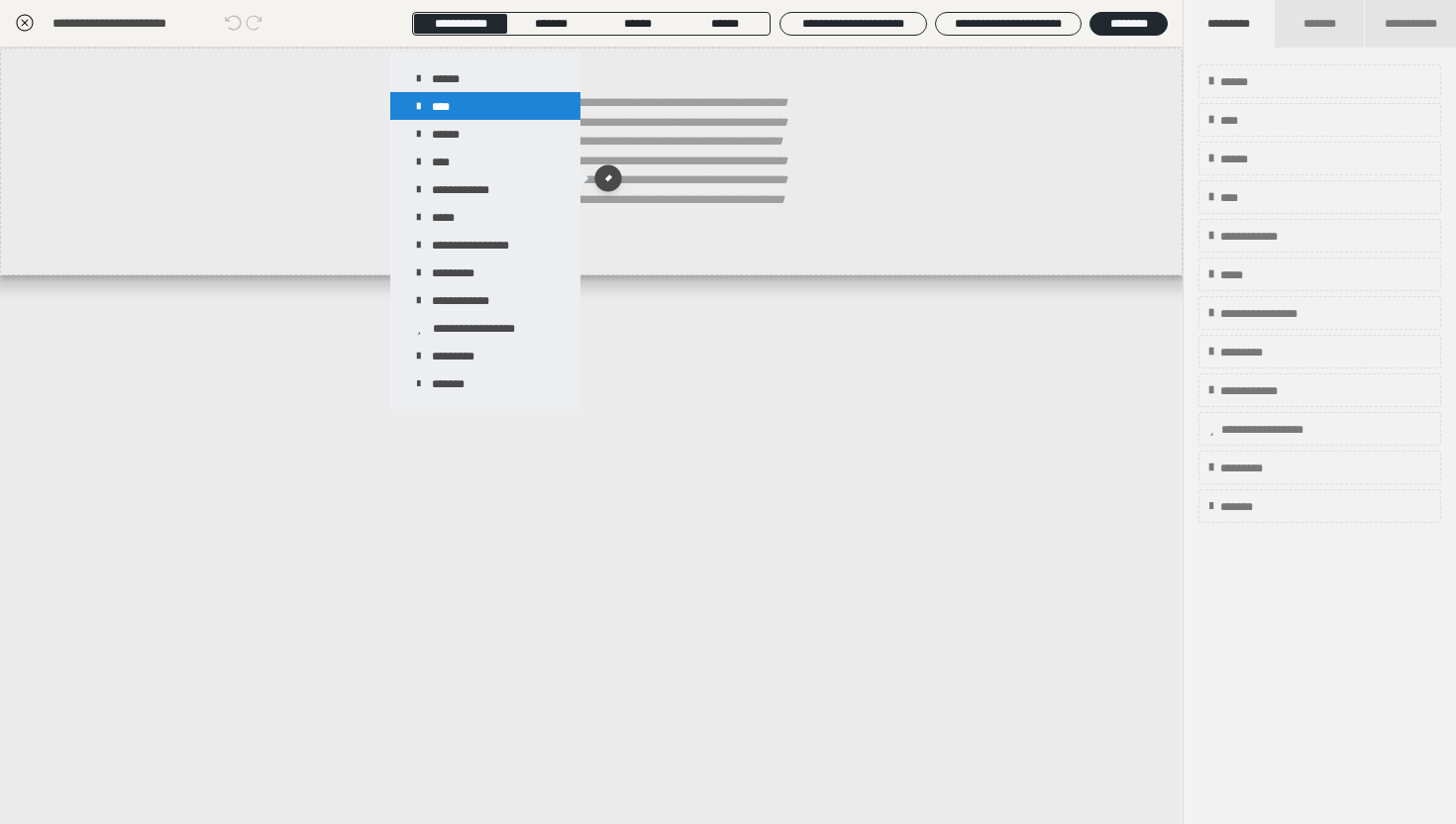 click on "****" at bounding box center (485, 106) 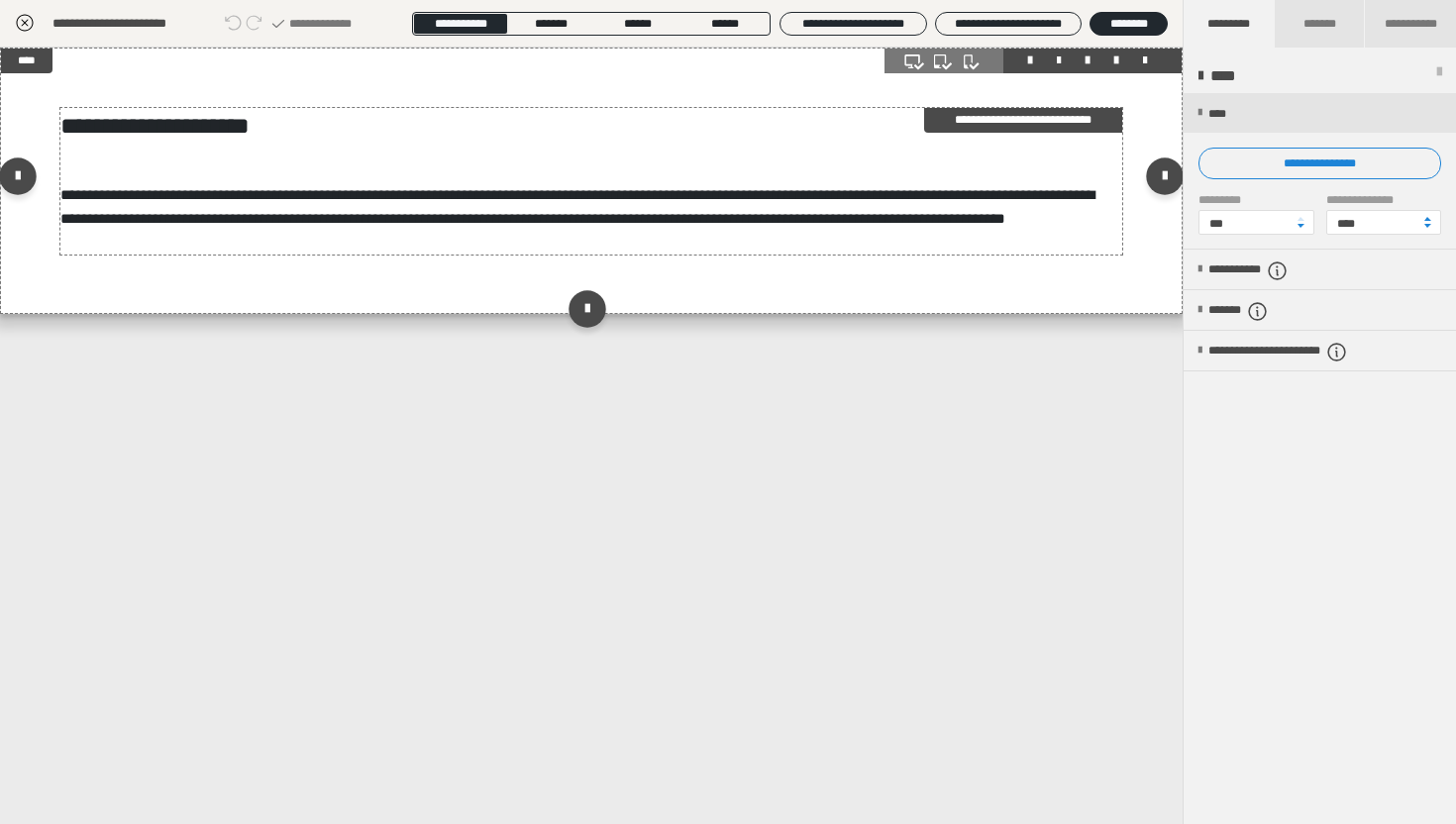 click on "**********" at bounding box center (591, 126) 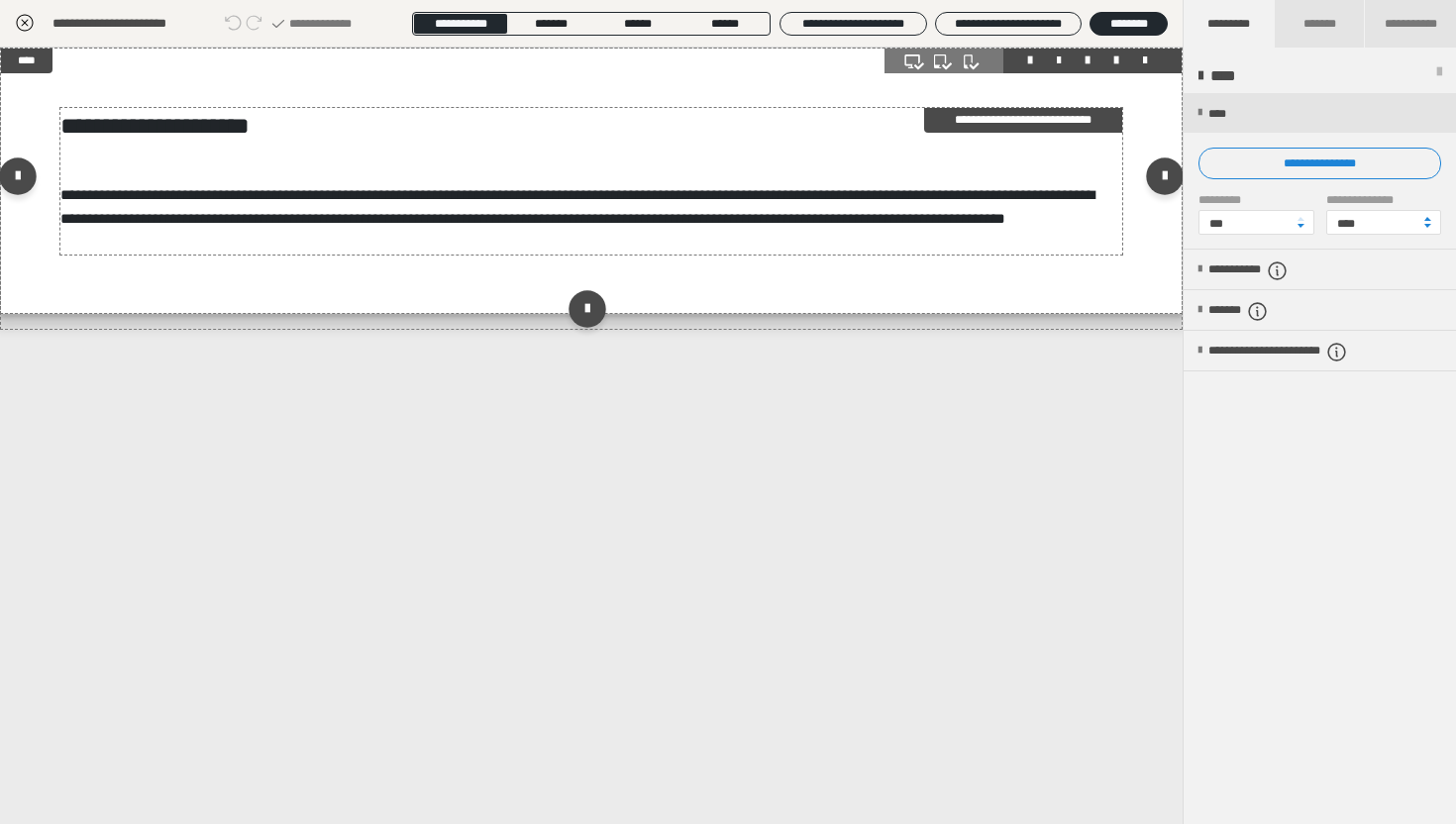 click on "**********" at bounding box center (591, 126) 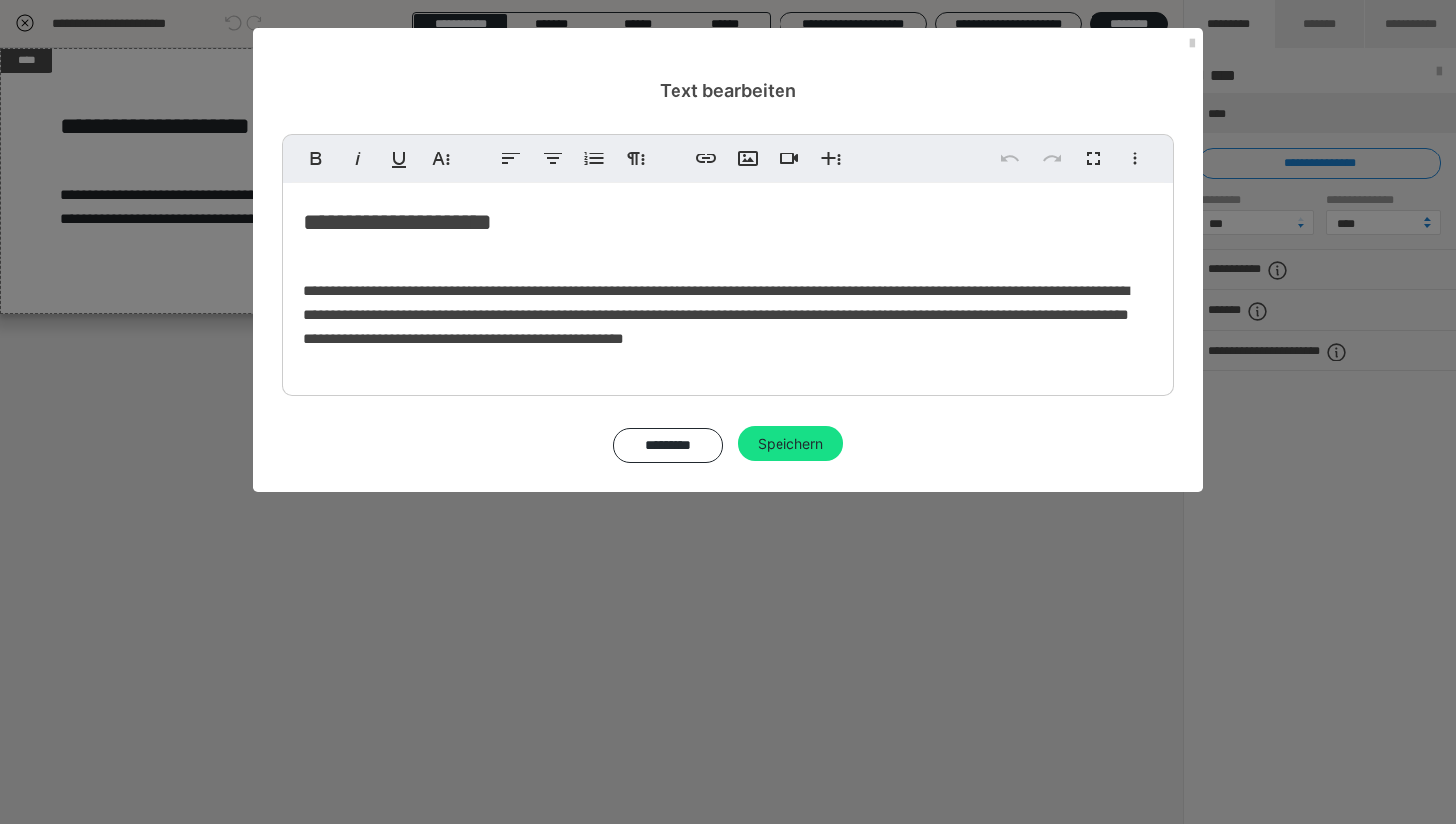 click on "**********" at bounding box center [728, 222] 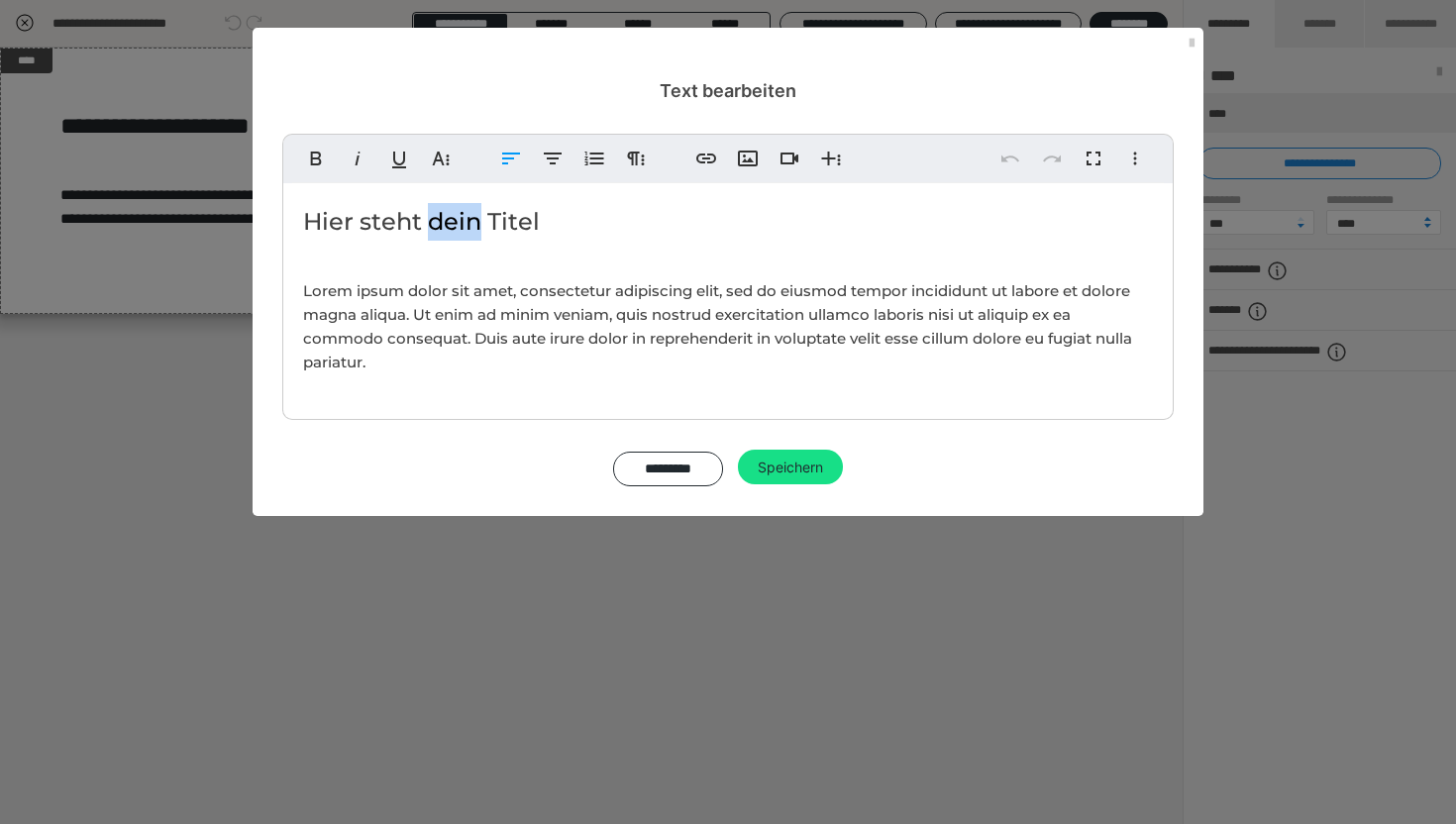click on "Hier steht dein Titel" at bounding box center [728, 222] 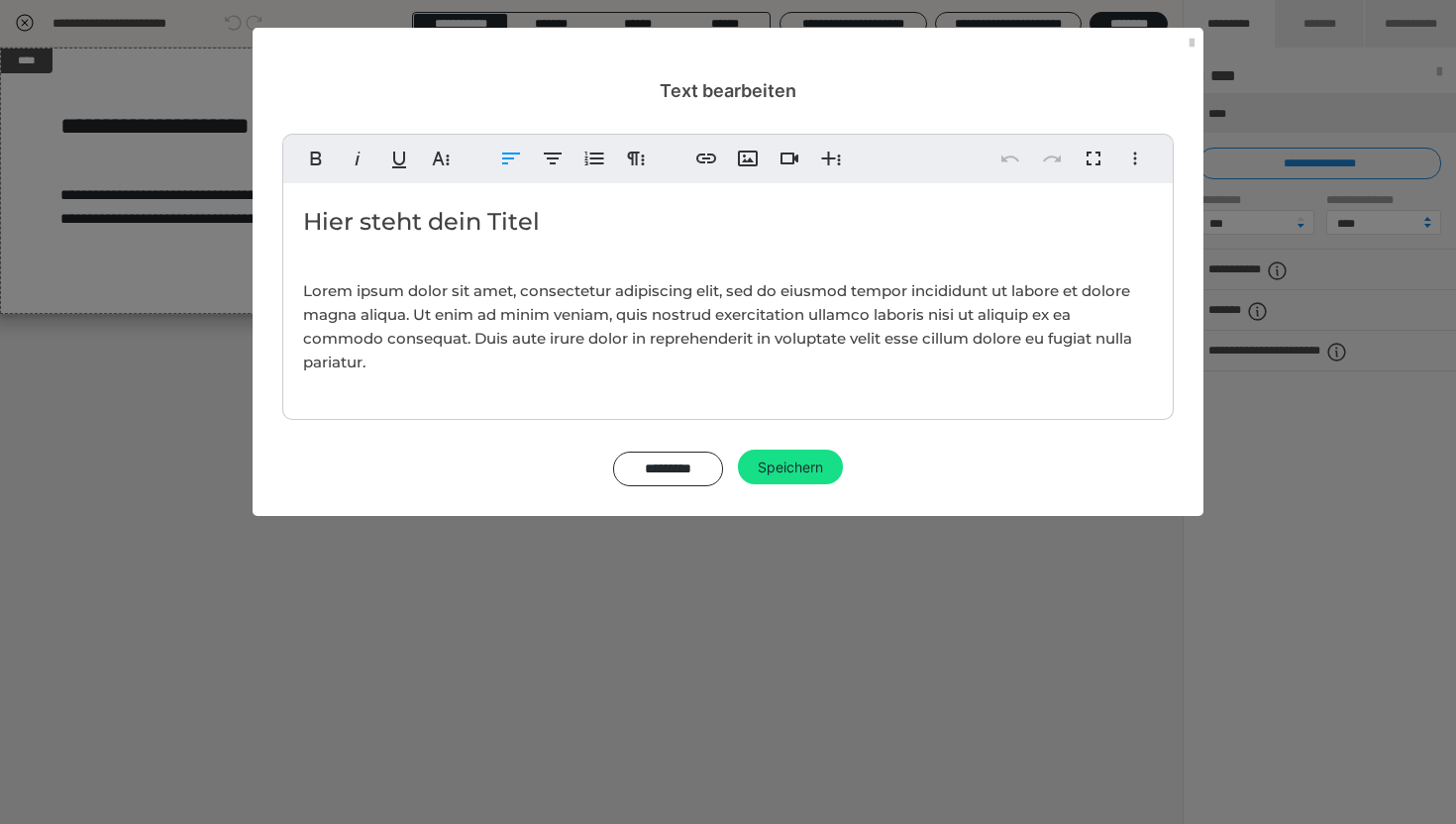 click on "Hier steht dein Titel" at bounding box center [728, 222] 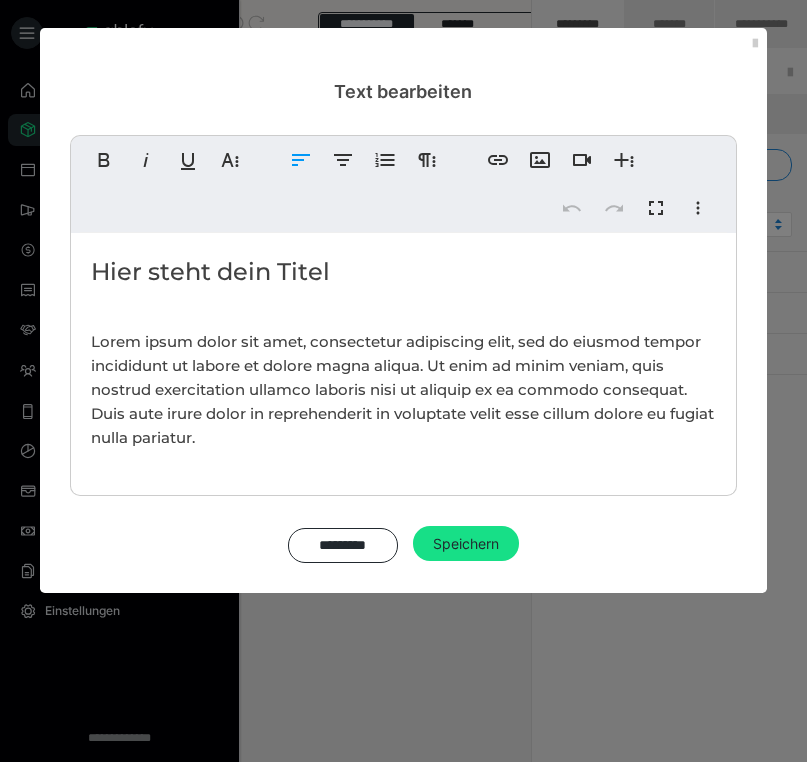 type 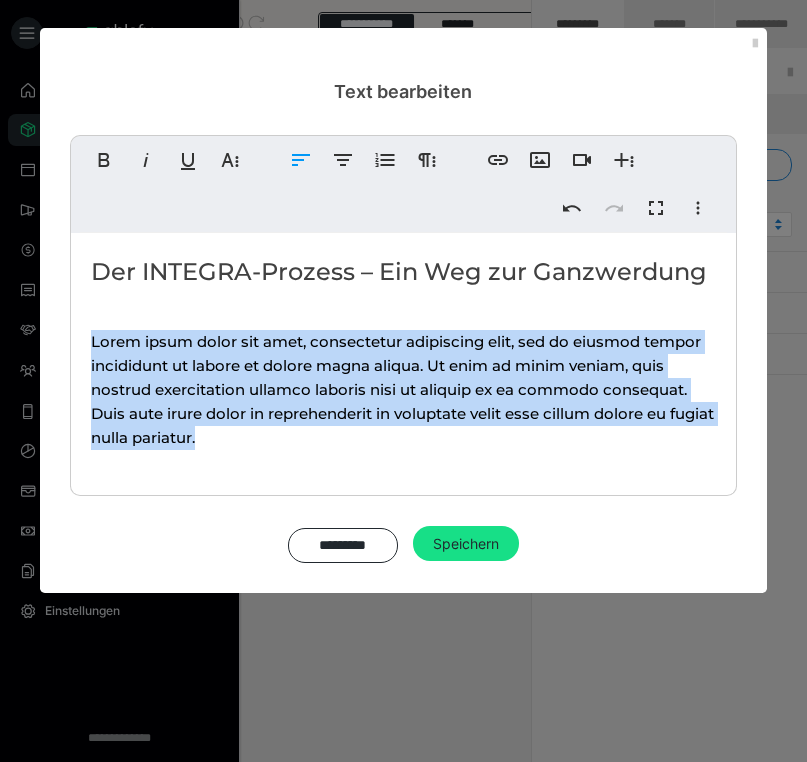 drag, startPoint x: 298, startPoint y: 432, endPoint x: 82, endPoint y: 339, distance: 235.17015 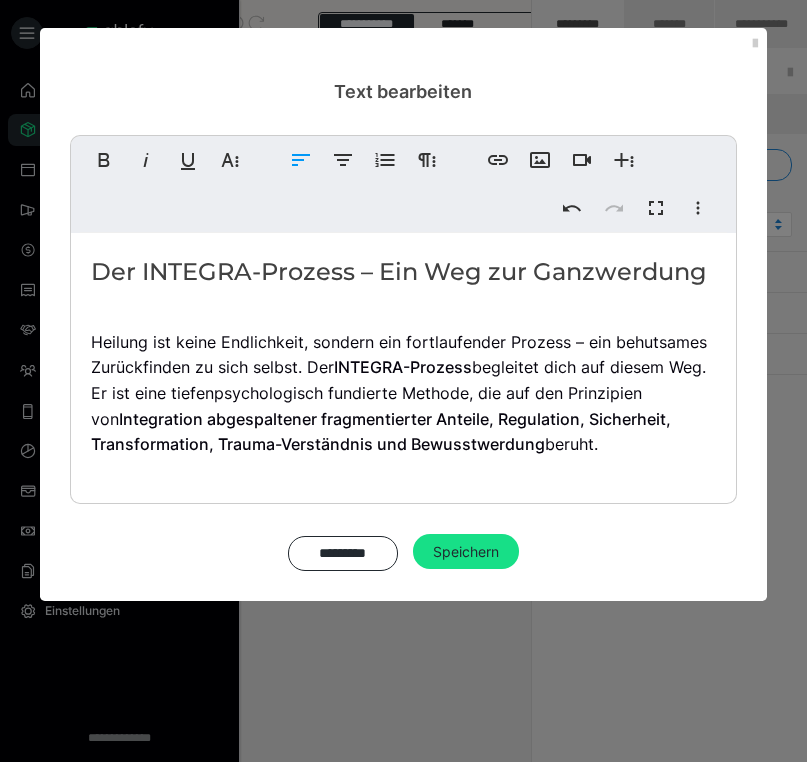 click on "Der INTEGRA-Prozess – Ein Weg zur Ganzwerdung Heilung ist keine Endlichkeit, sondern ein fortlaufender Prozess – ein behutsames Zurückfinden zu sich selbst. Der  INTEGRA-Prozess  begleitet dich auf diesem Weg. Er ist eine tiefenpsychologisch fundierte Methode, die auf den Prinzipien von  Integration abgespaltener fragmentierter Anteile, Regulation, Sicherheit, Transformation, Trauma-Verständnis und Bewusstwerdung  beruht." at bounding box center (403, 363) 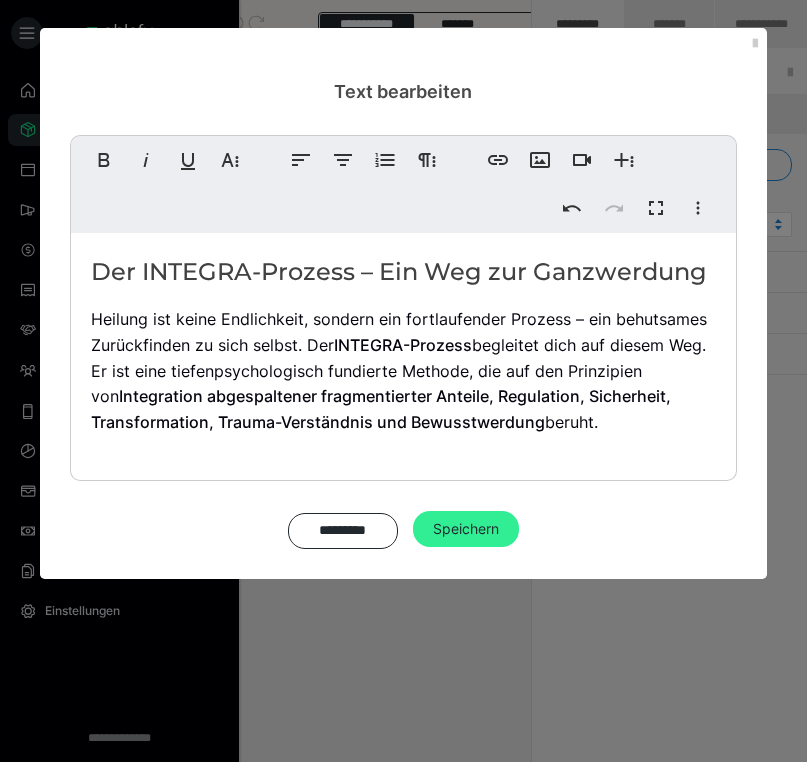 click on "Speichern" at bounding box center (466, 529) 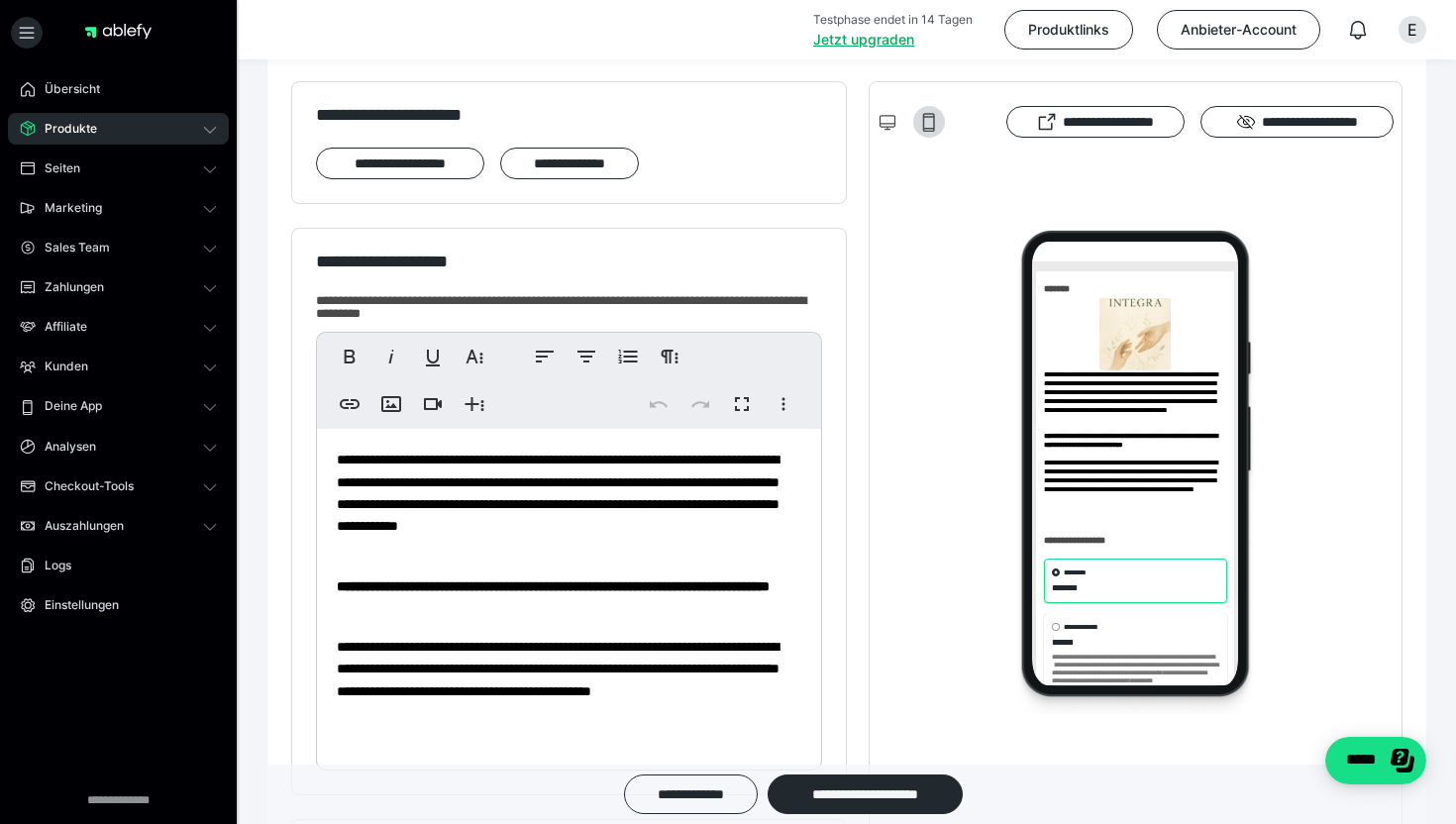 scroll, scrollTop: 0, scrollLeft: 0, axis: both 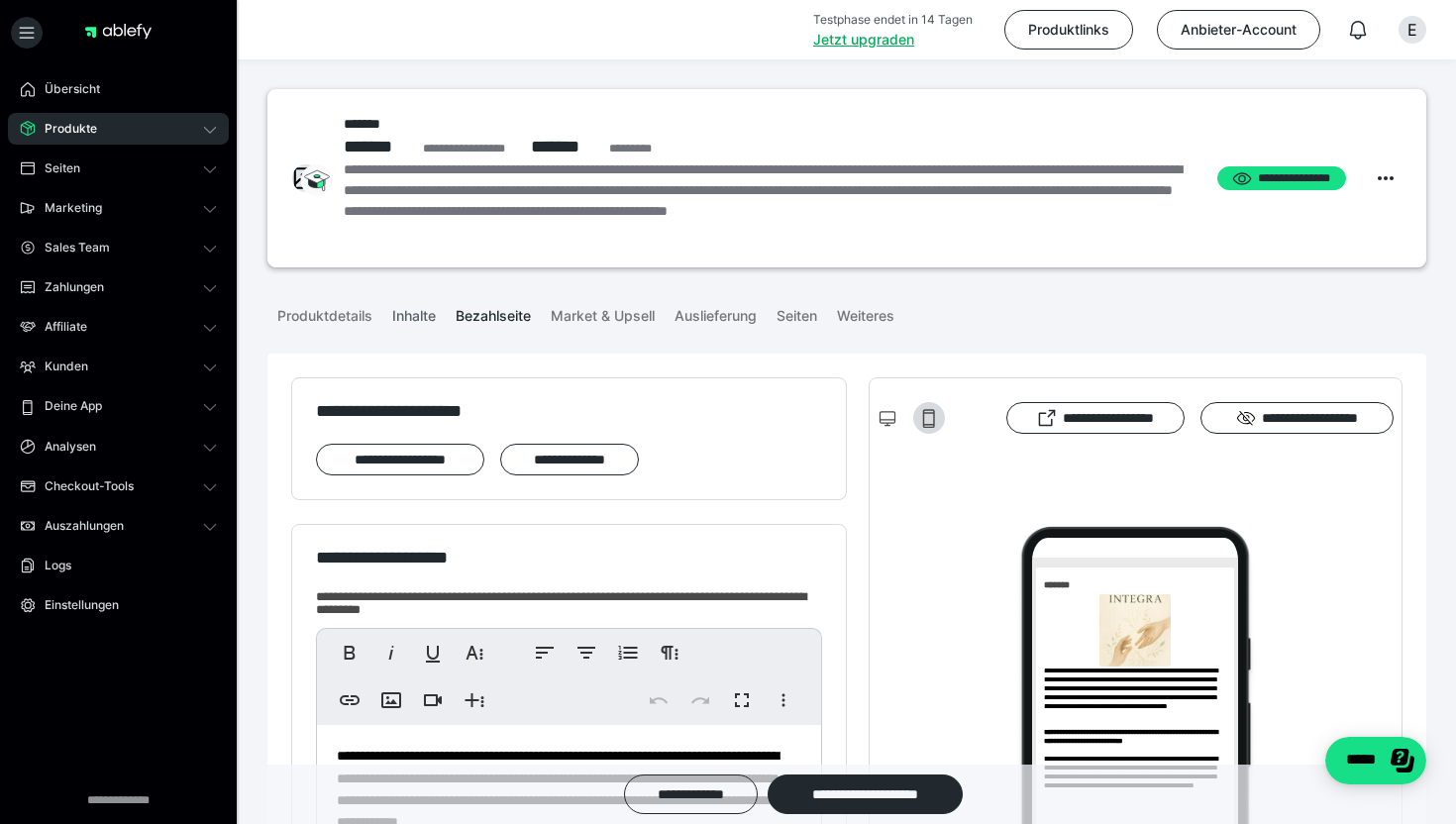 click on "Inhalte" at bounding box center (414, 312) 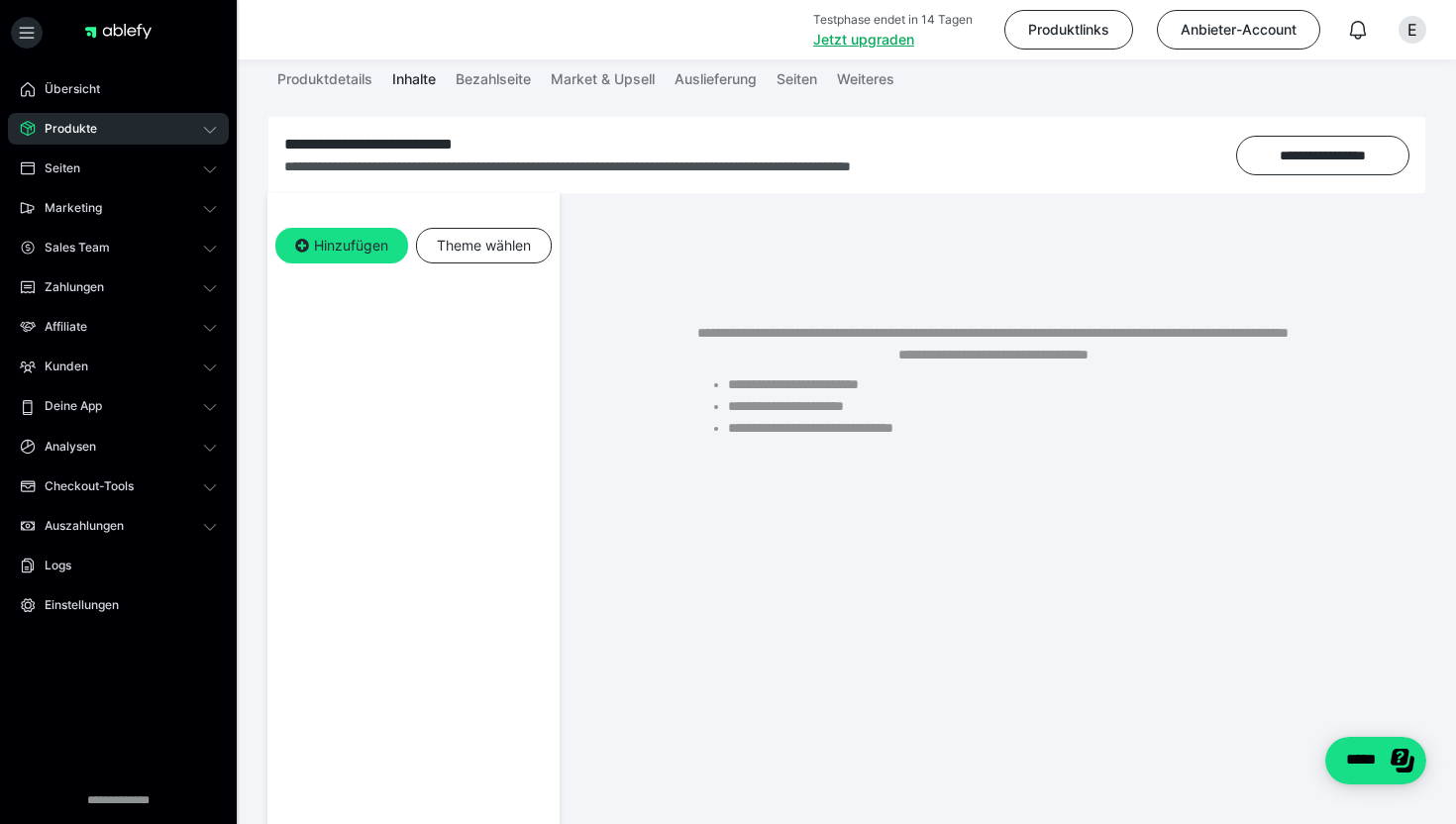 scroll, scrollTop: 243, scrollLeft: 0, axis: vertical 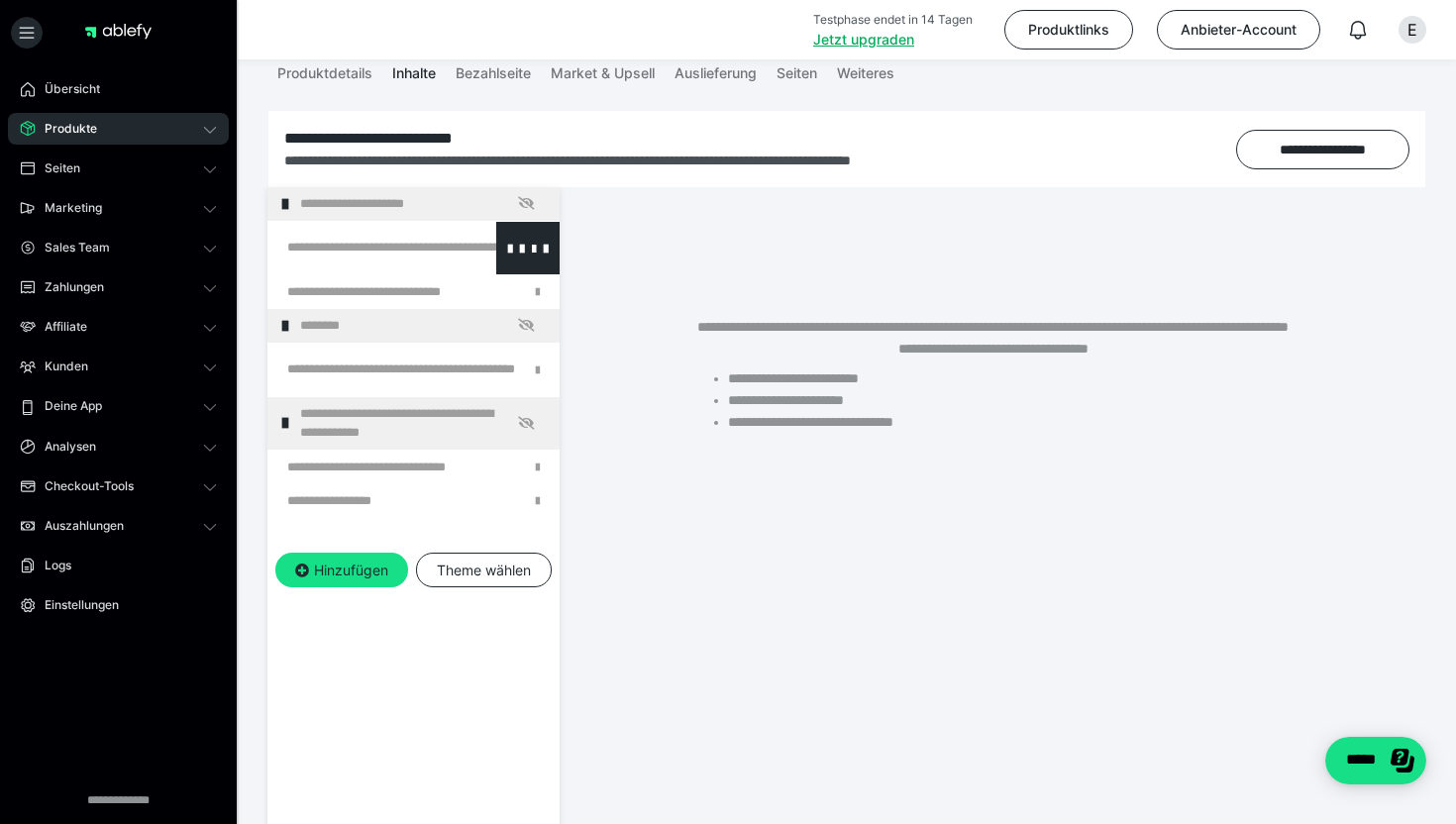 click at bounding box center [362, 248] 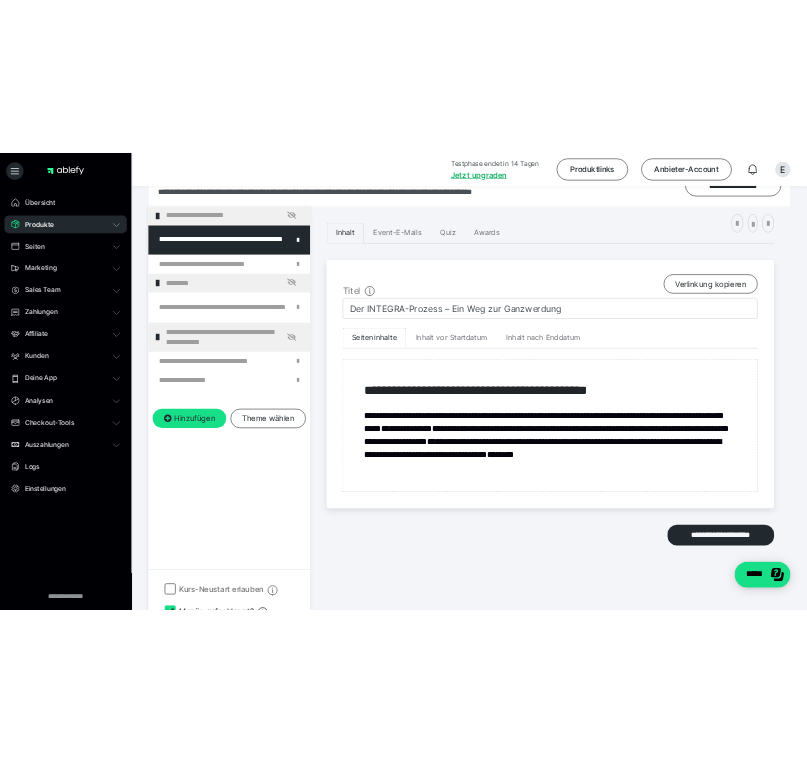 scroll, scrollTop: 332, scrollLeft: 0, axis: vertical 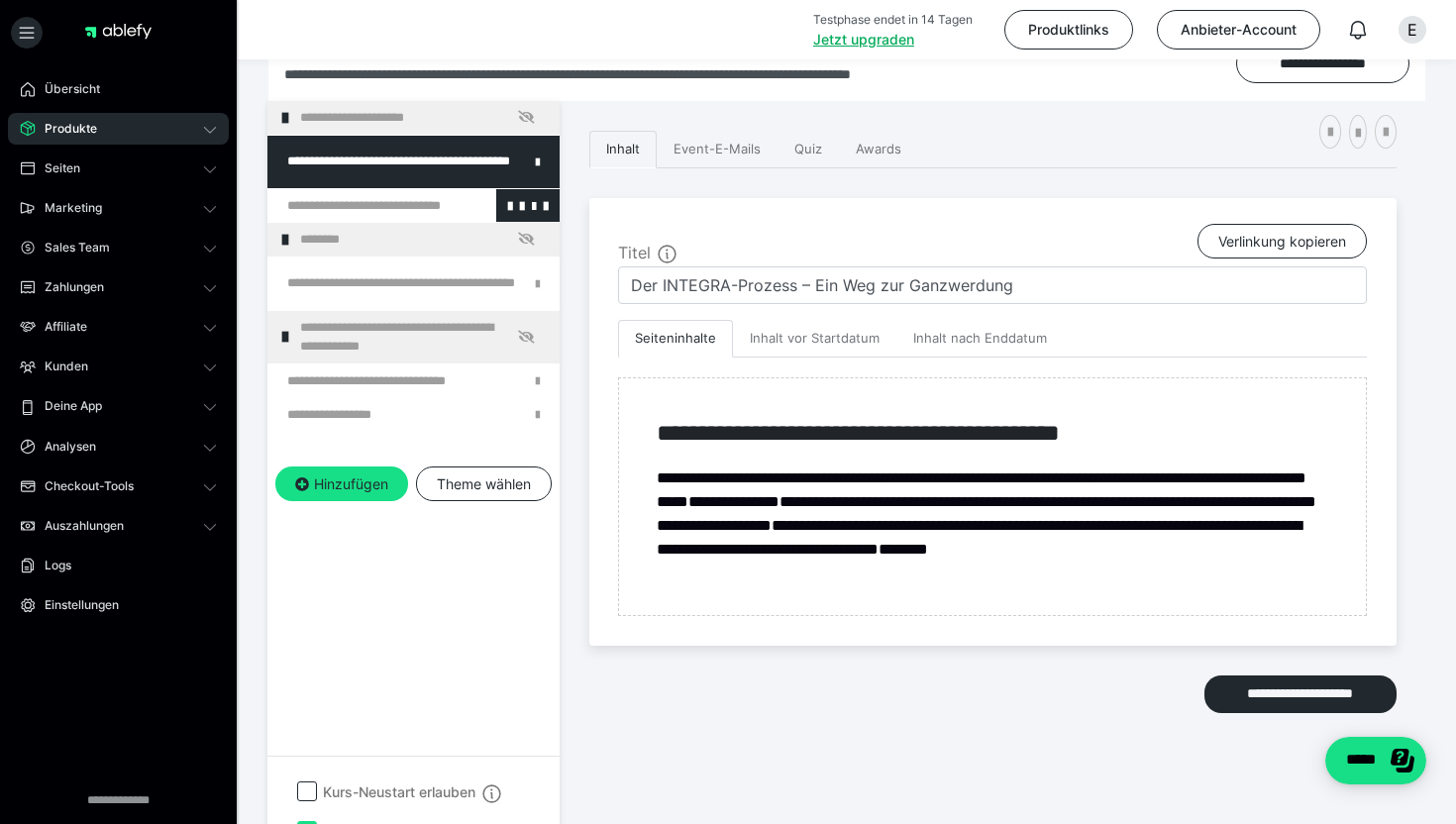 click at bounding box center (362, 206) 